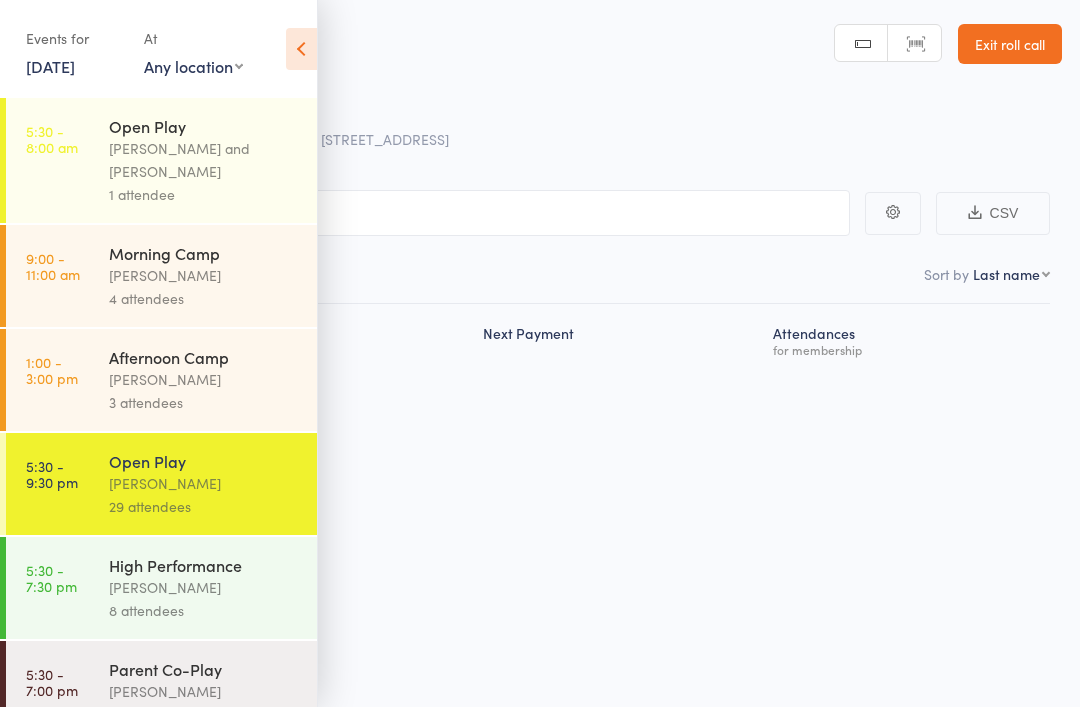 scroll, scrollTop: 0, scrollLeft: 0, axis: both 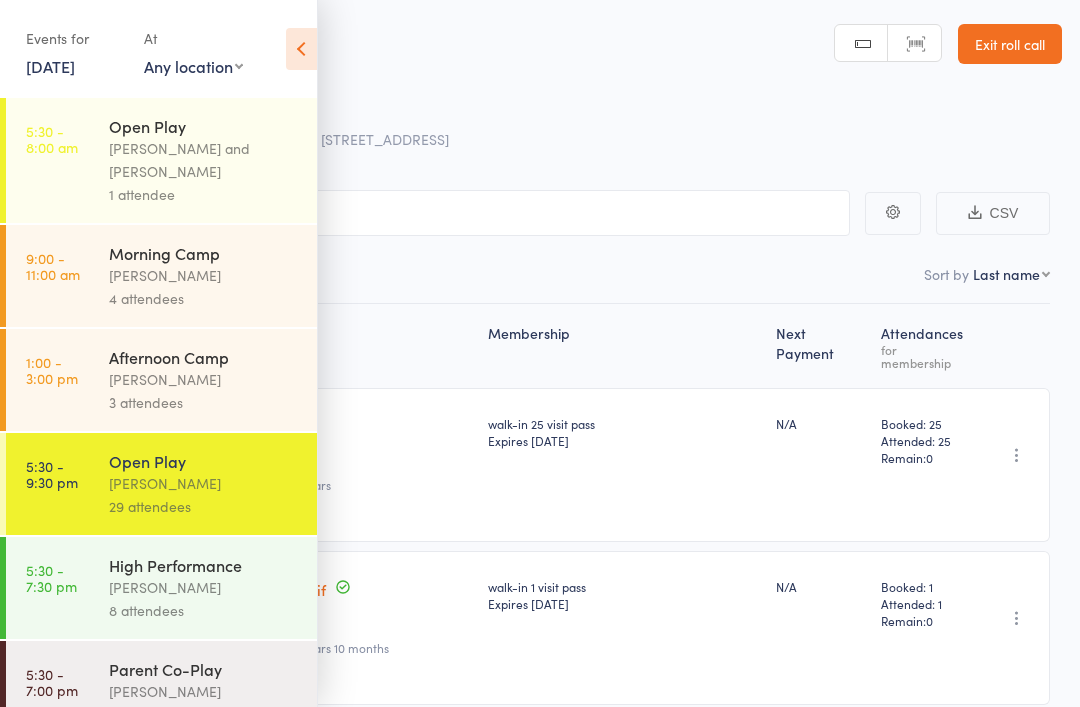 click on "13 Jun, 2025" at bounding box center [50, 66] 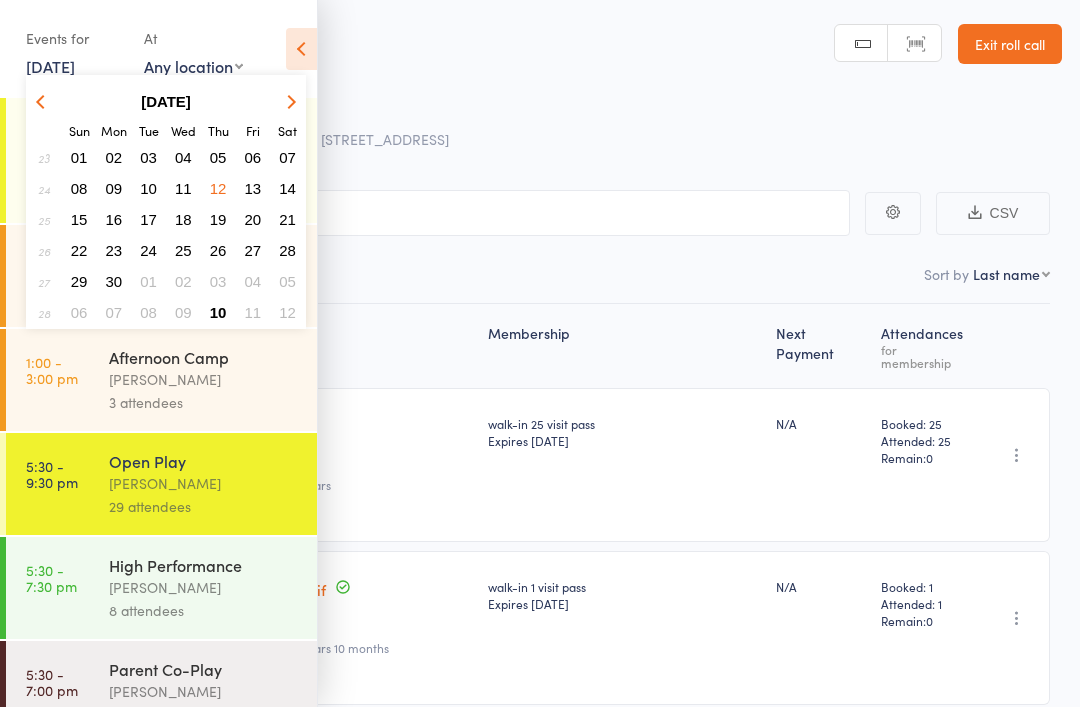 click on "10" at bounding box center [218, 312] 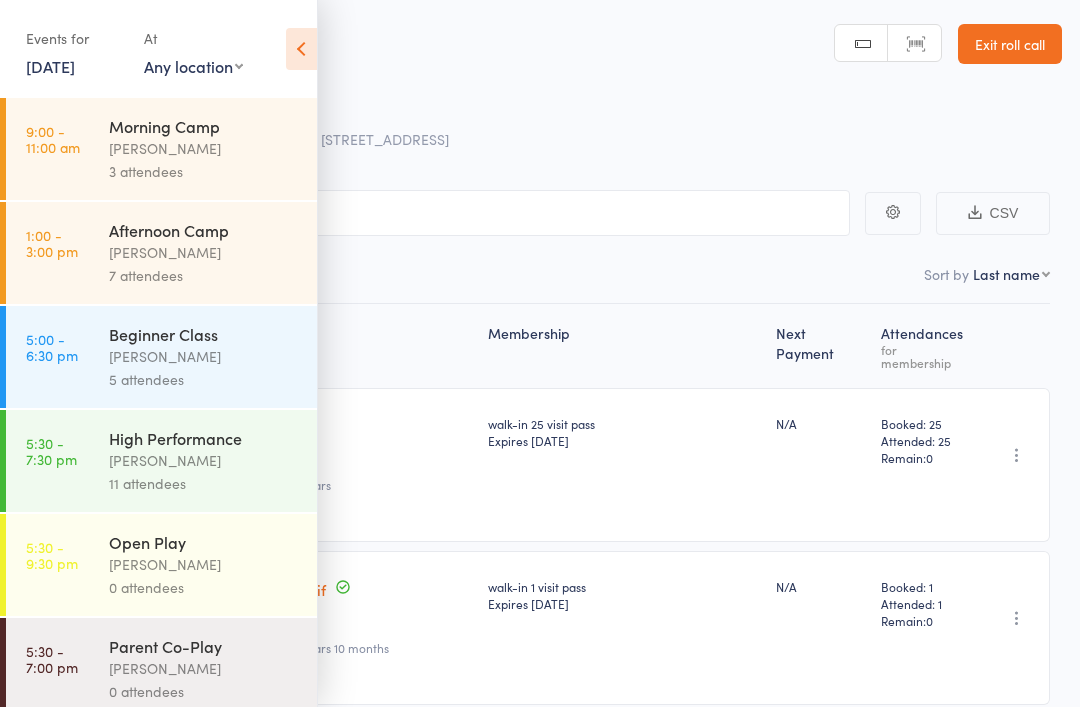 click on "Beginner Class" at bounding box center [204, 334] 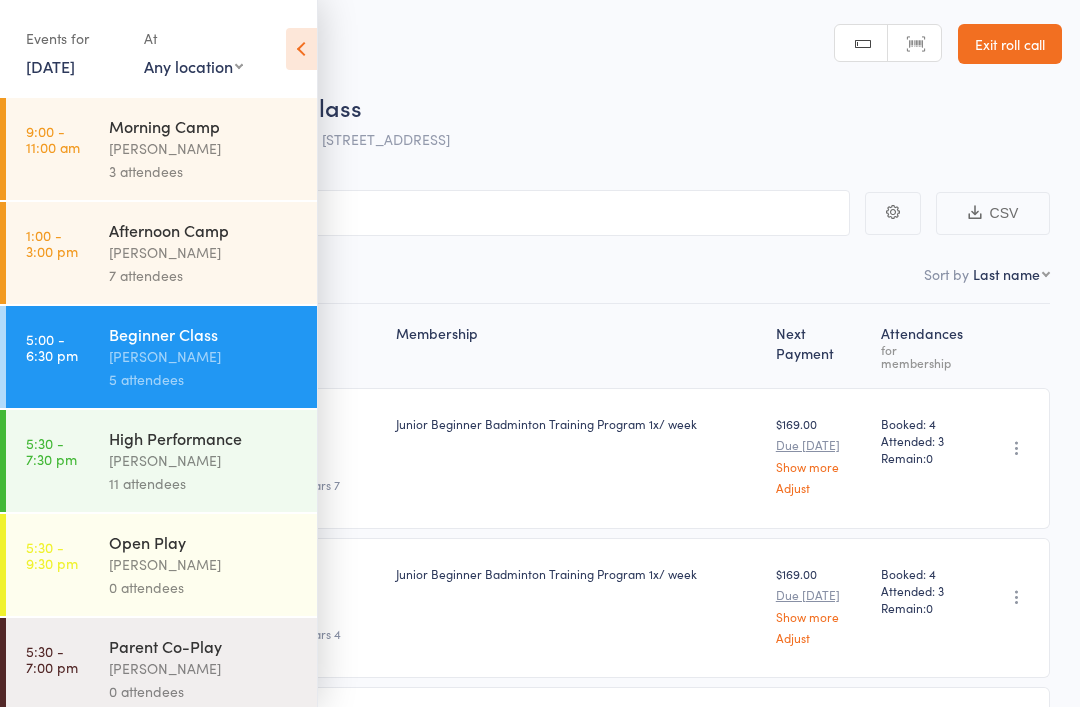 click on "[PERSON_NAME]" at bounding box center (204, 460) 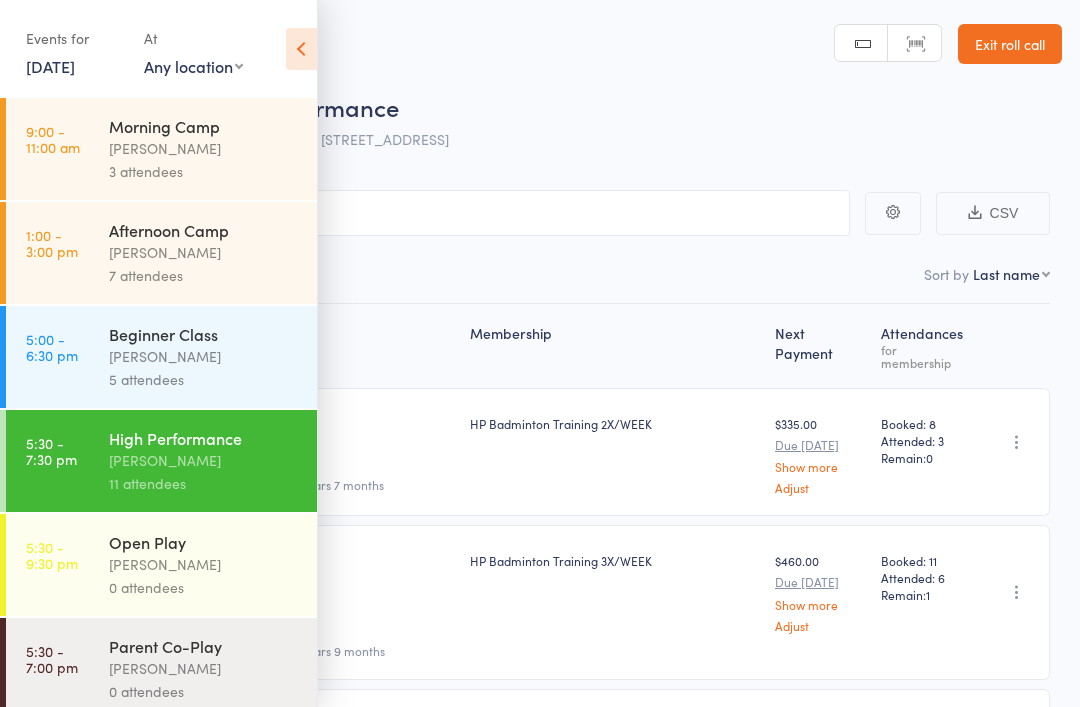 click on "Calvin Kristanto" at bounding box center (204, 564) 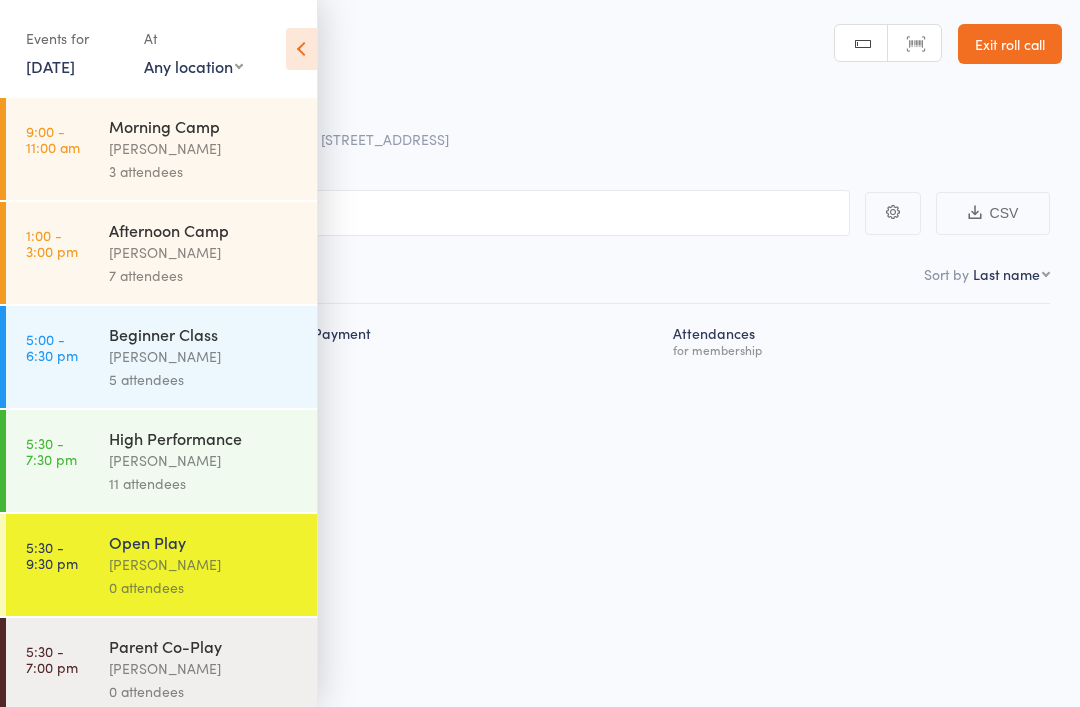 click at bounding box center (301, 49) 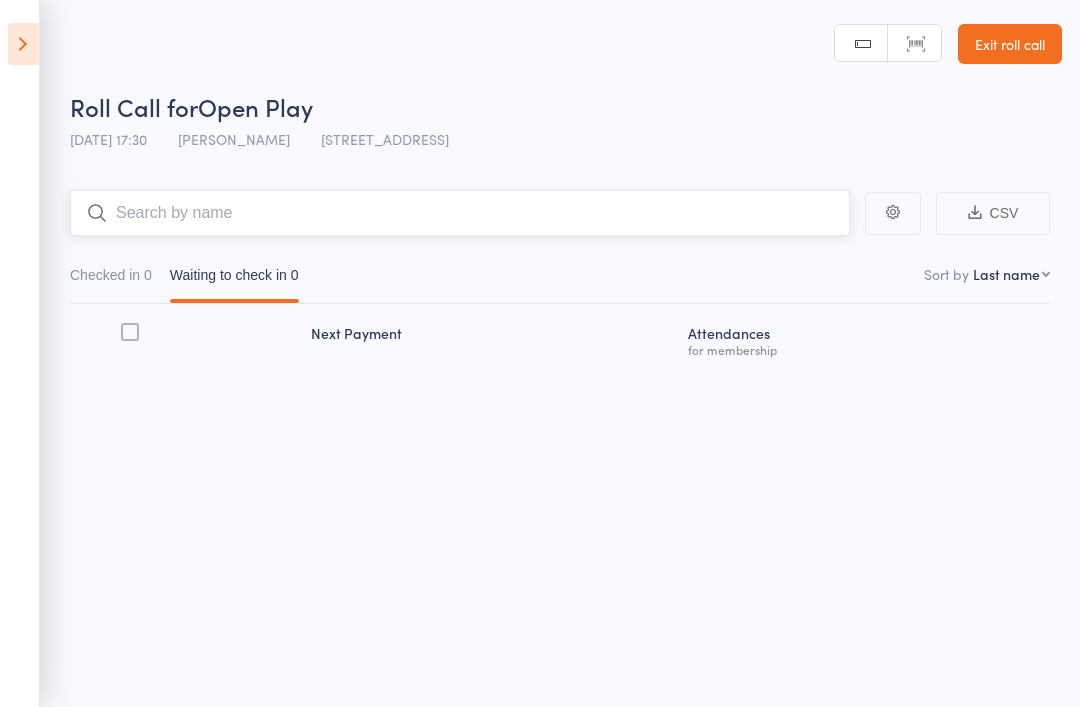 click at bounding box center (460, 213) 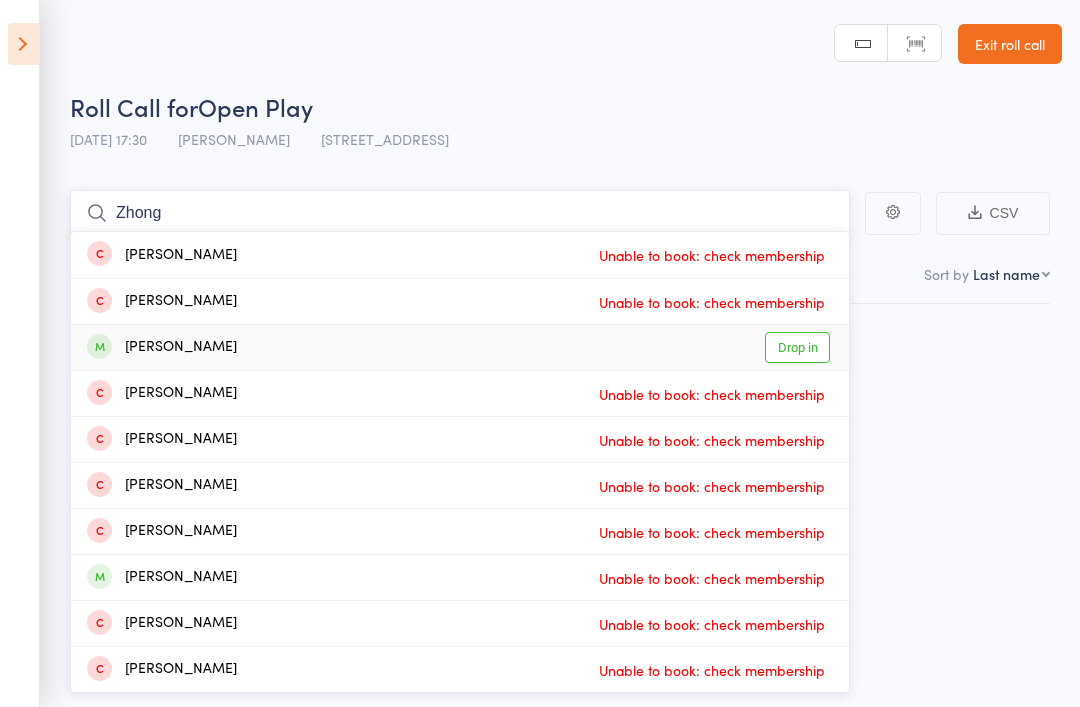 type on "Zhong" 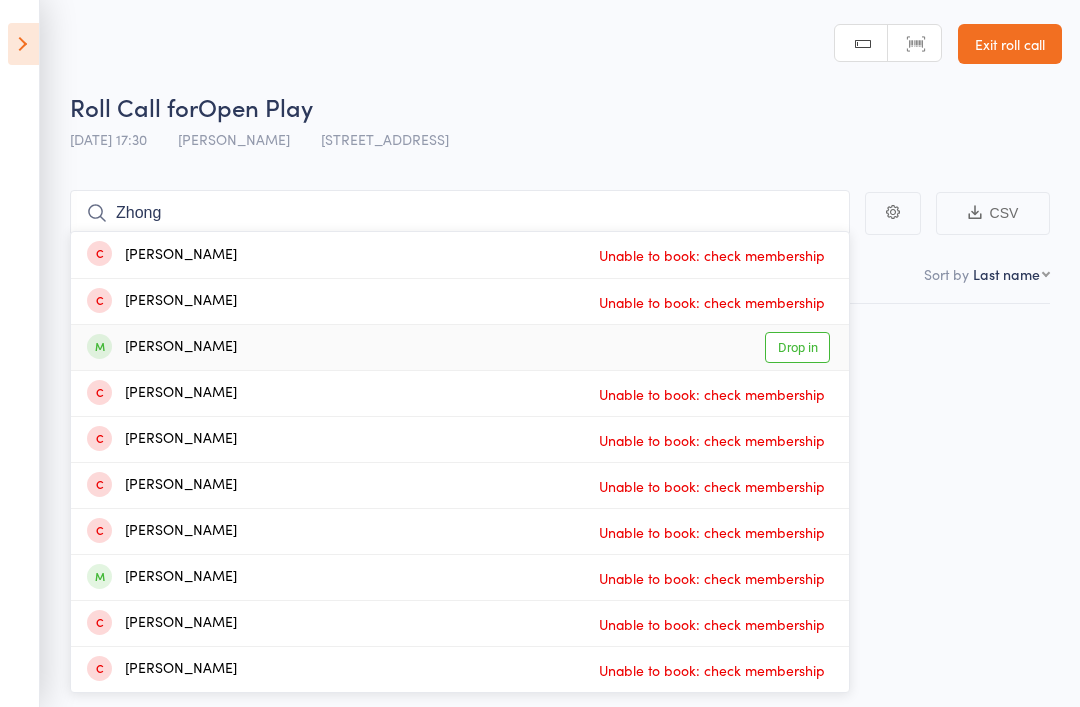 click on "Drop in" at bounding box center (797, 347) 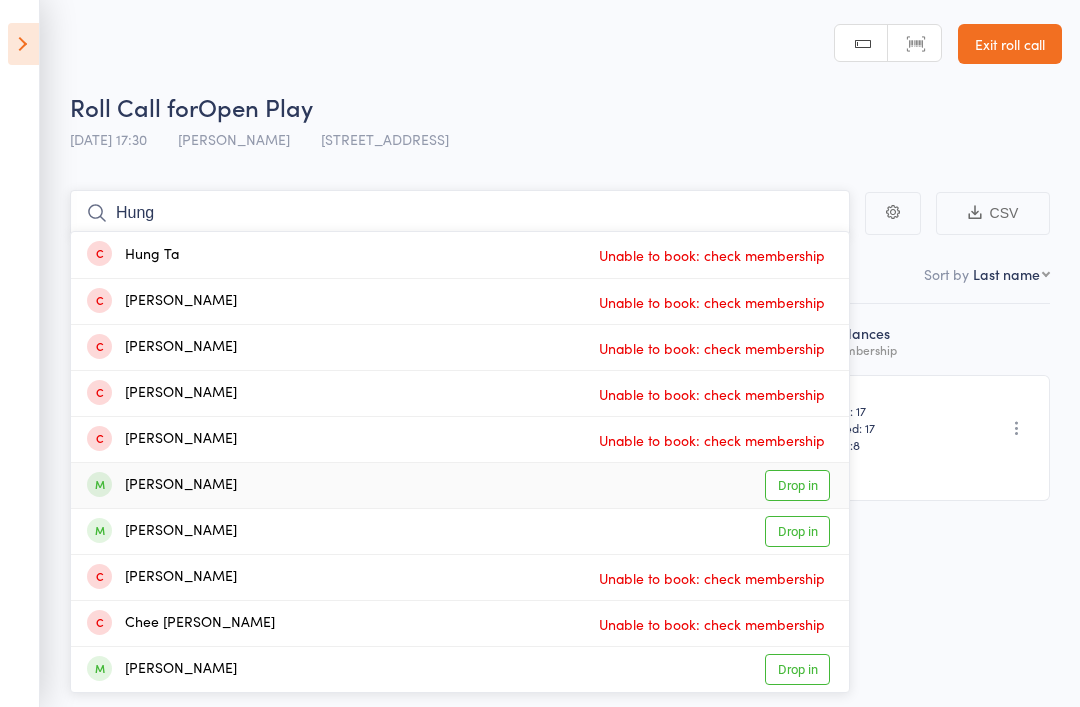 type on "Hung" 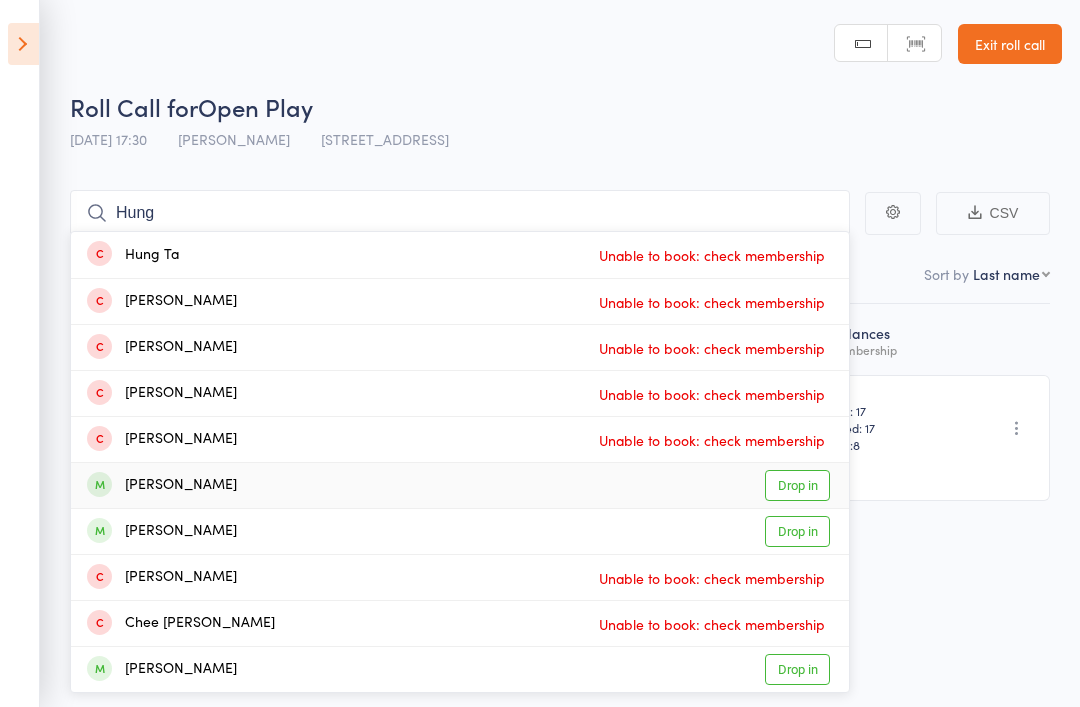 click on "Drop in" at bounding box center (797, 485) 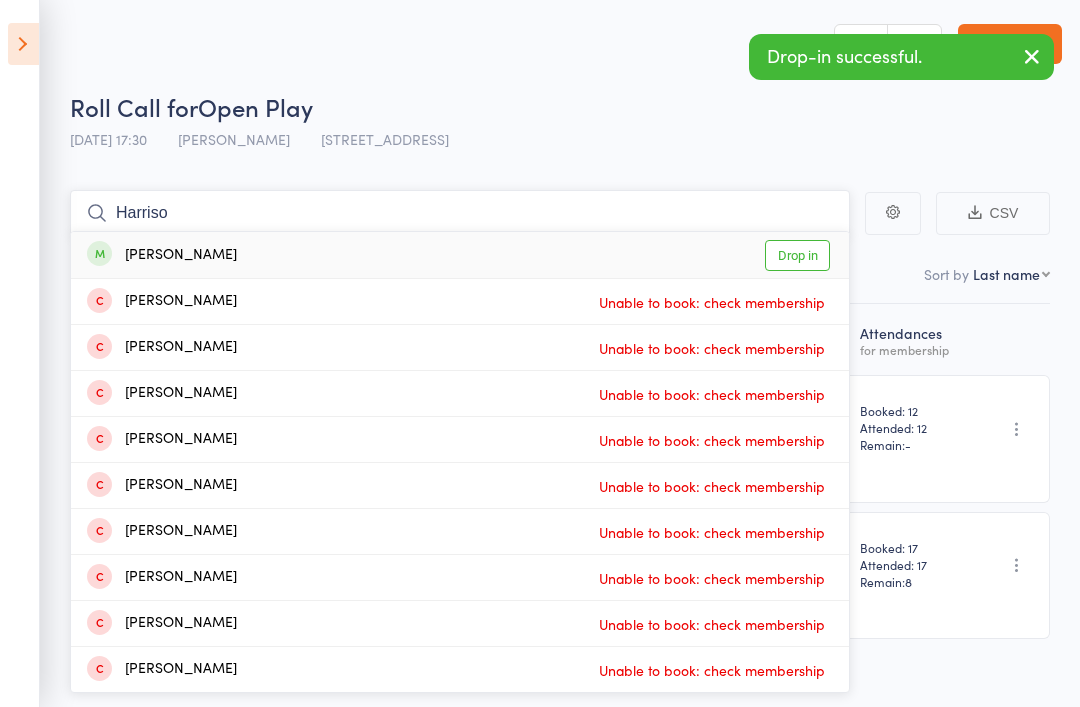 type on "Harriso" 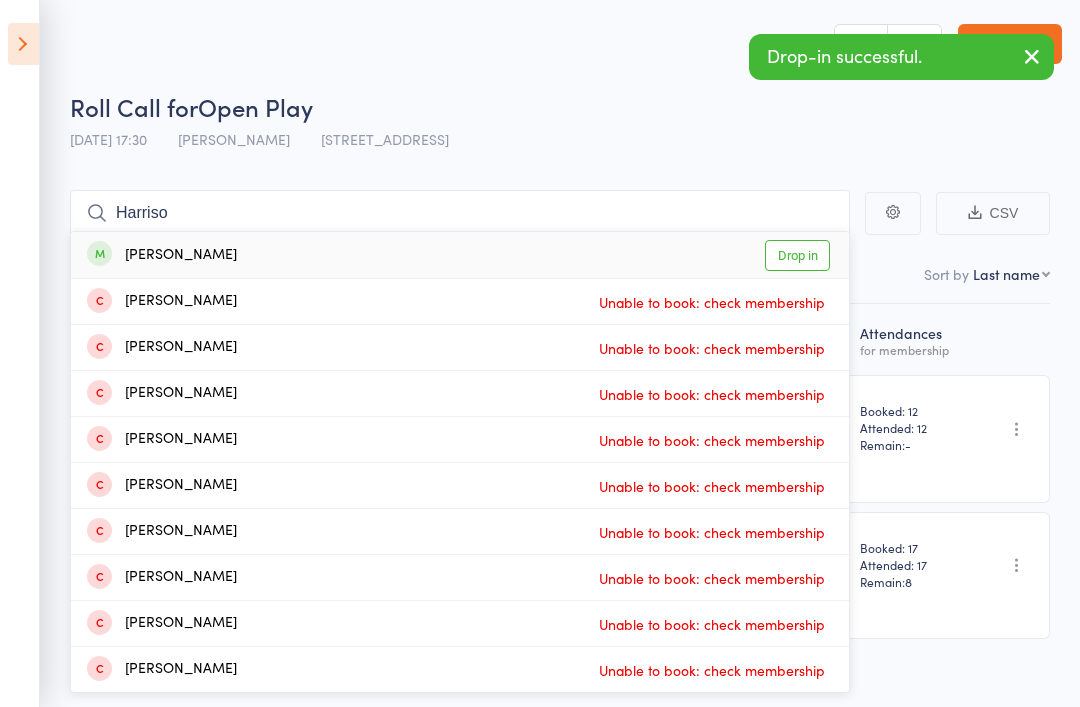 click on "Drop in" at bounding box center [797, 255] 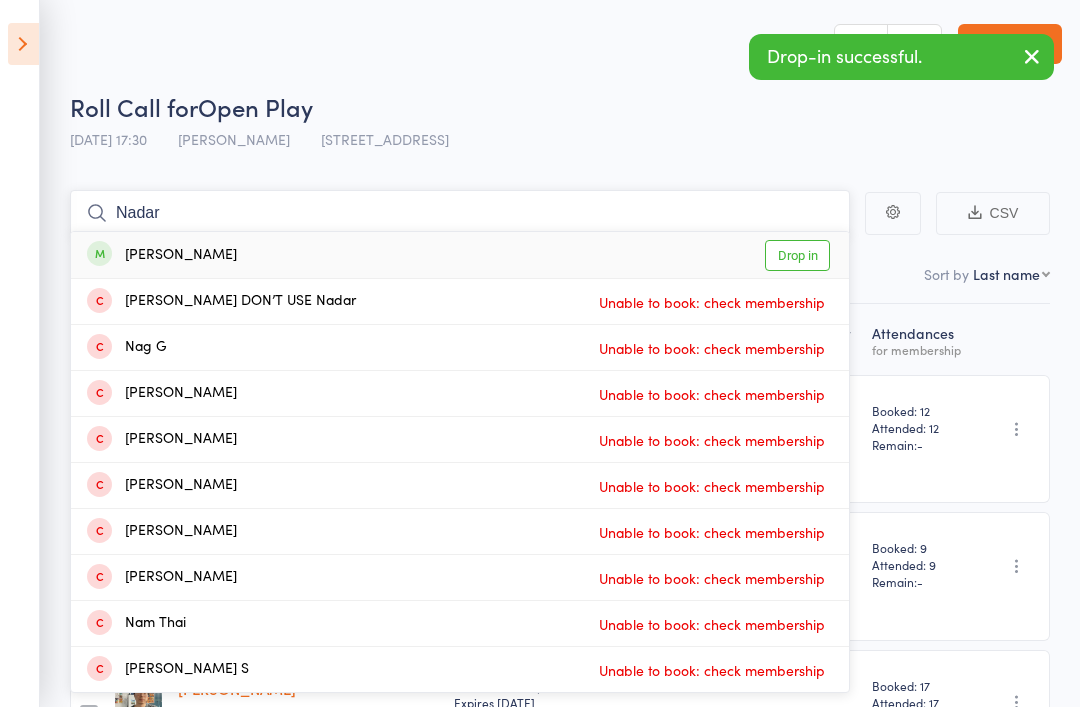 type on "Nadar" 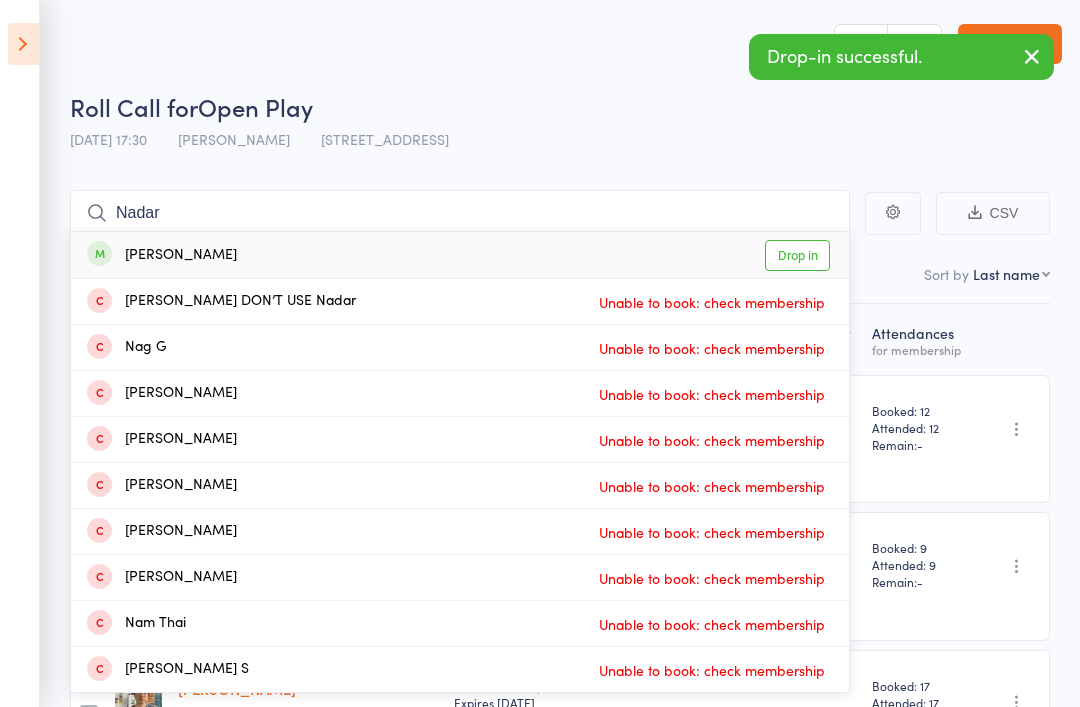 click on "Drop in" at bounding box center (797, 255) 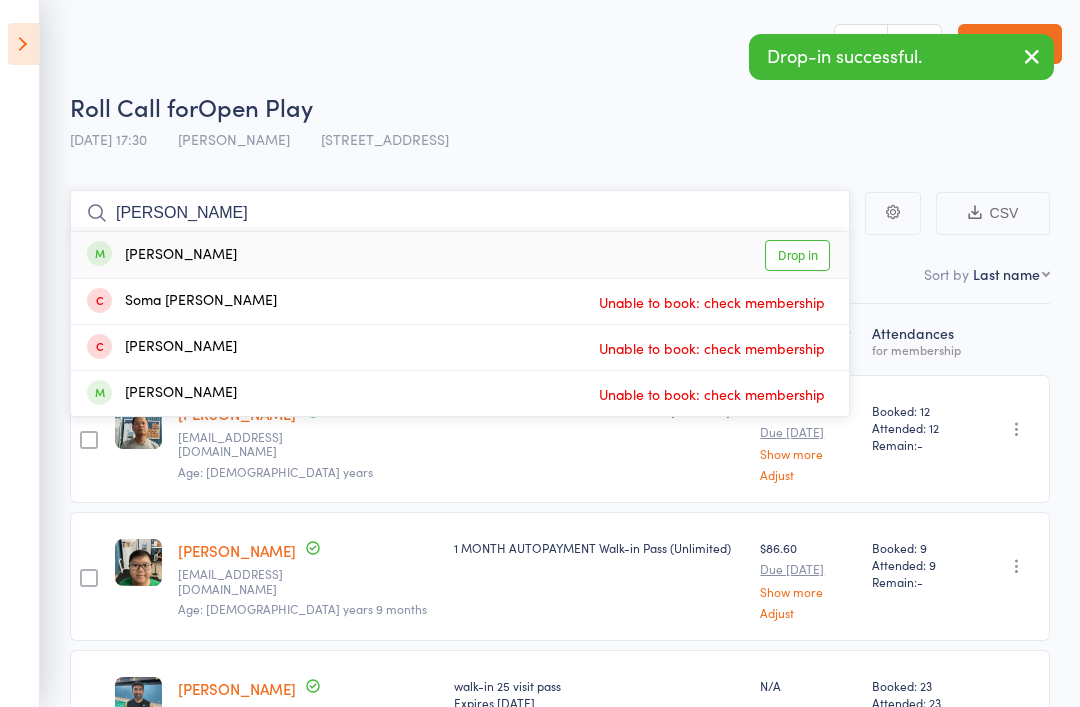 type on "Sekhar" 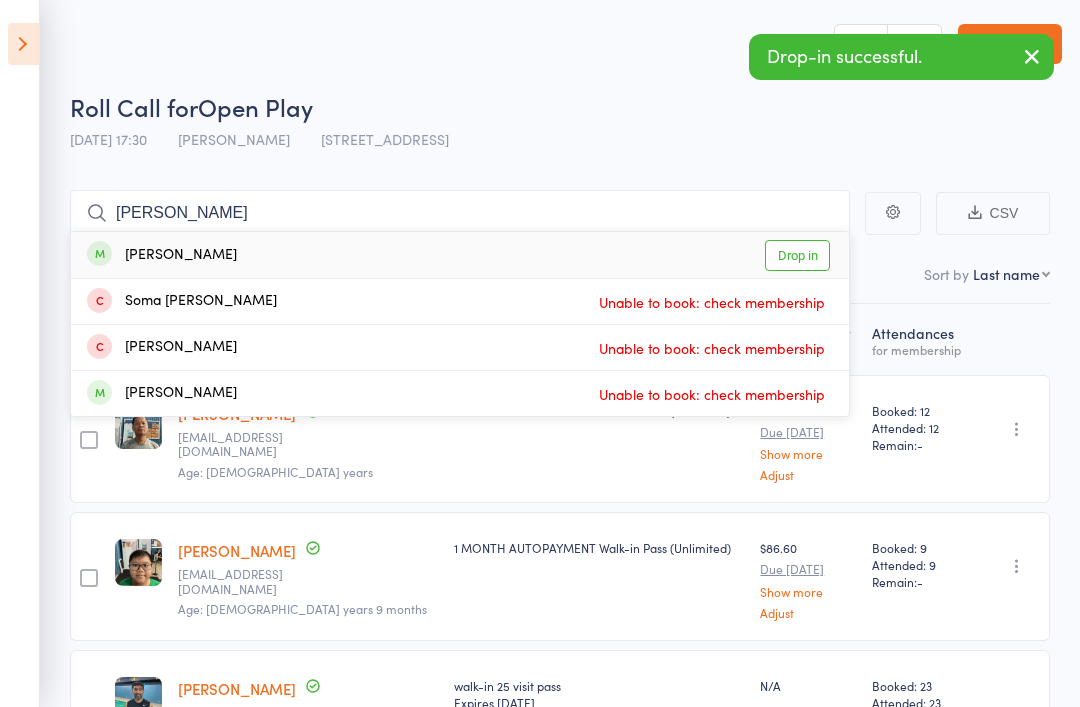 click on "Drop in" at bounding box center [797, 255] 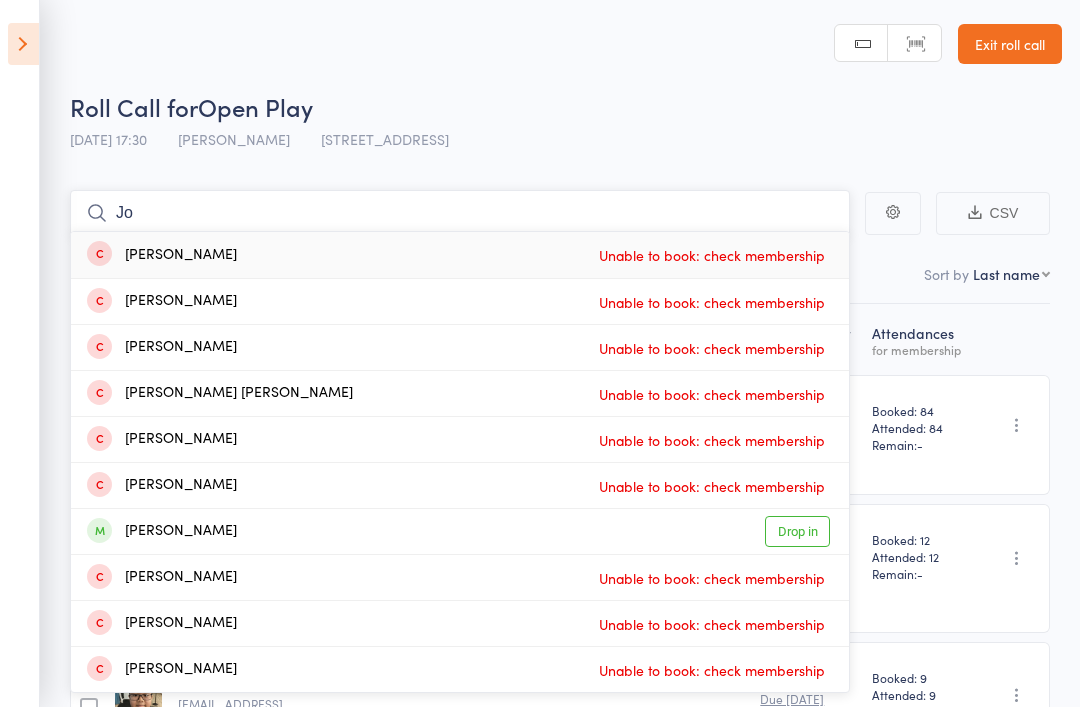type on "J" 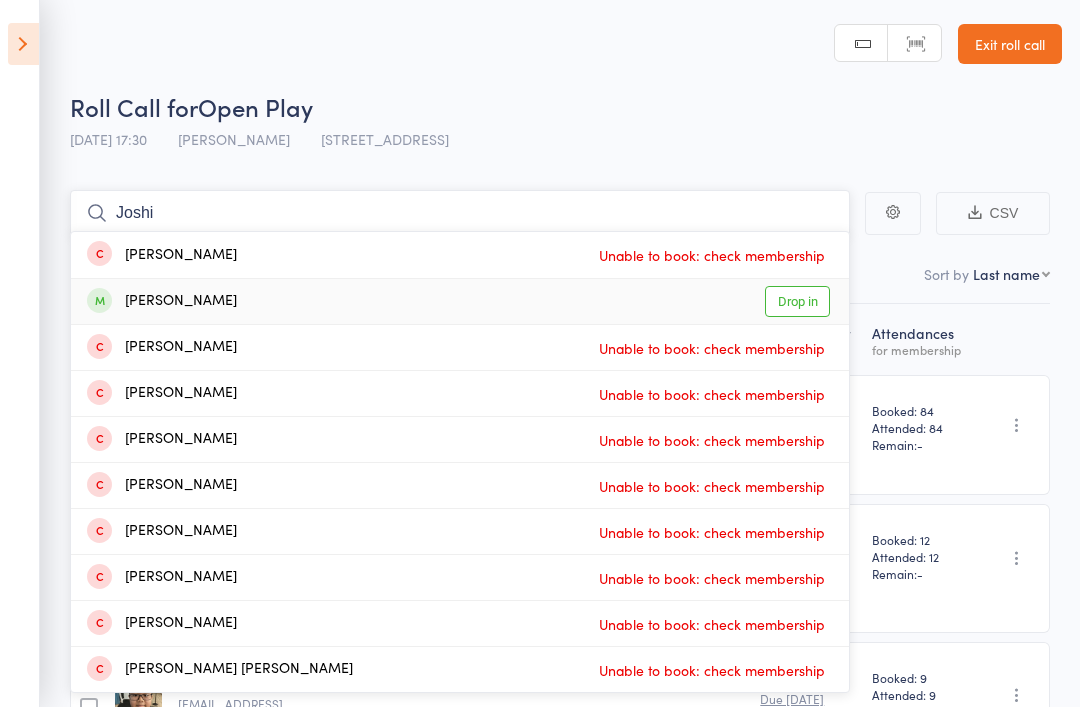 type on "Joshi" 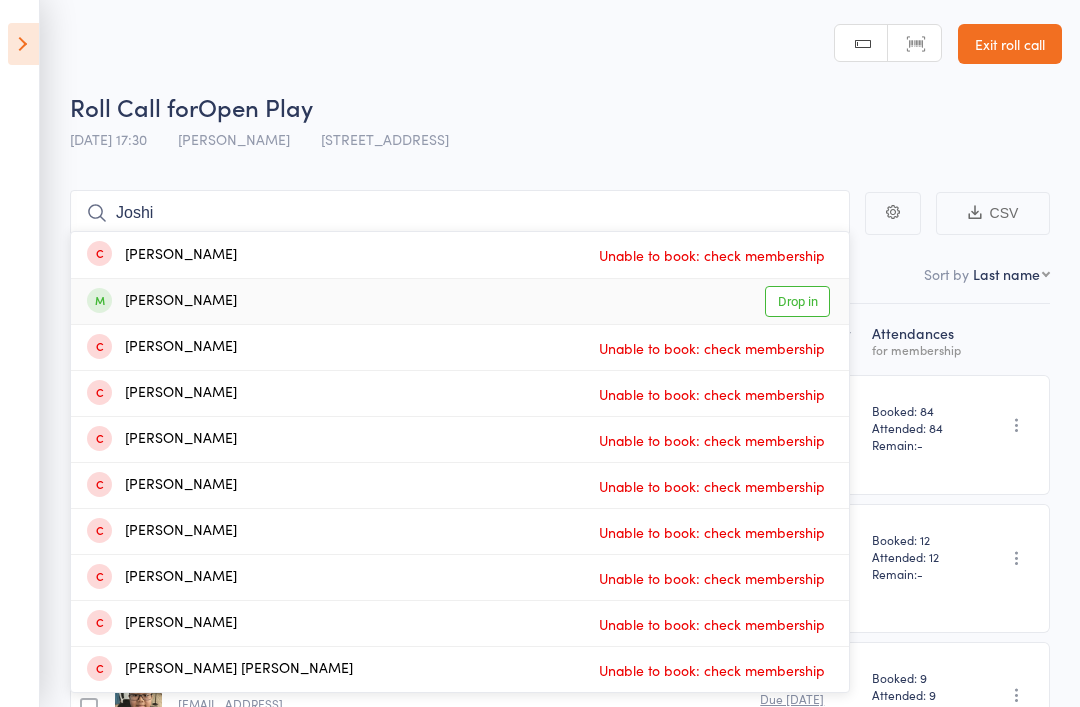 click on "Drop in" at bounding box center [797, 301] 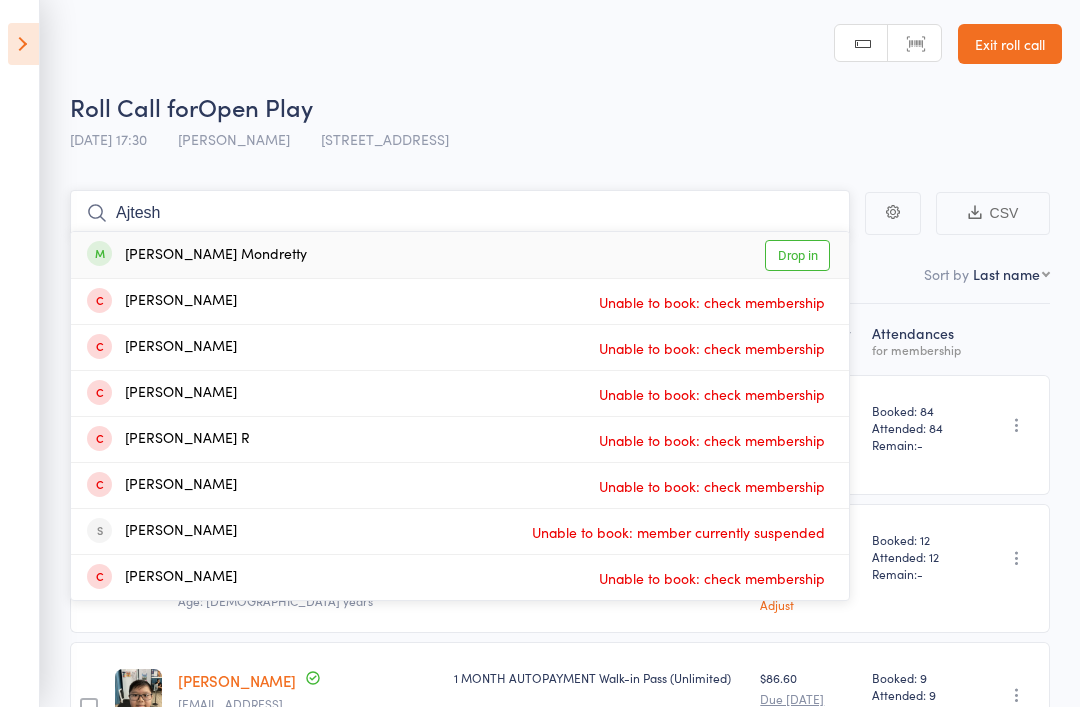 type on "Ajtesh" 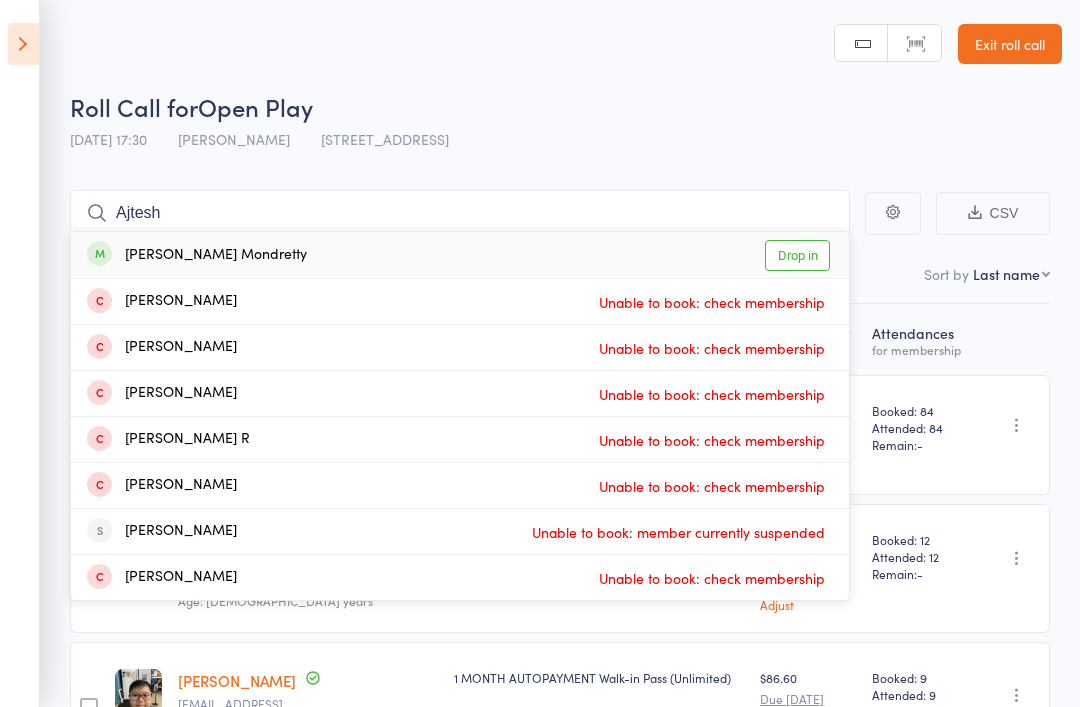 click on "Drop in" at bounding box center [797, 255] 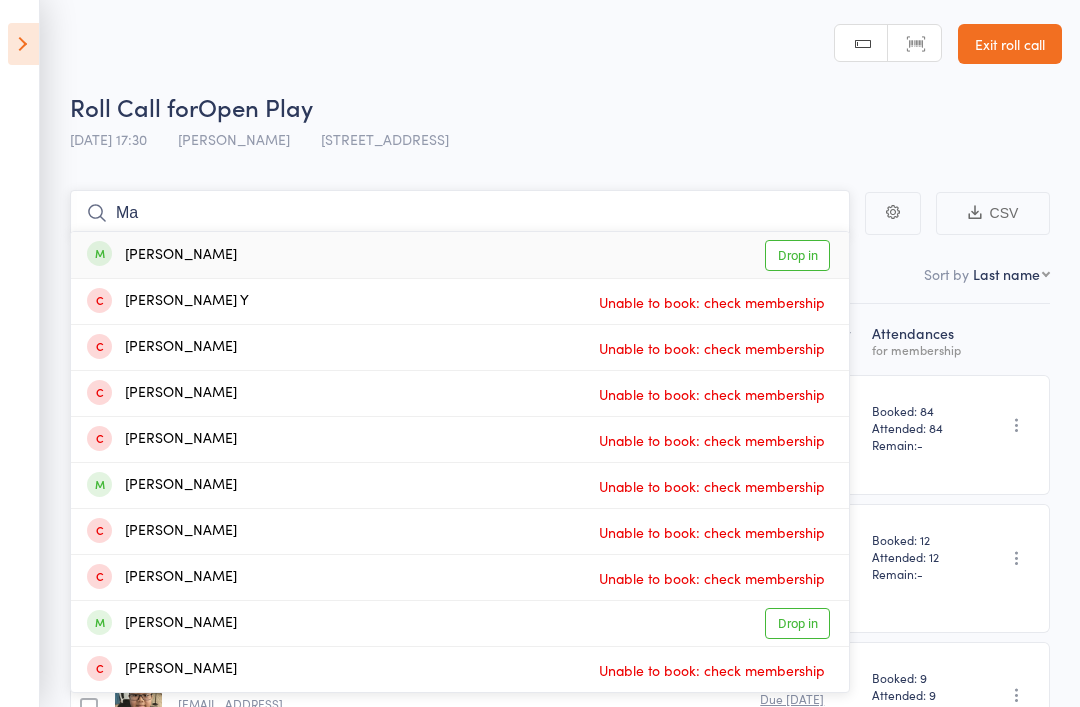 type on "M" 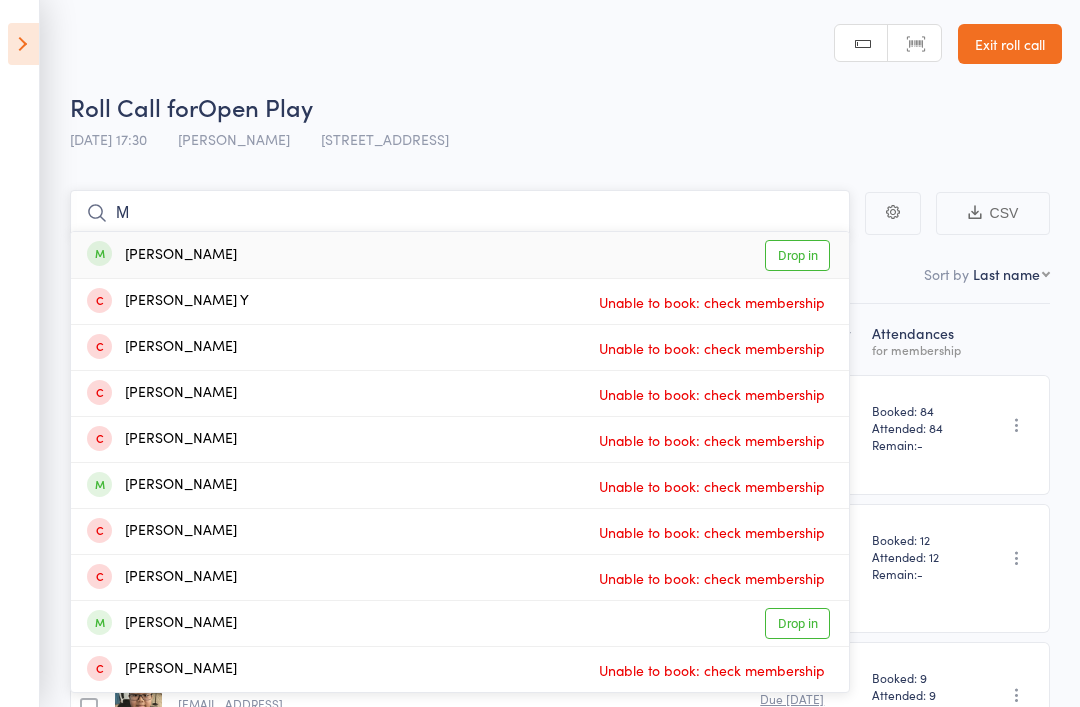 type 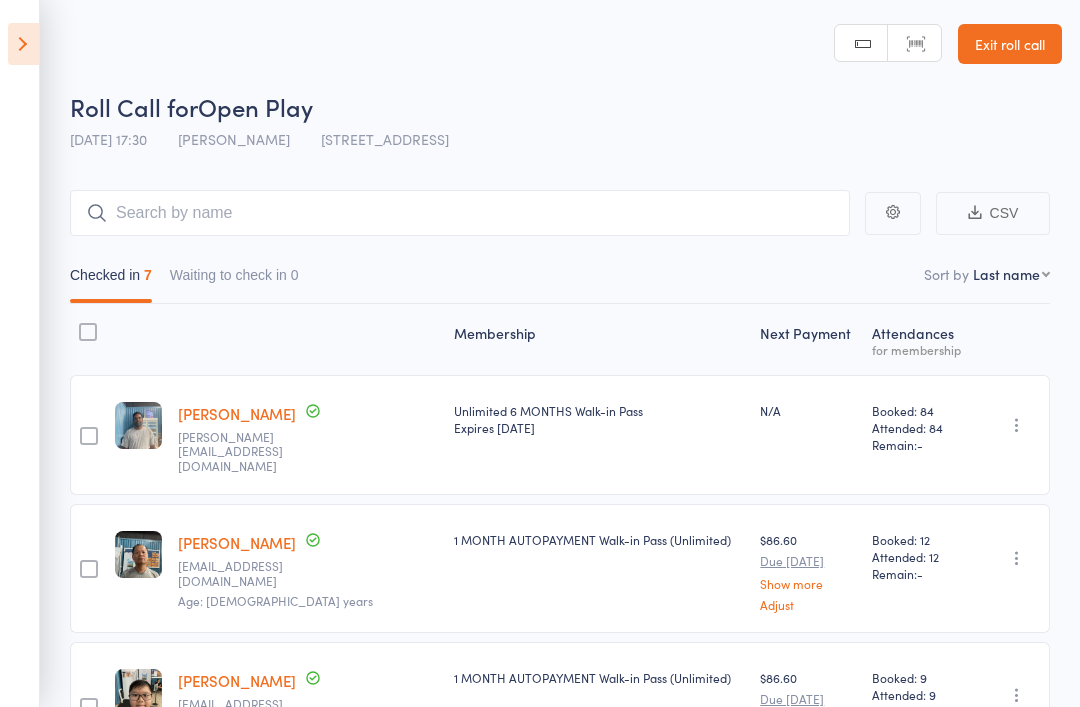click at bounding box center [23, 44] 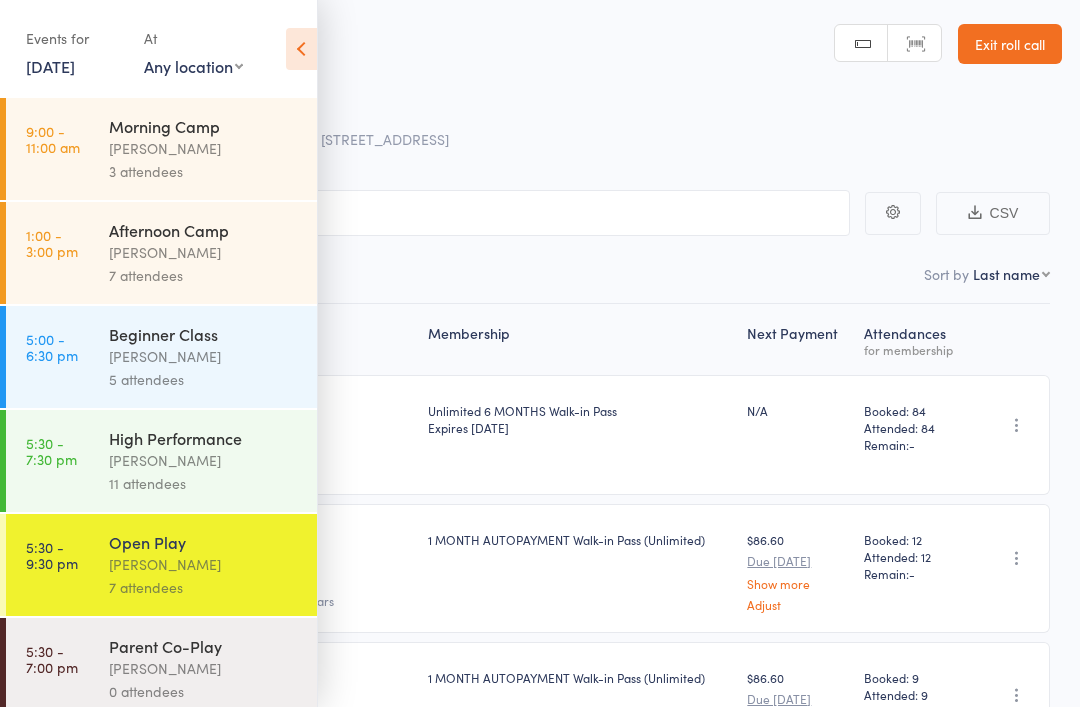 click on "Belle Chatupornkarnchana" at bounding box center (204, 460) 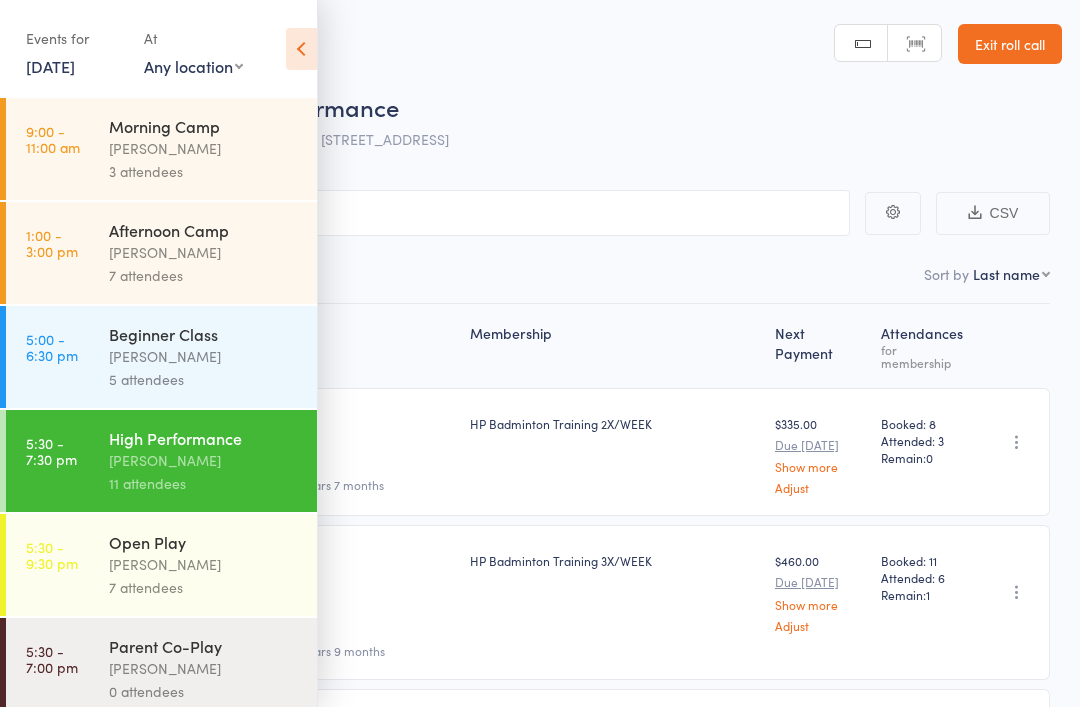 click at bounding box center [301, 49] 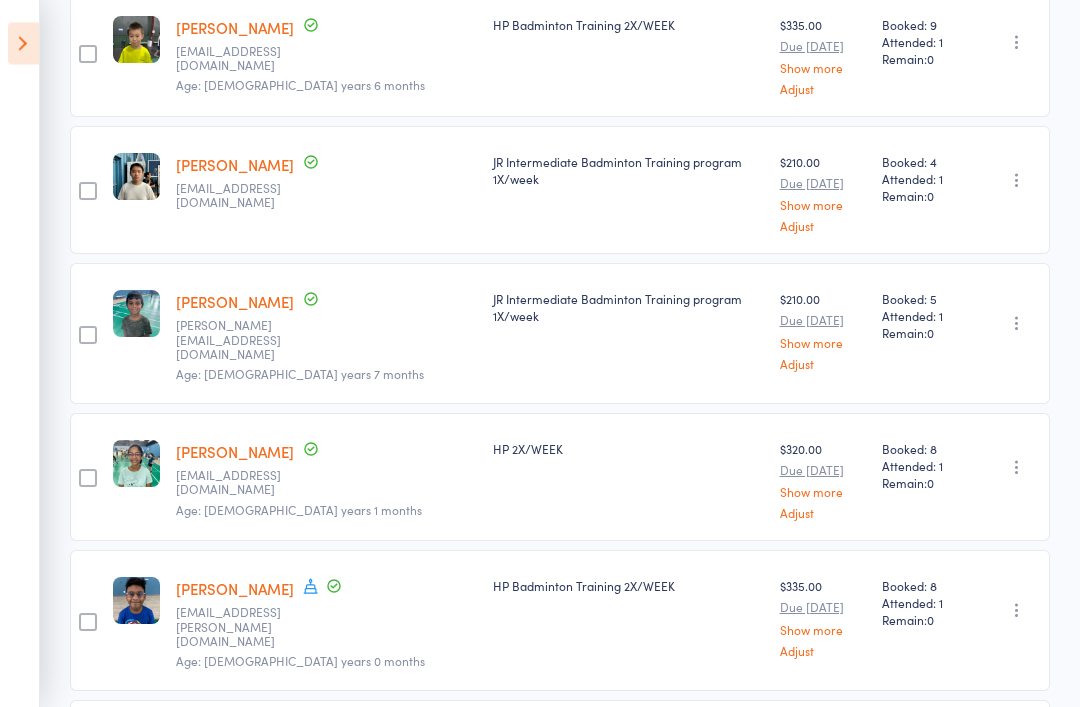 scroll, scrollTop: 929, scrollLeft: 0, axis: vertical 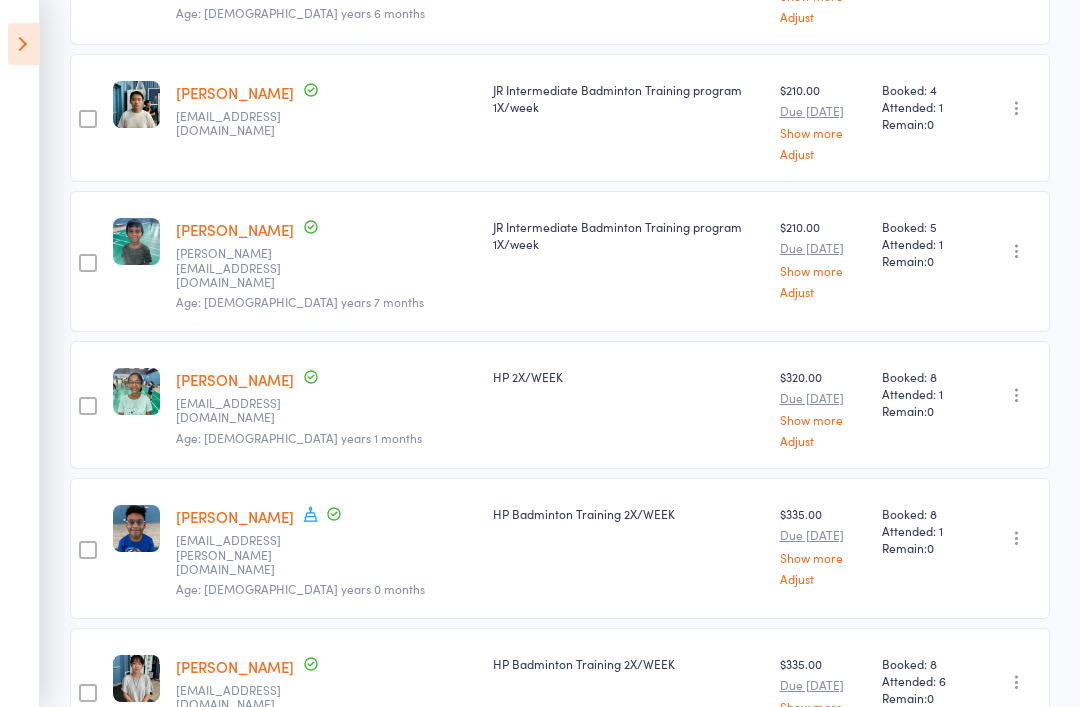 click at bounding box center (23, 44) 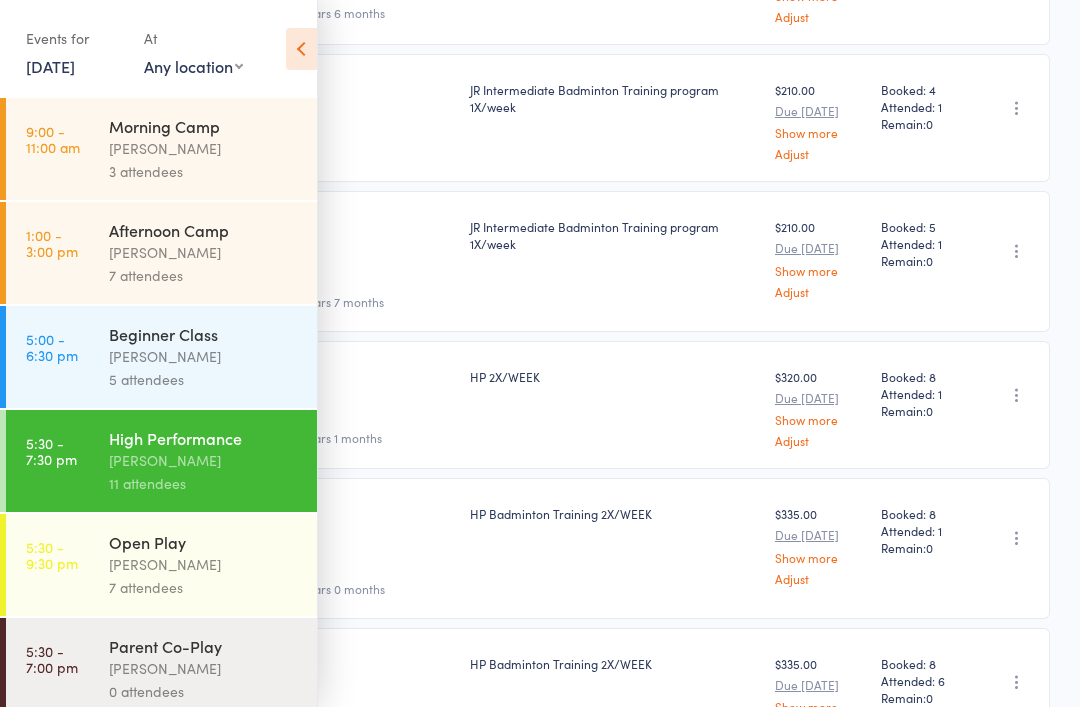 click on "Calvin Kristanto" at bounding box center [204, 564] 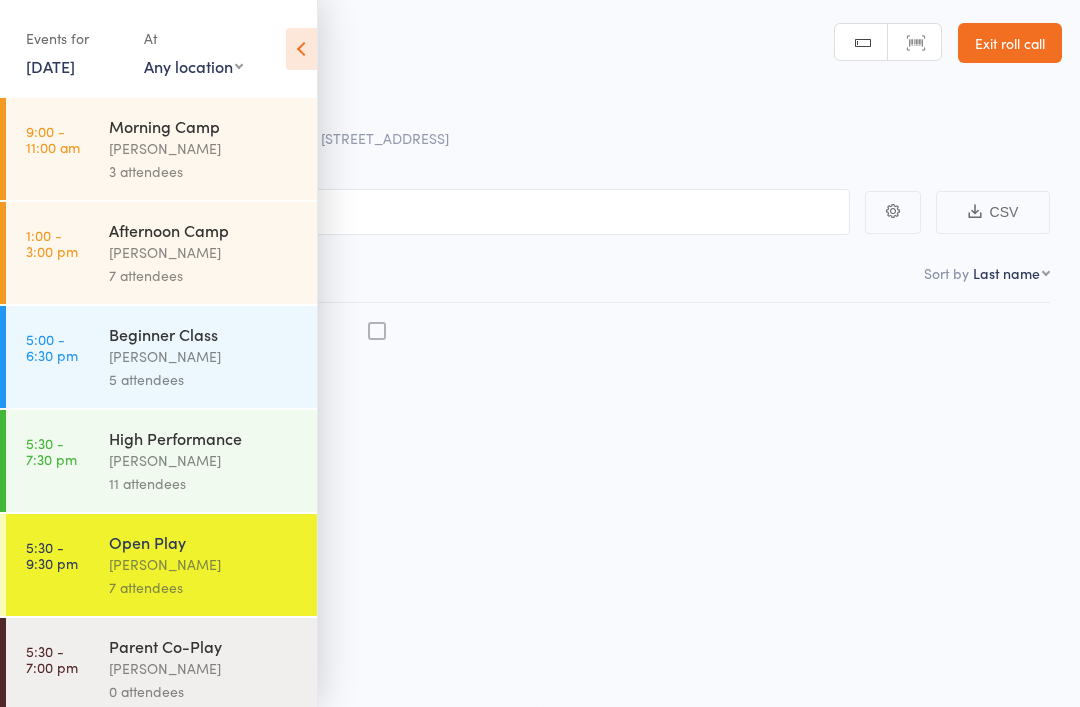 scroll, scrollTop: 3, scrollLeft: 0, axis: vertical 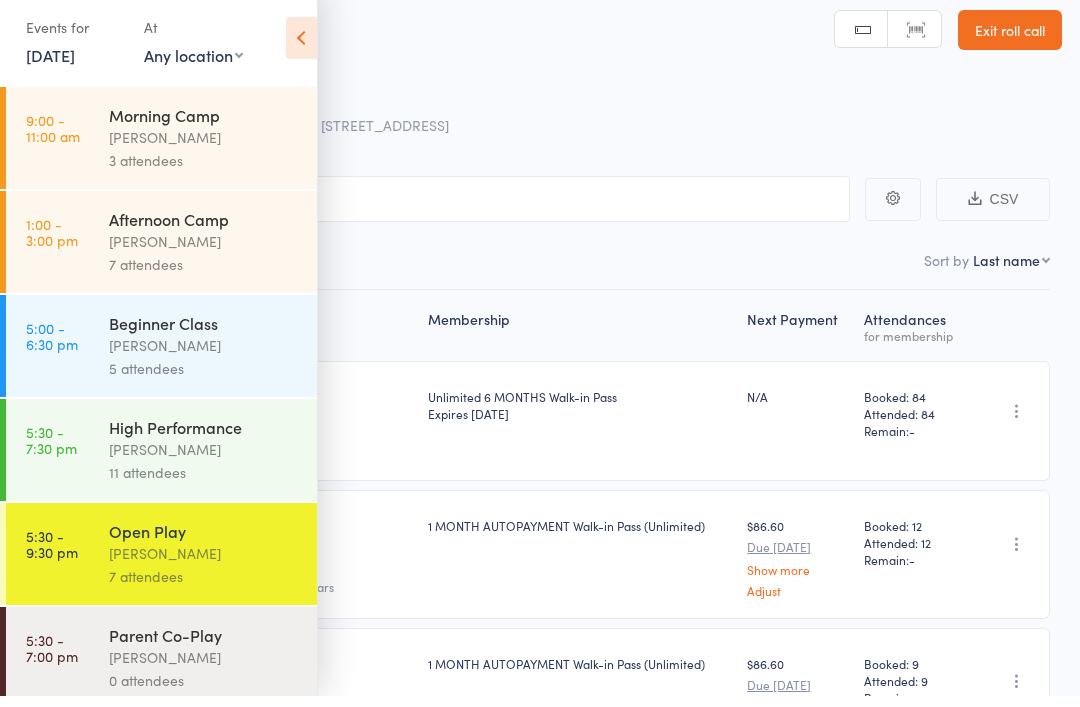 click on "Events for 10 Jul, 2025 10 Jul, 2025
July 2025
Sun Mon Tue Wed Thu Fri Sat
27
29
30
01
02
03
04
05
28
06
07
08
09
10
11
12
29
13
14
15
16
17
18
19
30
20
21
22
23
24
25
26
31
27
28
29
30
31
01
02" at bounding box center [158, 50] 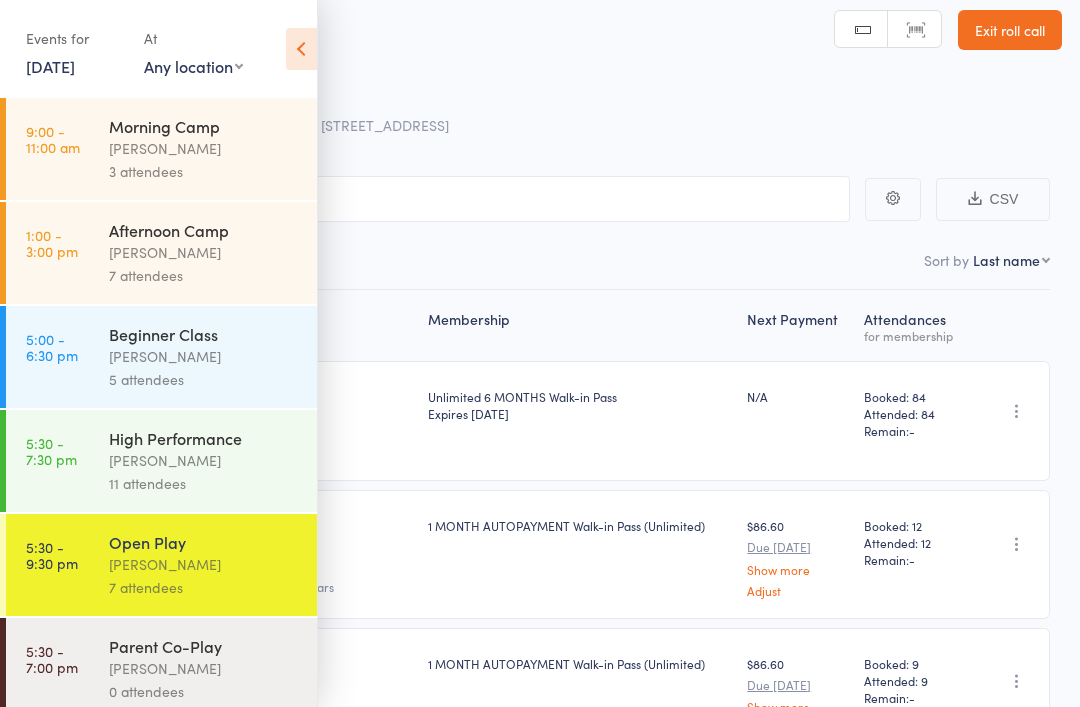 click at bounding box center [301, 49] 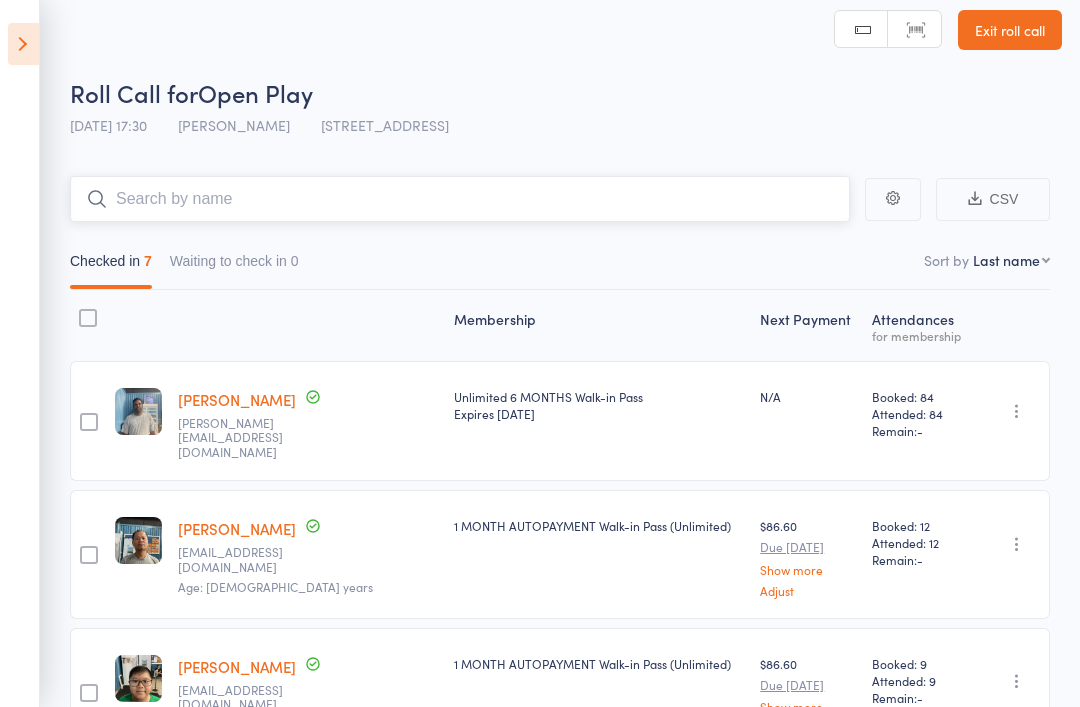 click at bounding box center [460, 199] 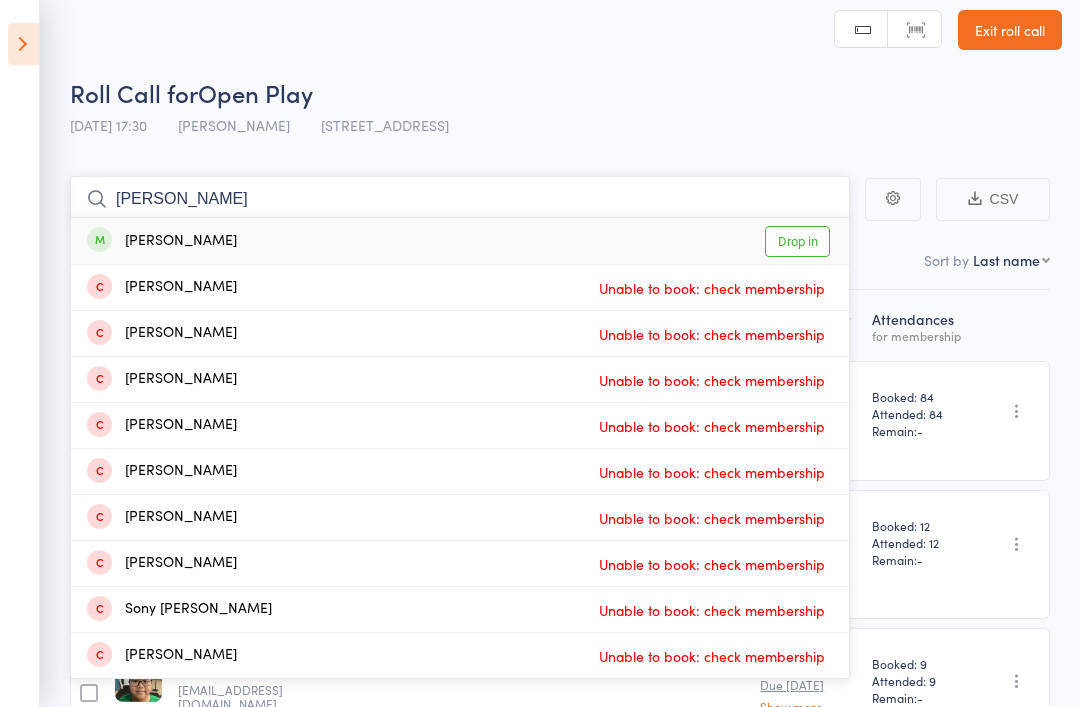type on "Danny" 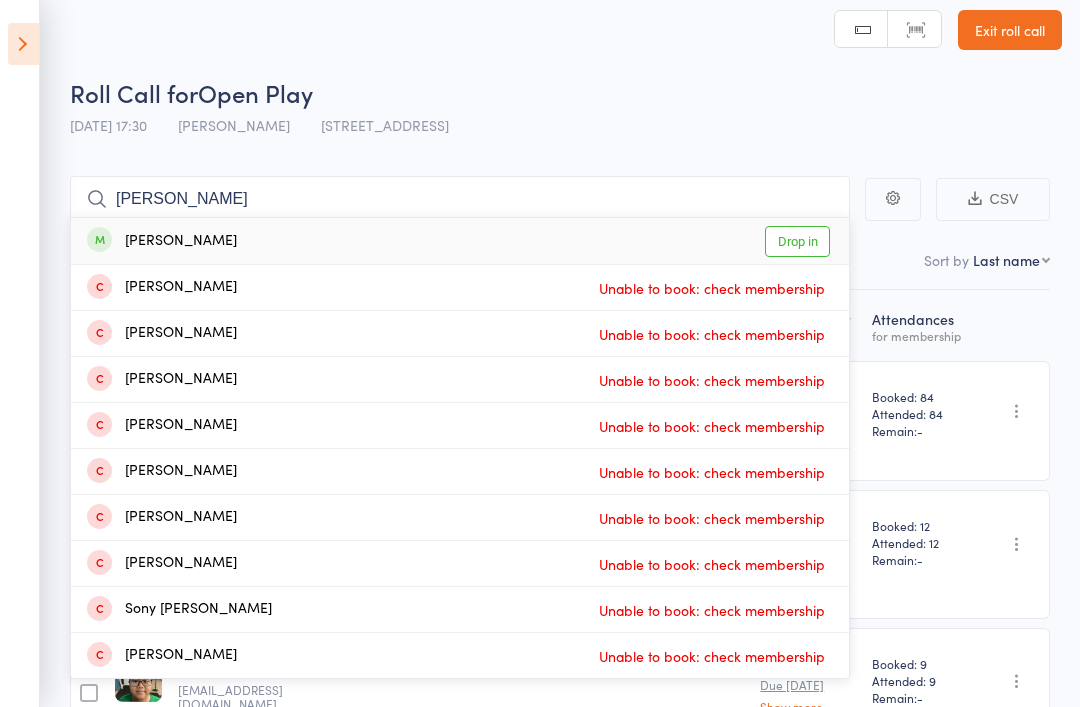 click on "Drop in" at bounding box center [797, 241] 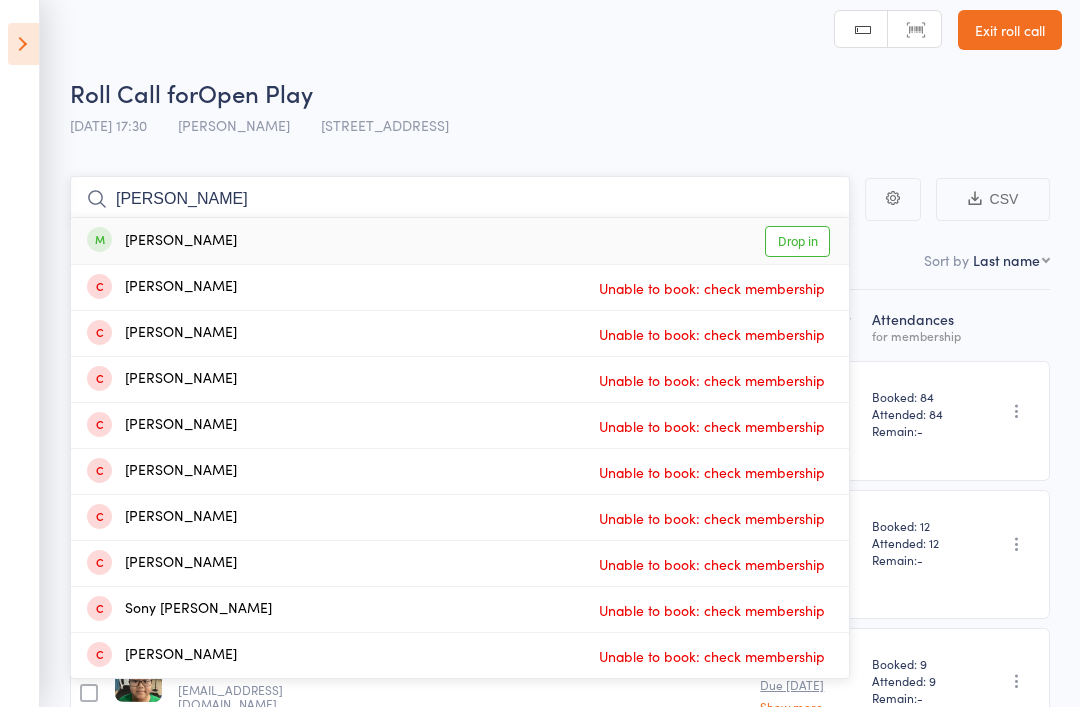 type 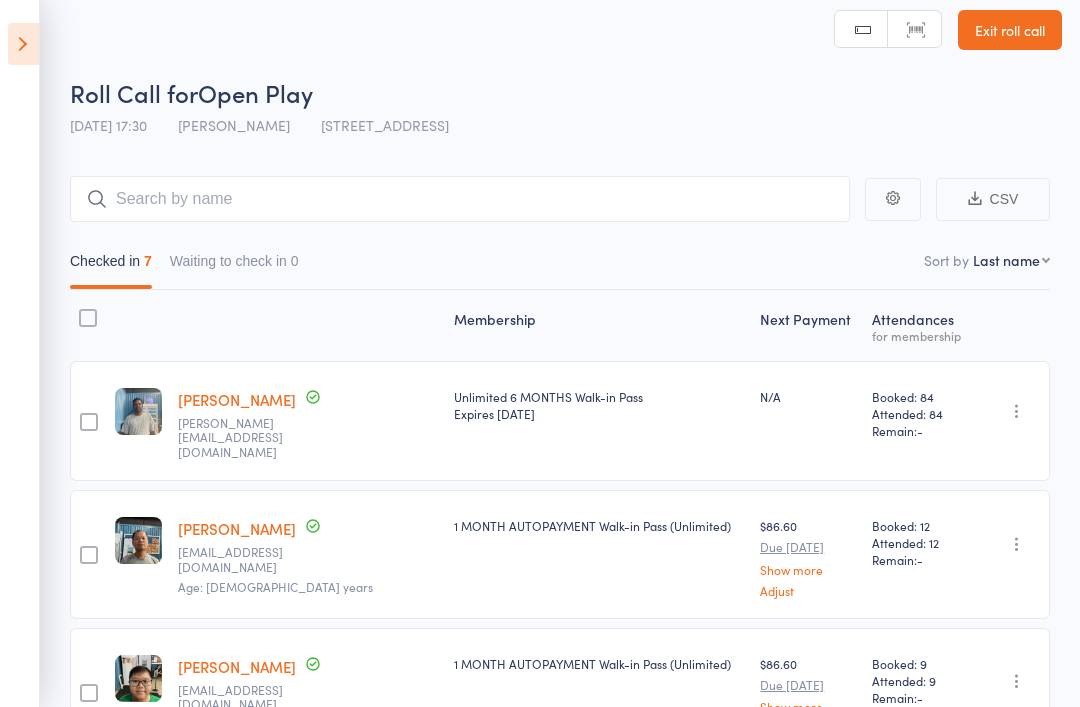 click on "First name Last name Birthday today? Behind on payments? Check in time Next payment date Next payment amount Membership name Membership expires Classes booked Classes attended Classes remaining" at bounding box center (1011, 260) 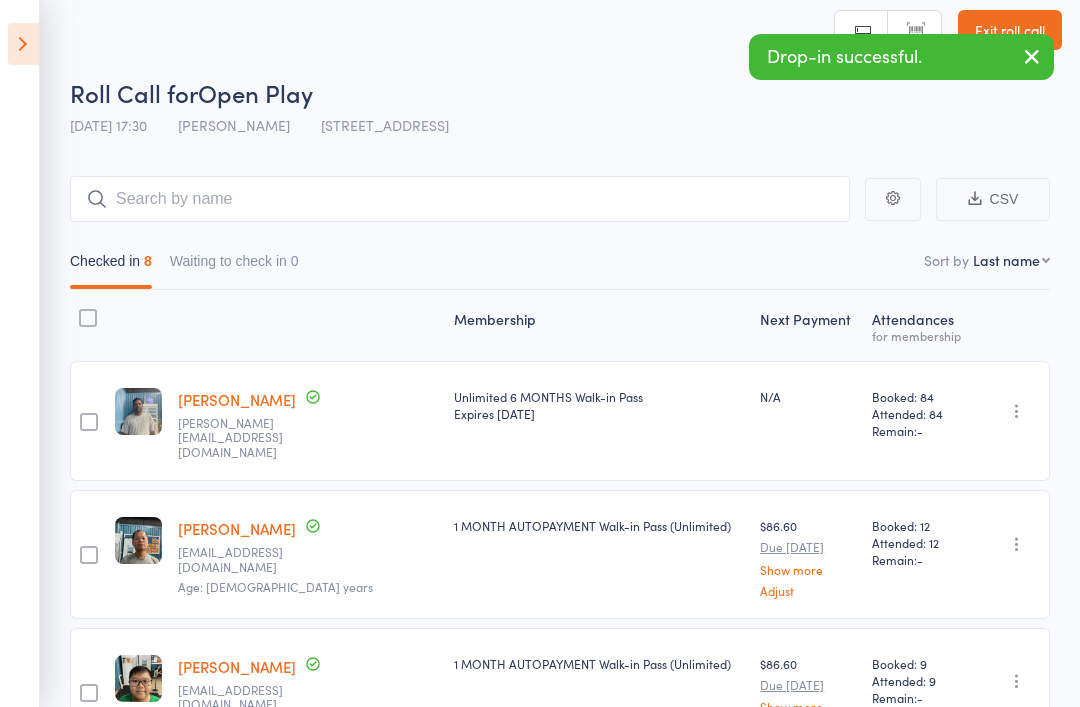 select on "4" 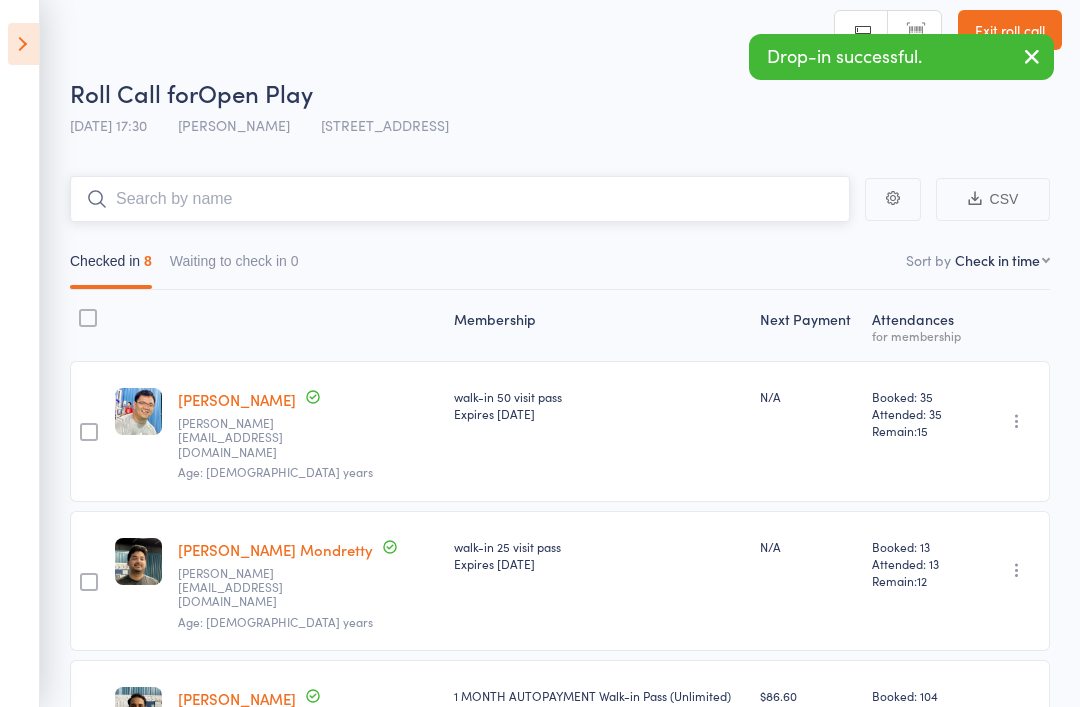 click at bounding box center [460, 199] 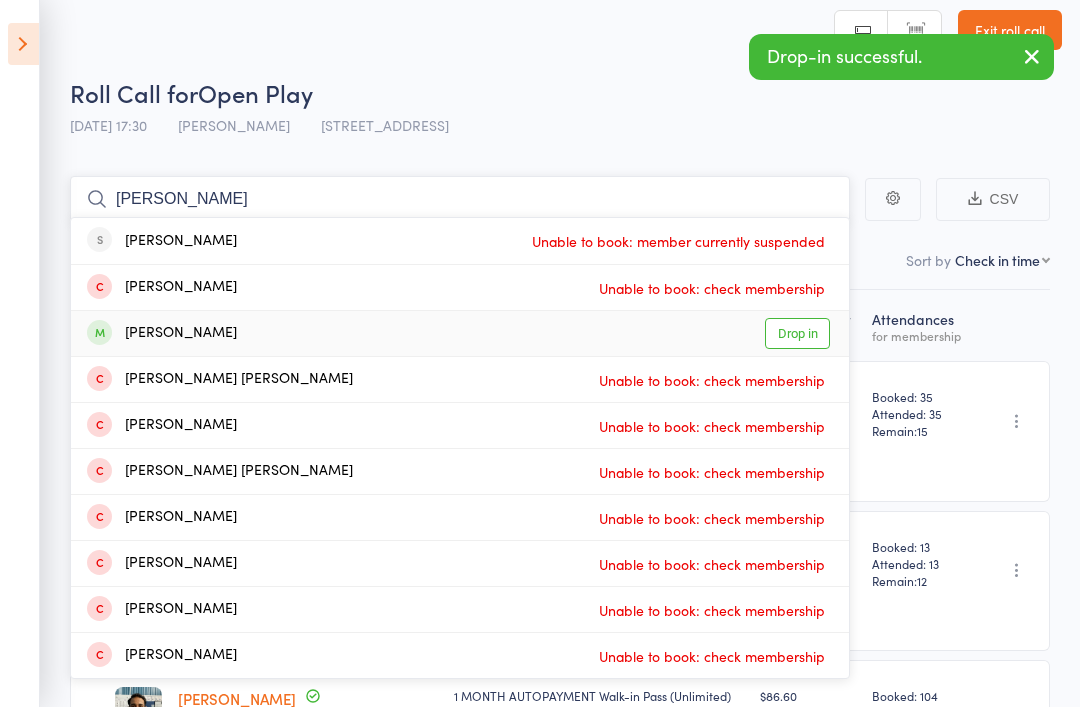 type on "Tina" 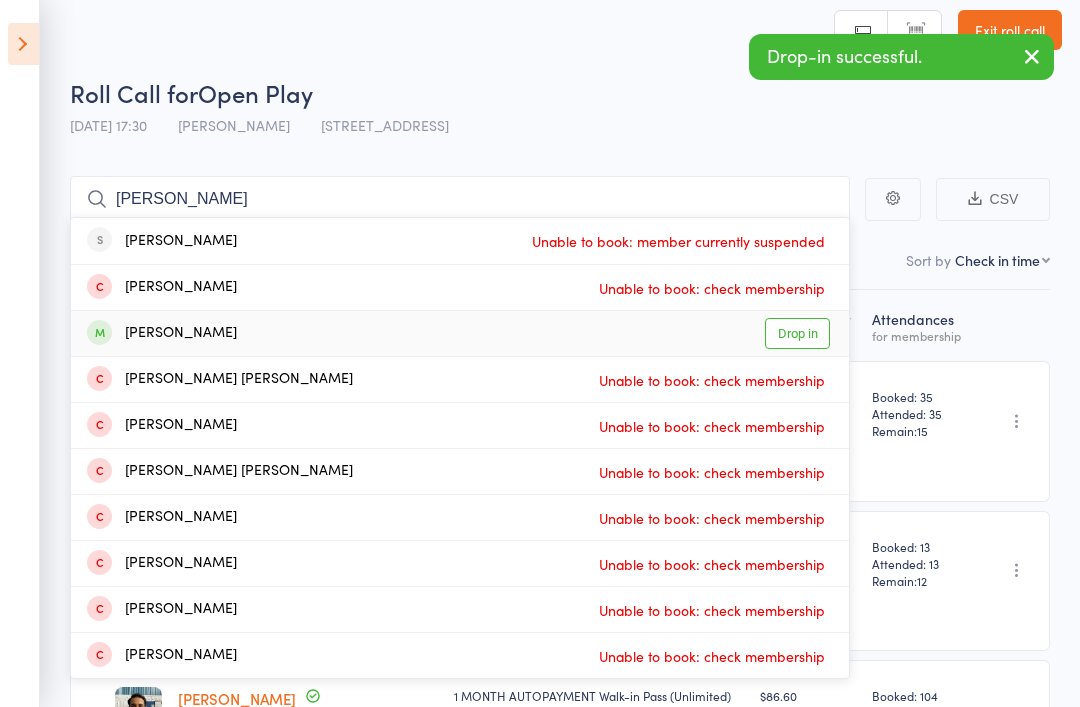 click on "Drop in" at bounding box center [797, 333] 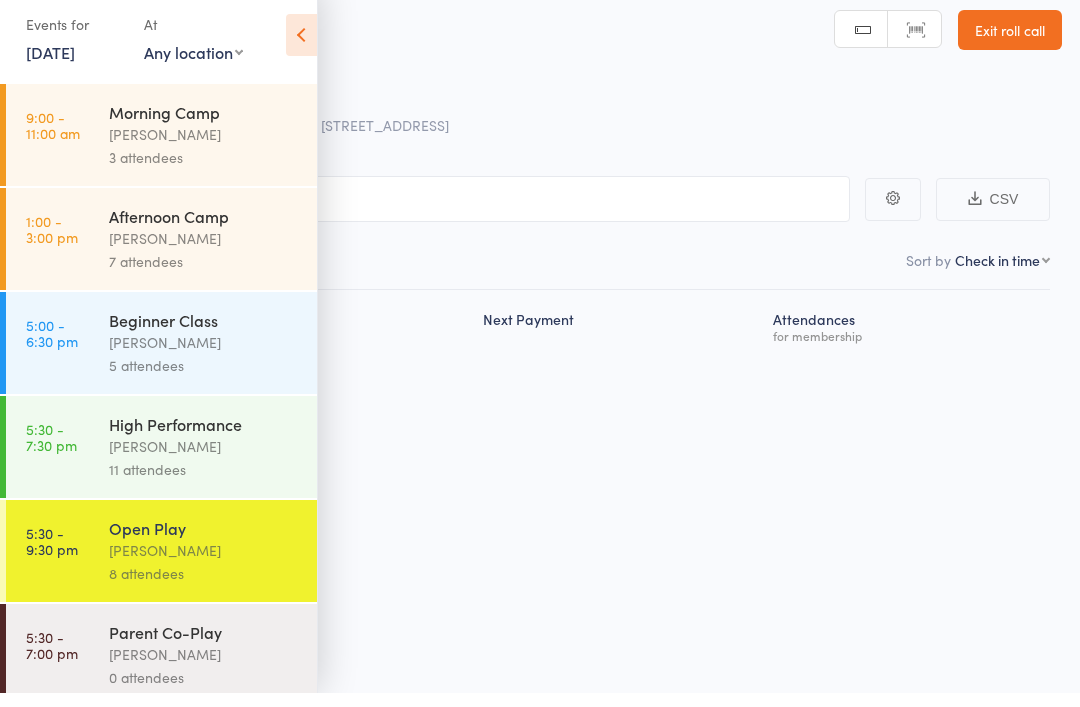scroll, scrollTop: 14, scrollLeft: 0, axis: vertical 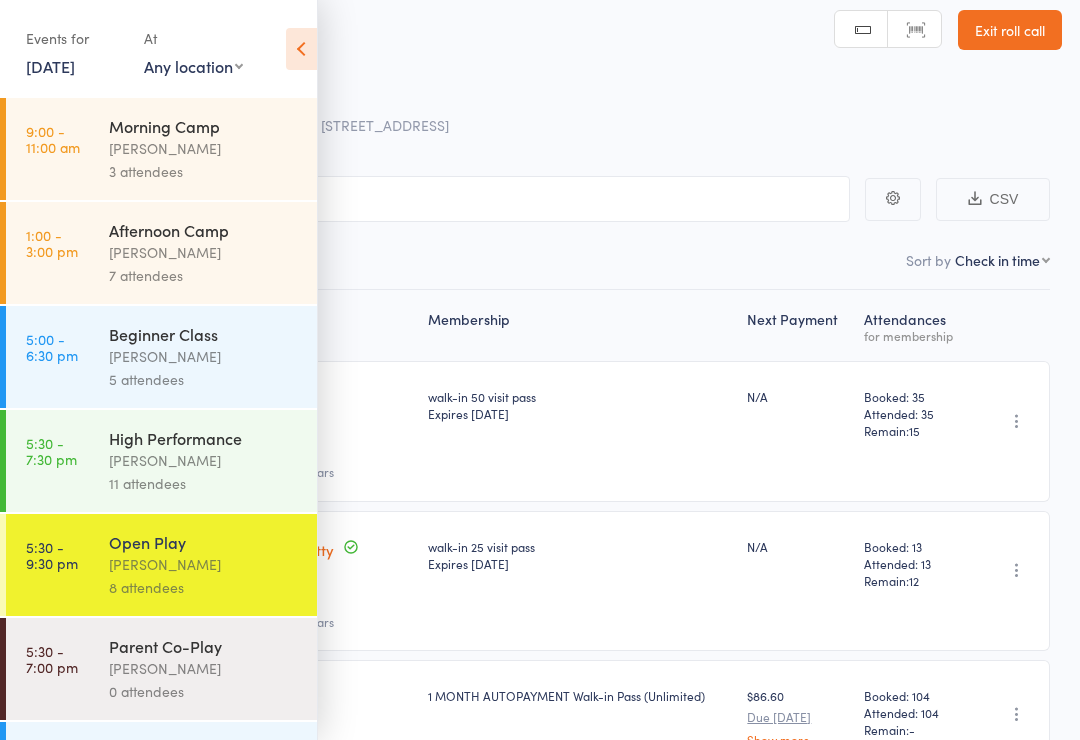 click at bounding box center [301, 49] 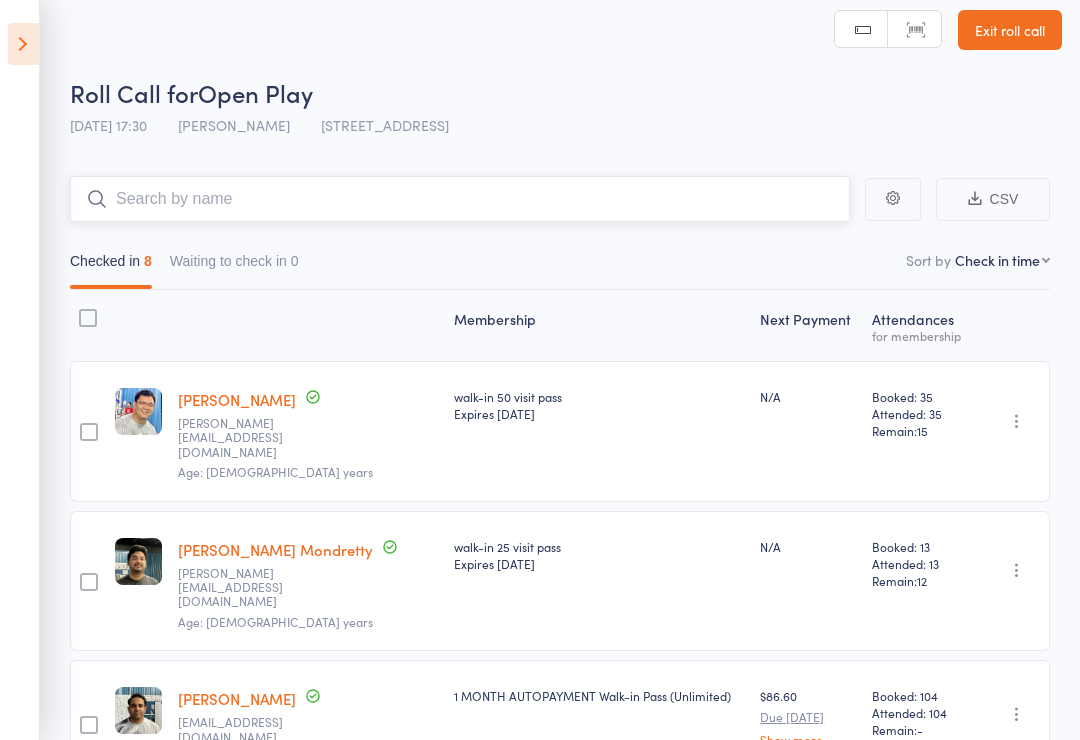 click at bounding box center (460, 199) 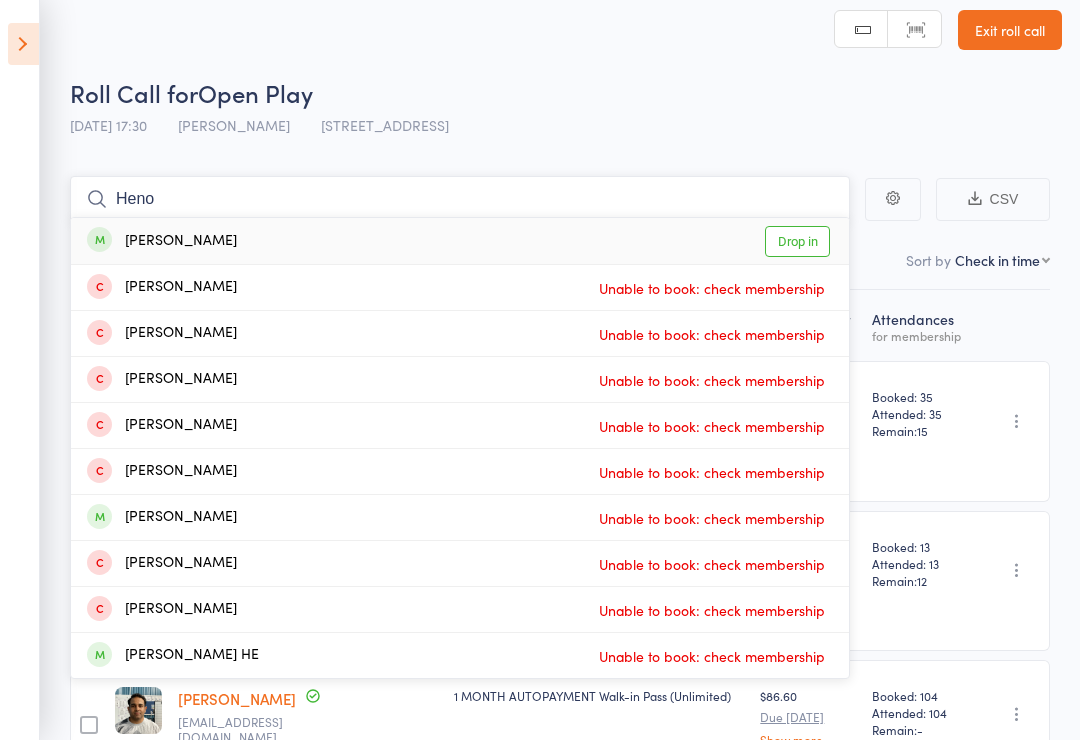 type on "Heno" 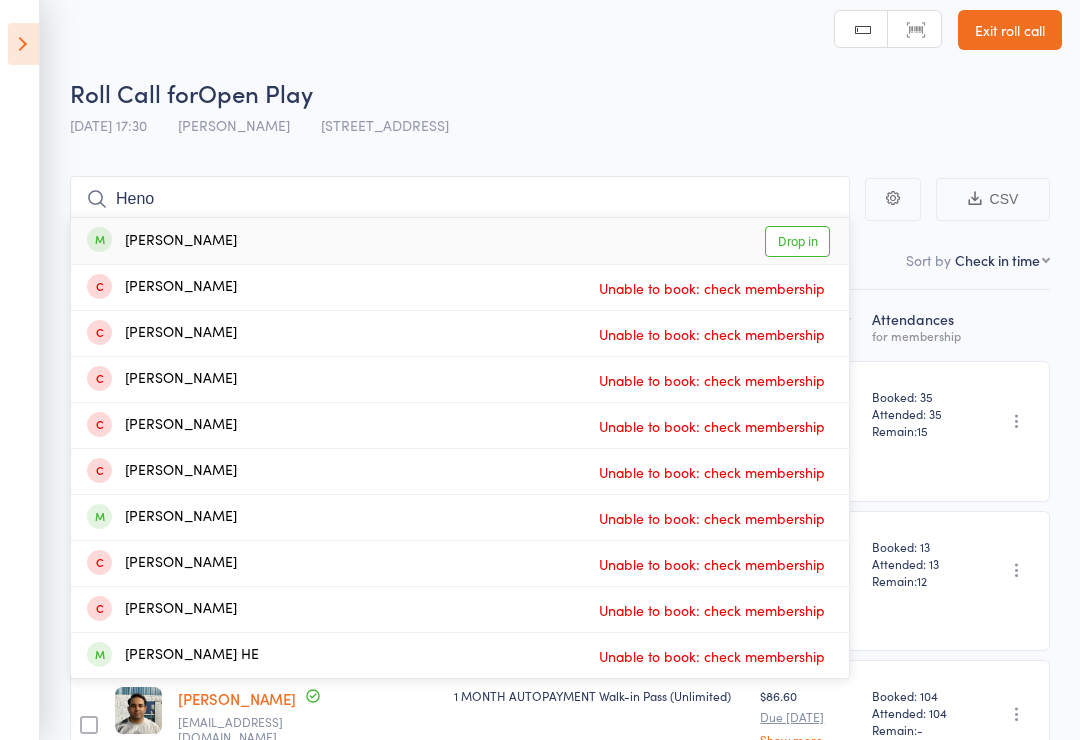 click on "Drop in" at bounding box center (797, 241) 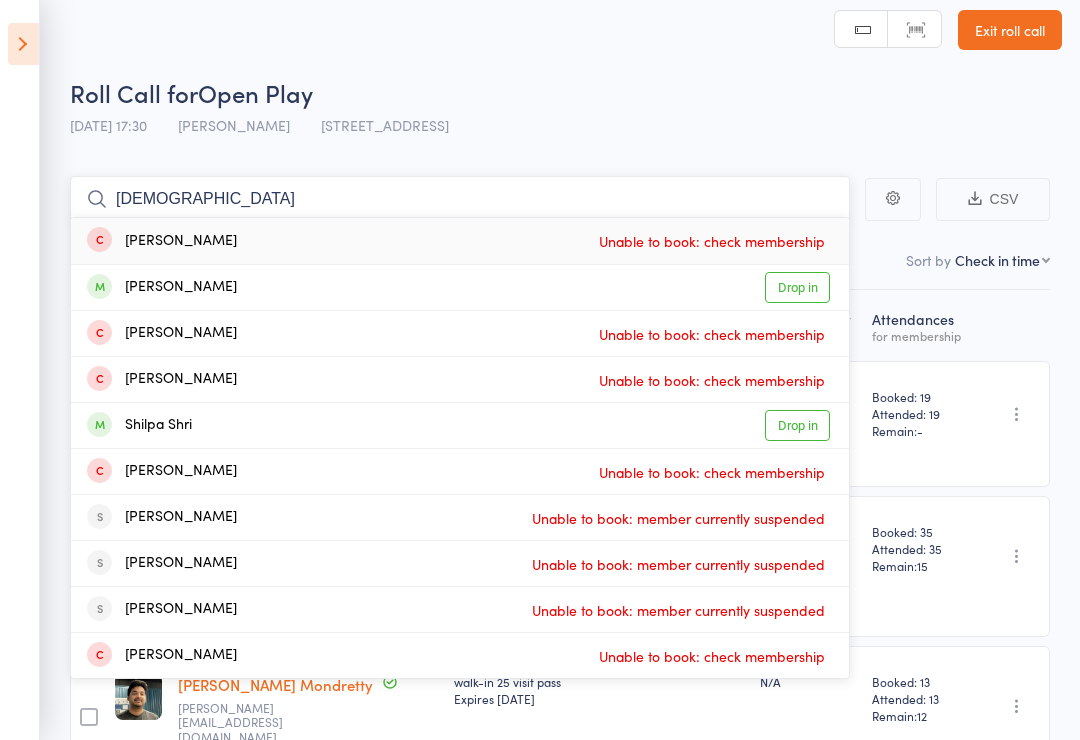 type on "Shiva" 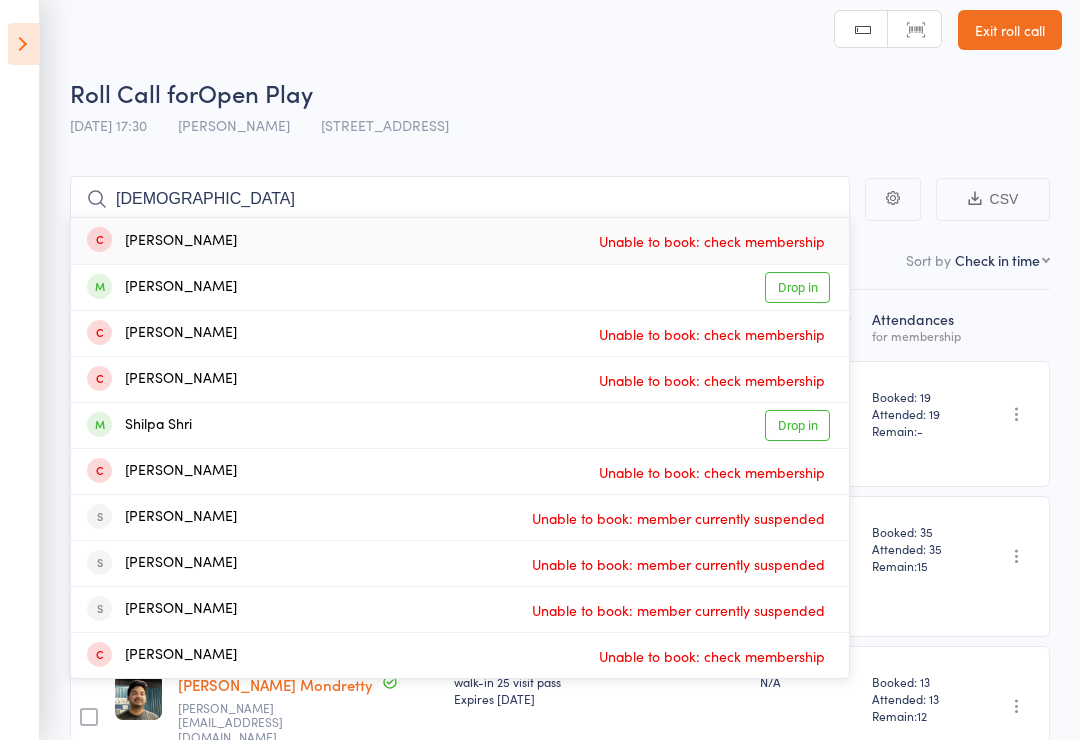 click on "Drop in" at bounding box center (797, 287) 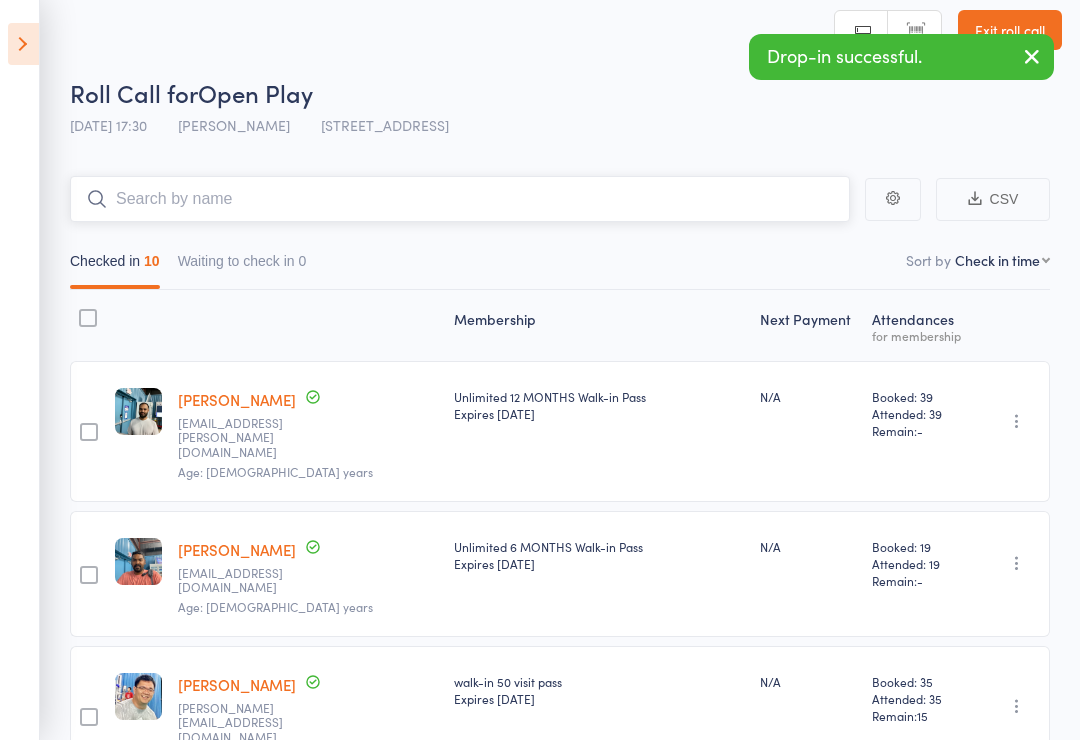 click on "Checked in  10 Waiting to check in  0" at bounding box center (560, 266) 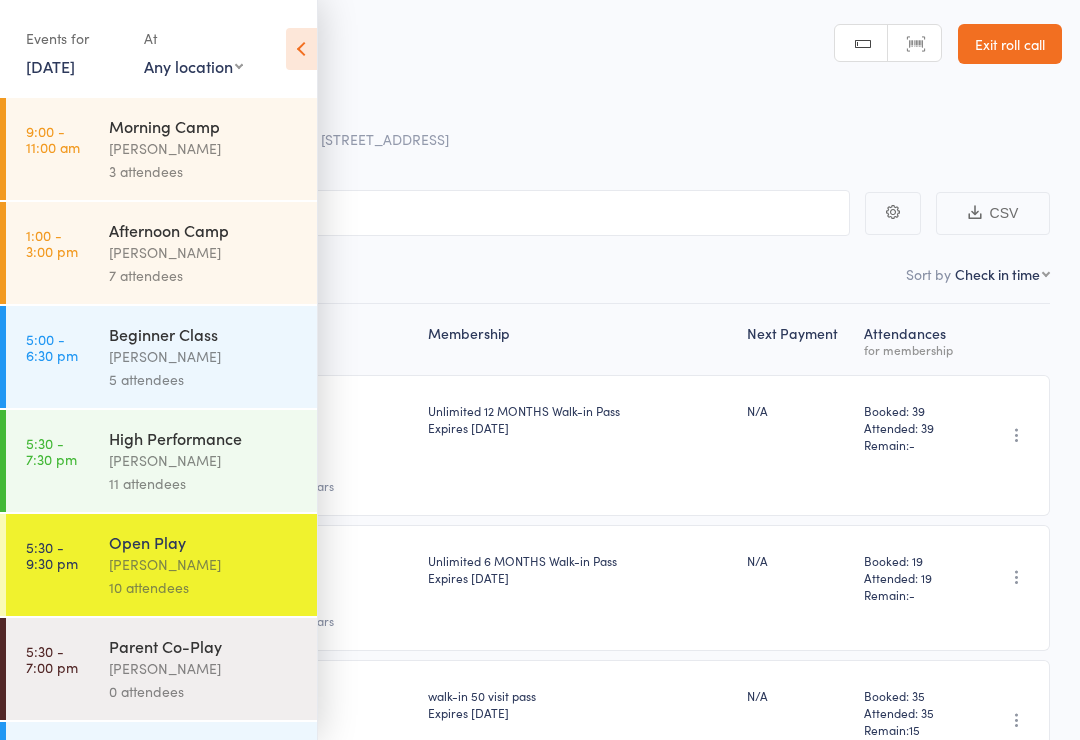 scroll, scrollTop: 84, scrollLeft: 0, axis: vertical 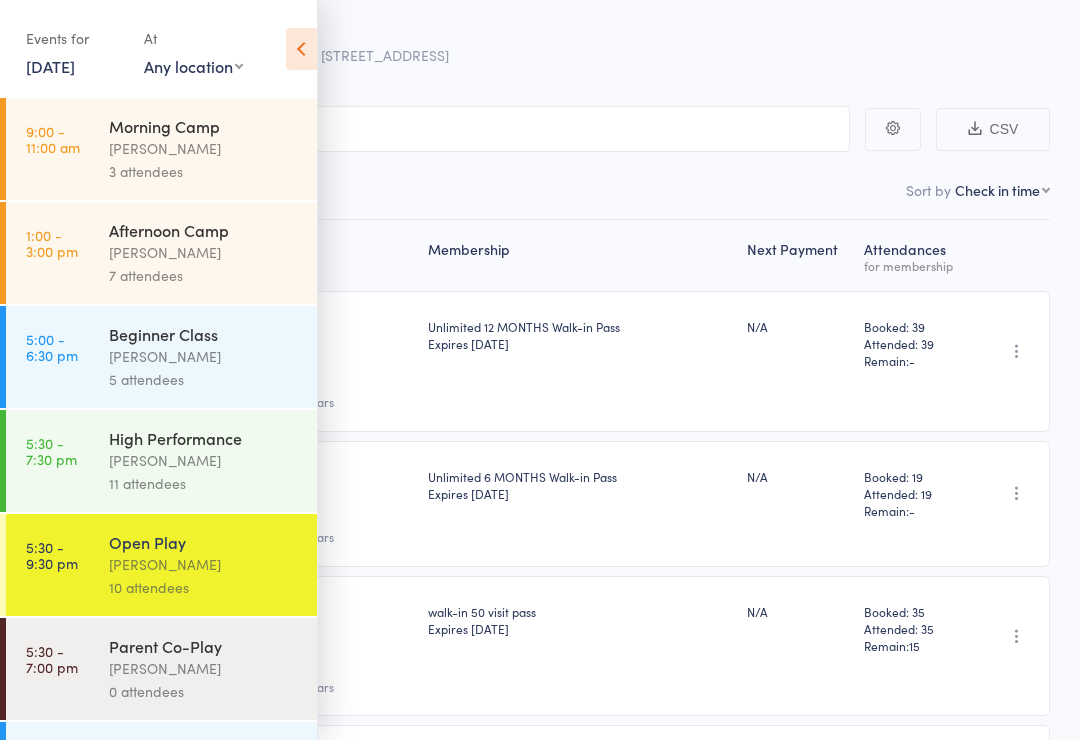 click at bounding box center [301, 49] 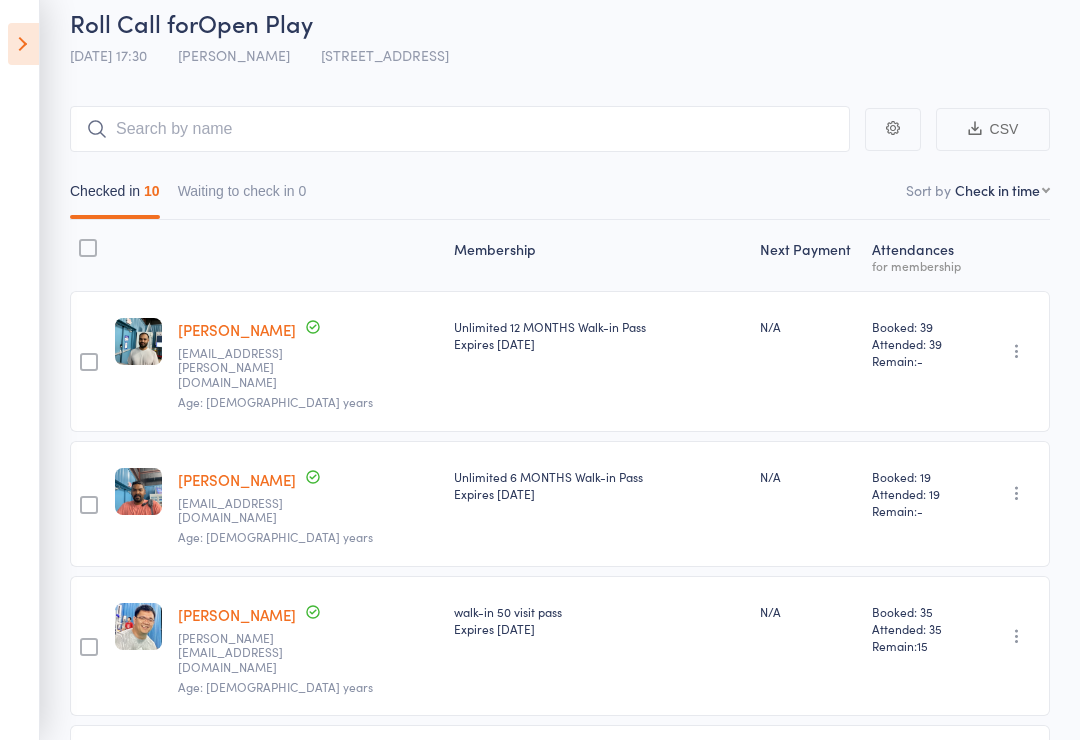 click at bounding box center [23, 44] 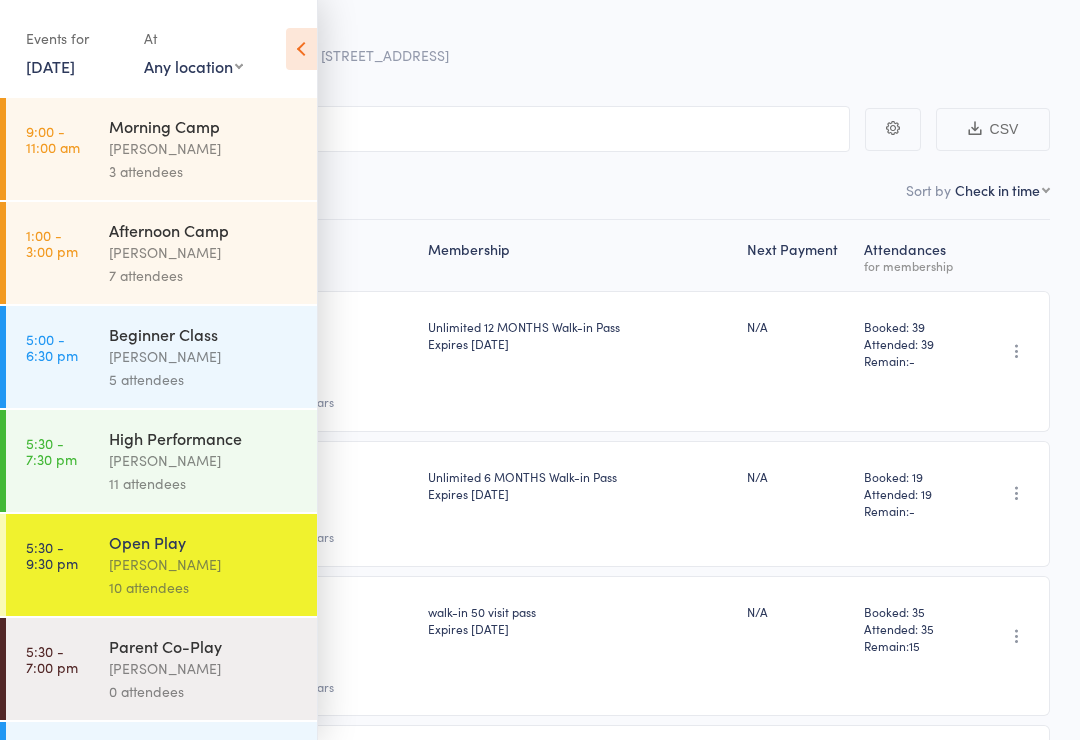 click on "High Performance" at bounding box center (204, 438) 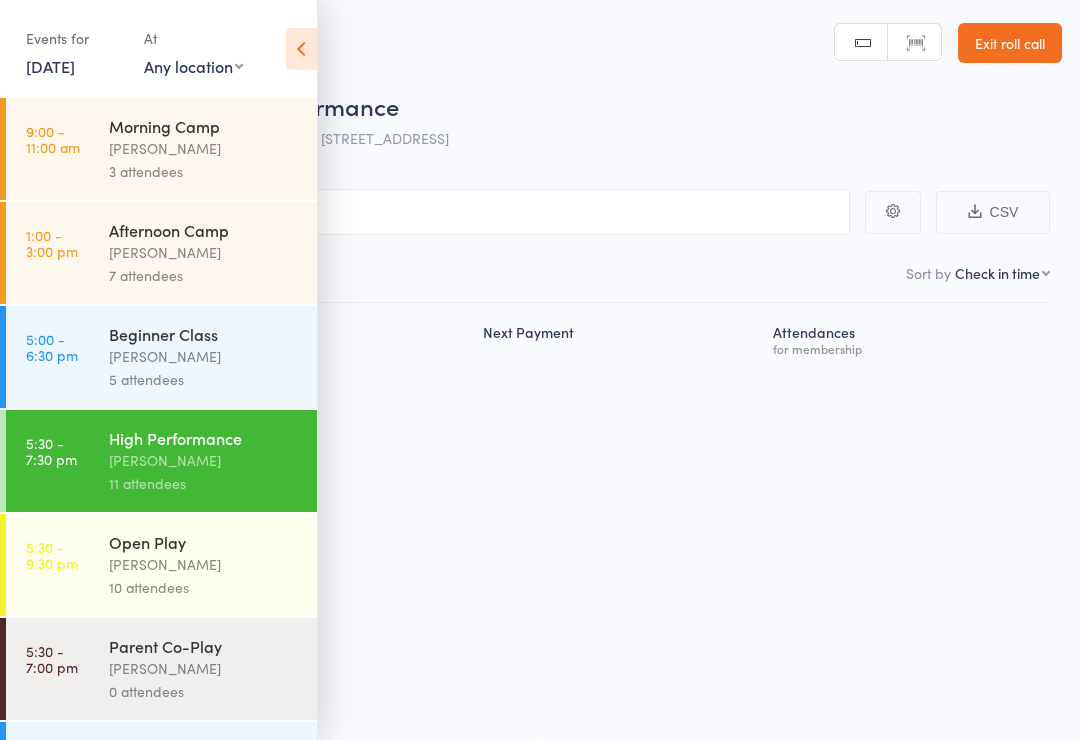 scroll, scrollTop: 14, scrollLeft: 0, axis: vertical 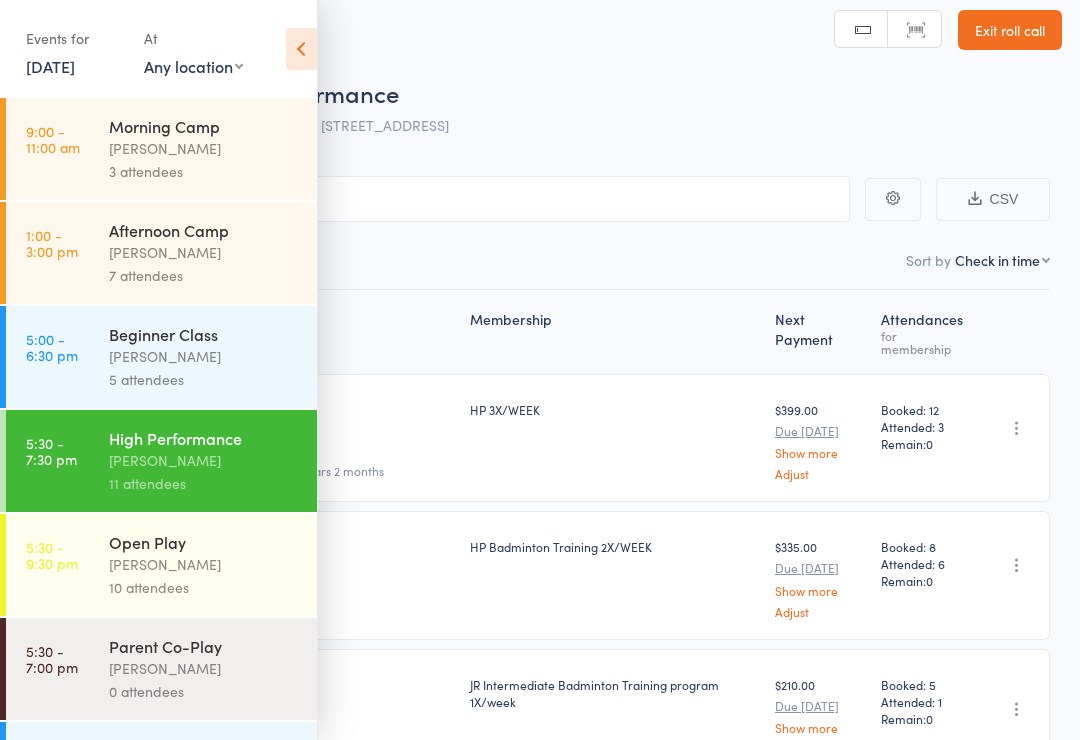click at bounding box center [301, 49] 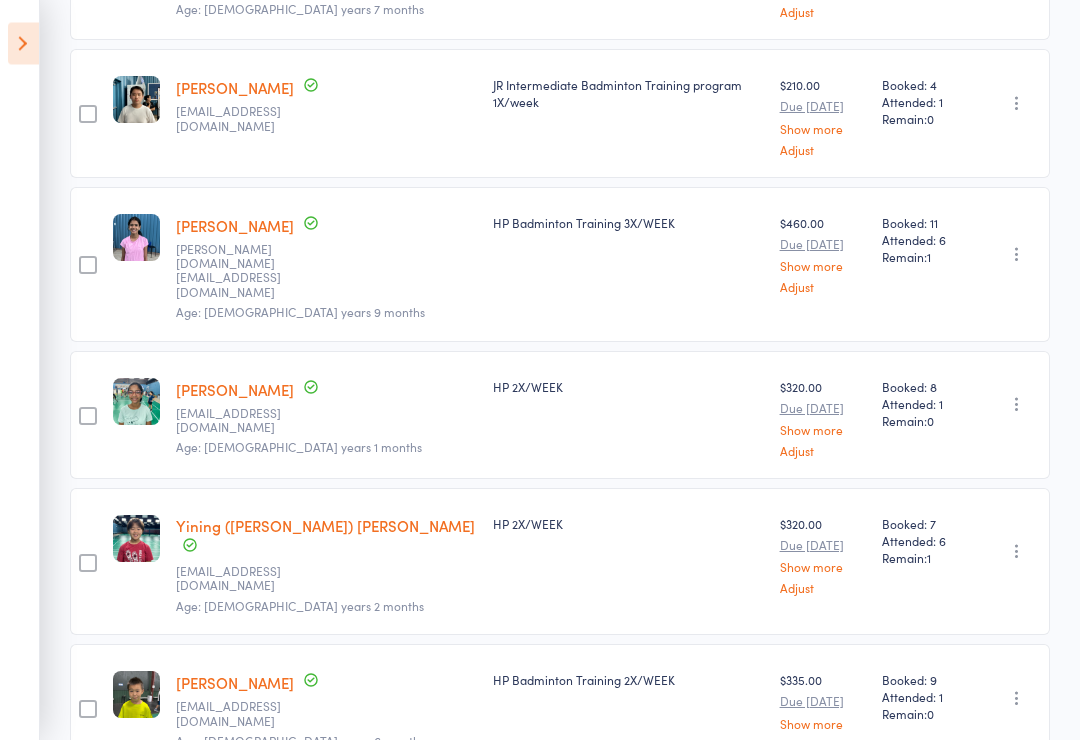 scroll, scrollTop: 1050, scrollLeft: 0, axis: vertical 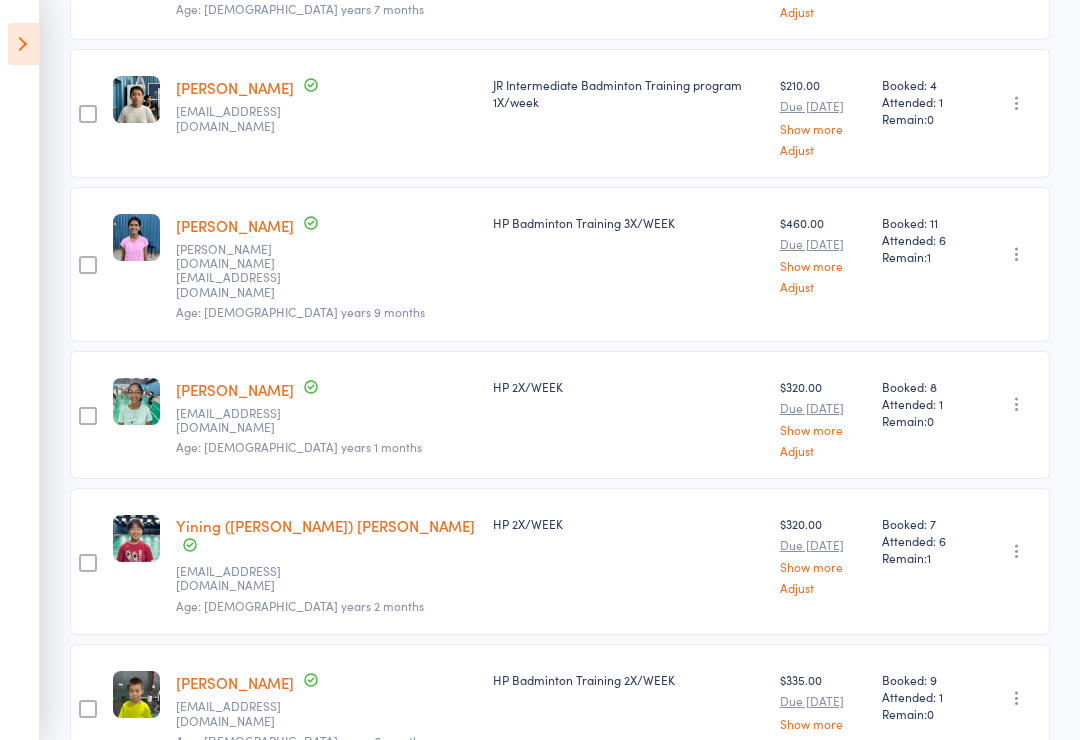 click at bounding box center (23, 44) 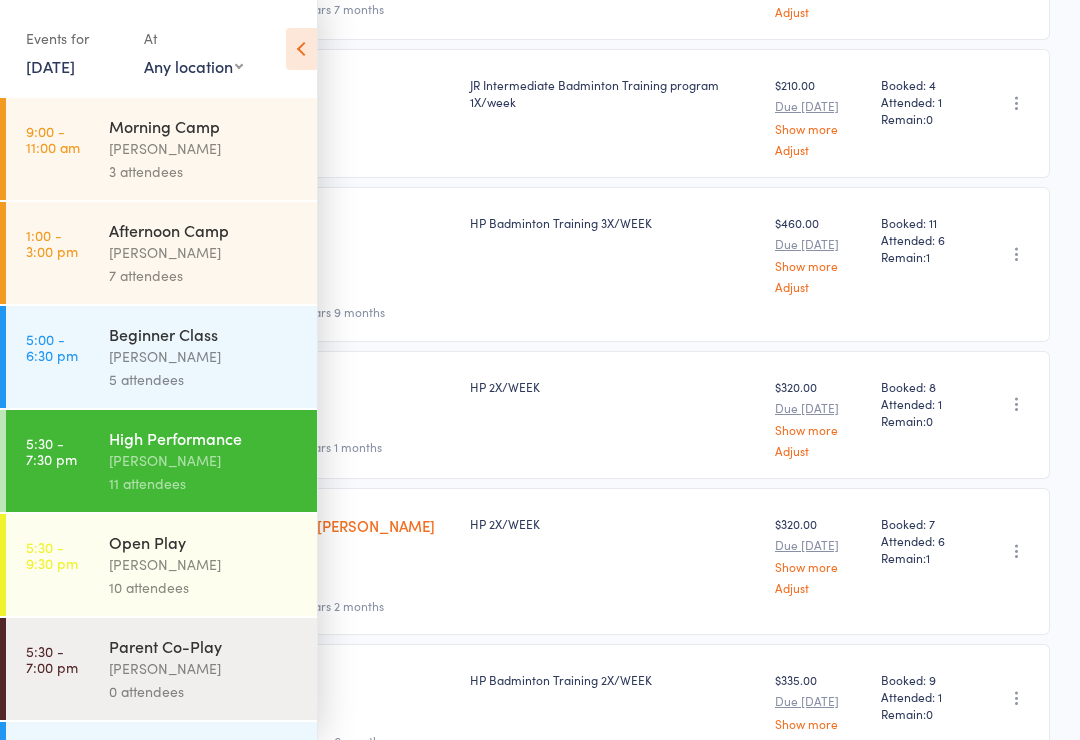 scroll, scrollTop: 1056, scrollLeft: 0, axis: vertical 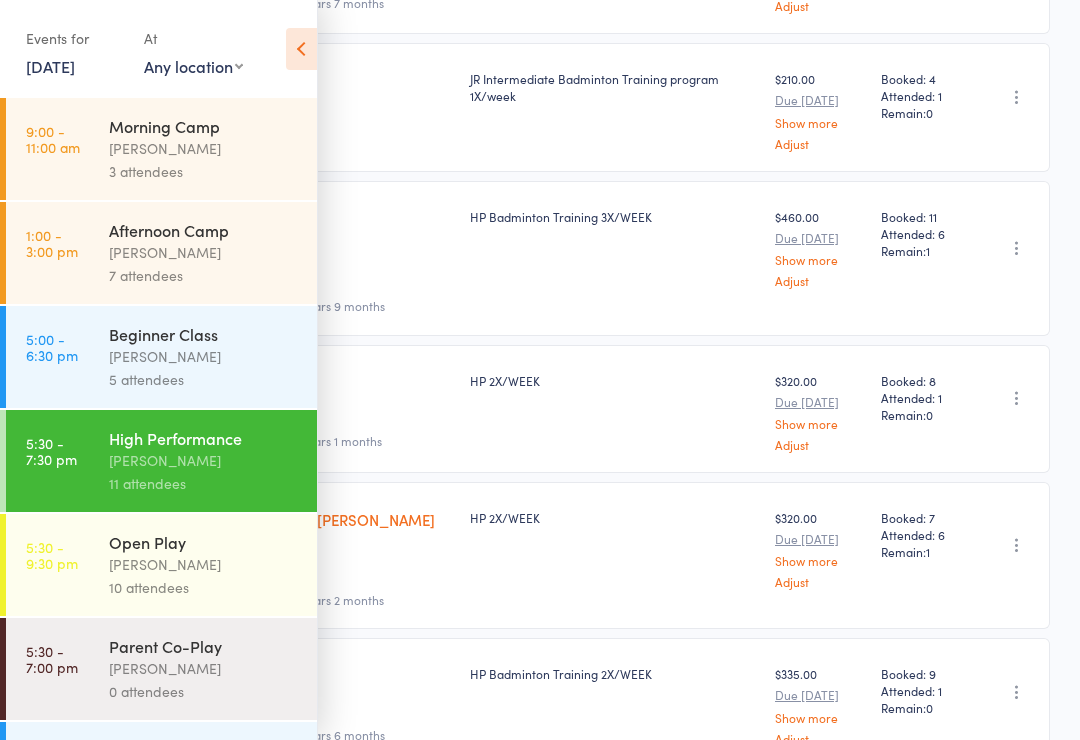 click on "Open Play" at bounding box center (204, 542) 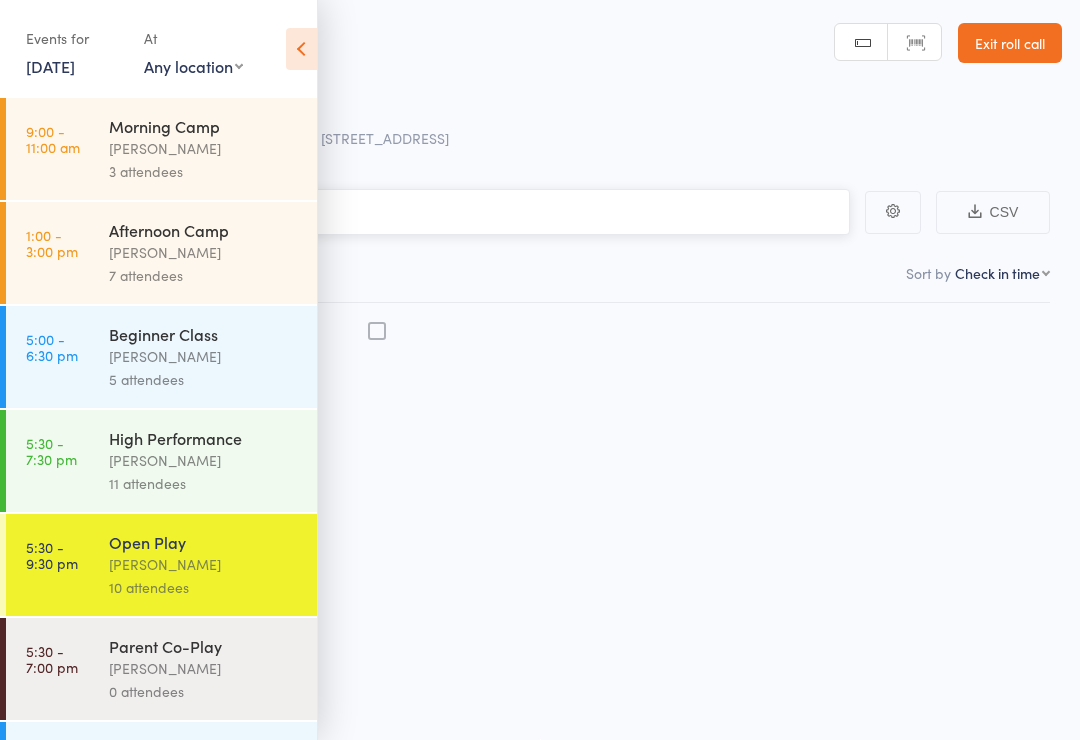 scroll, scrollTop: 9, scrollLeft: 0, axis: vertical 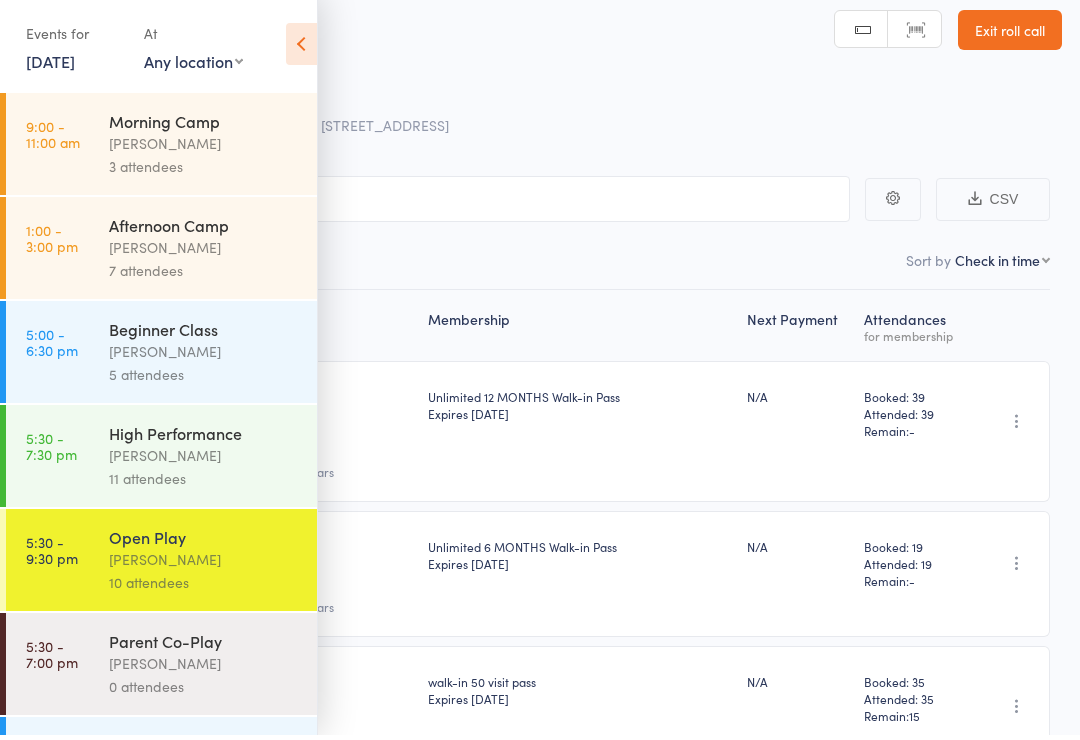 click at bounding box center (301, 49) 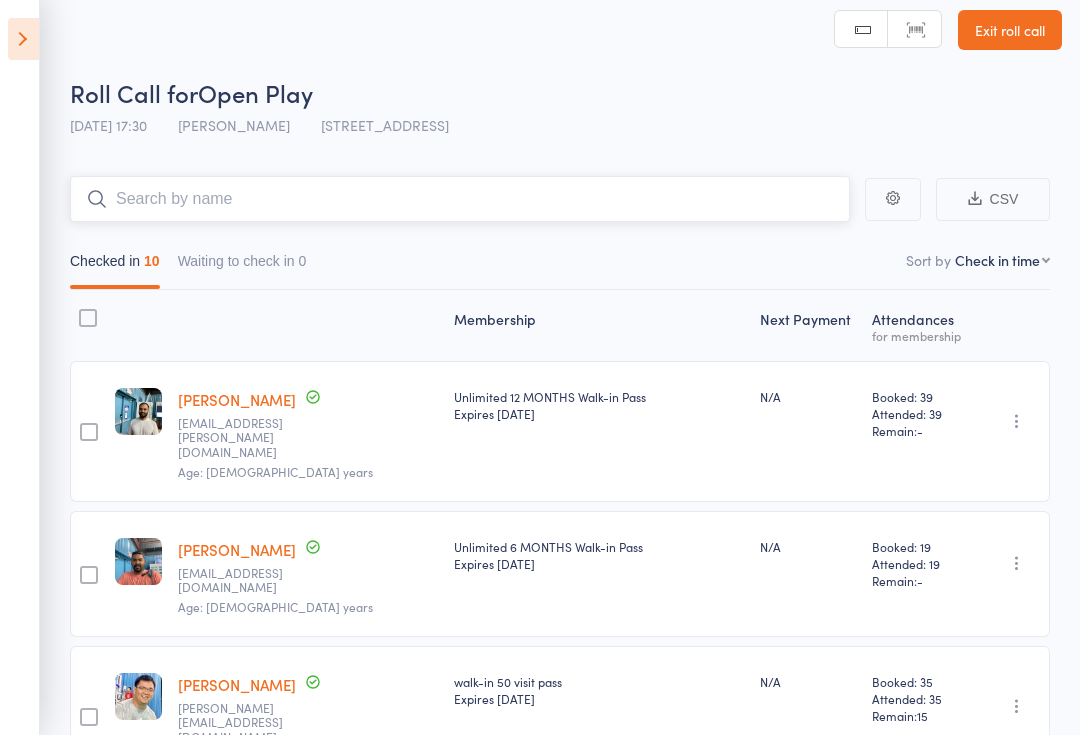 click at bounding box center (460, 204) 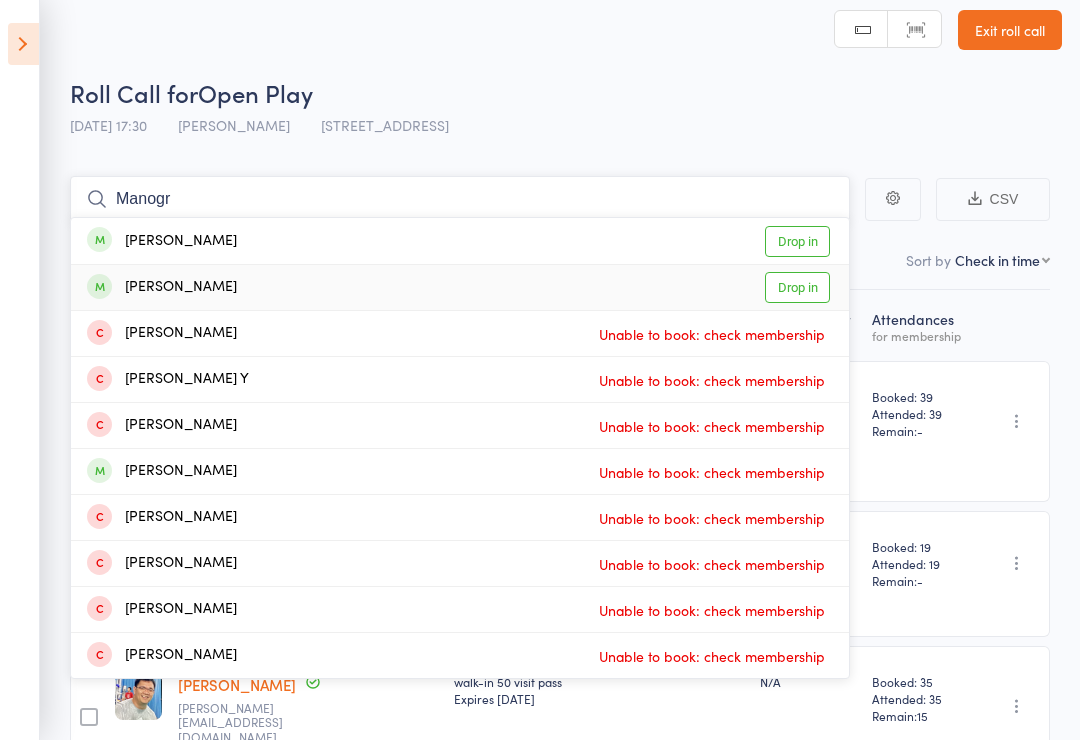 type on "Manogr" 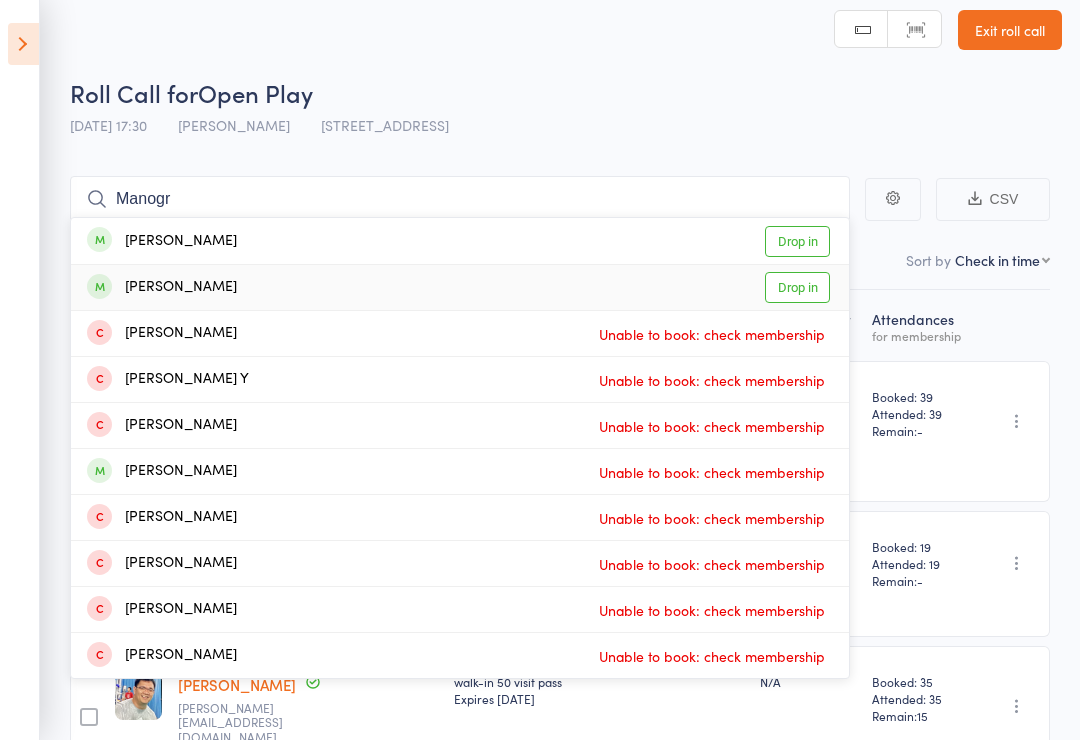 click on "Drop in" at bounding box center [797, 287] 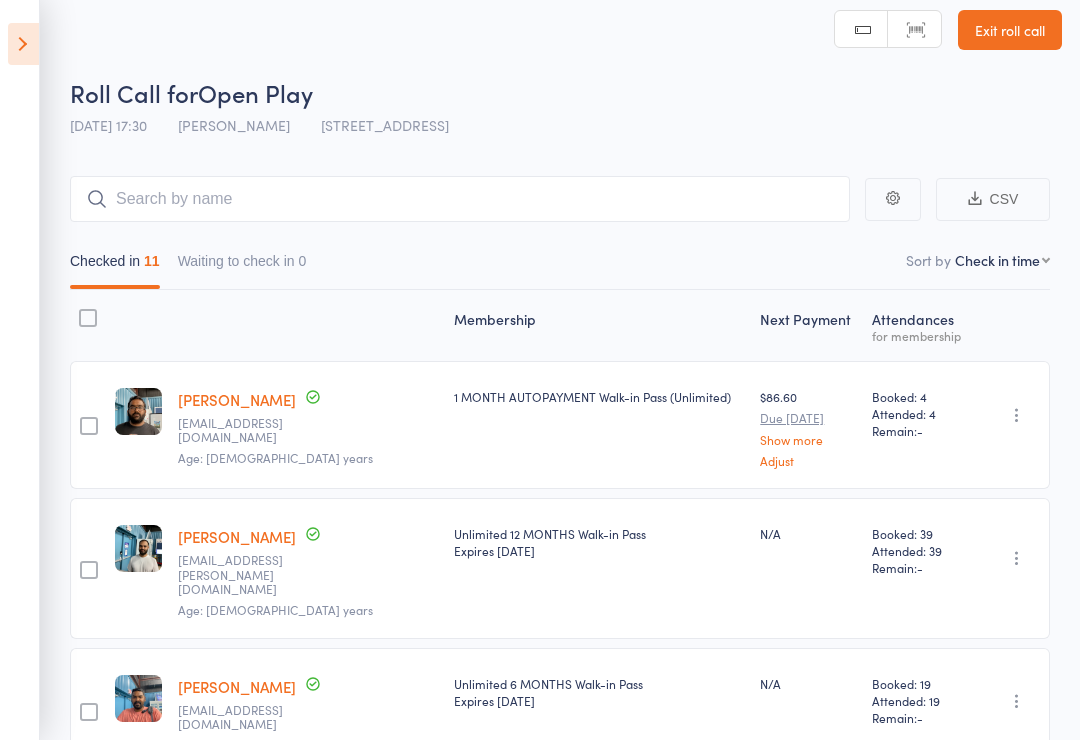 click at bounding box center [23, 44] 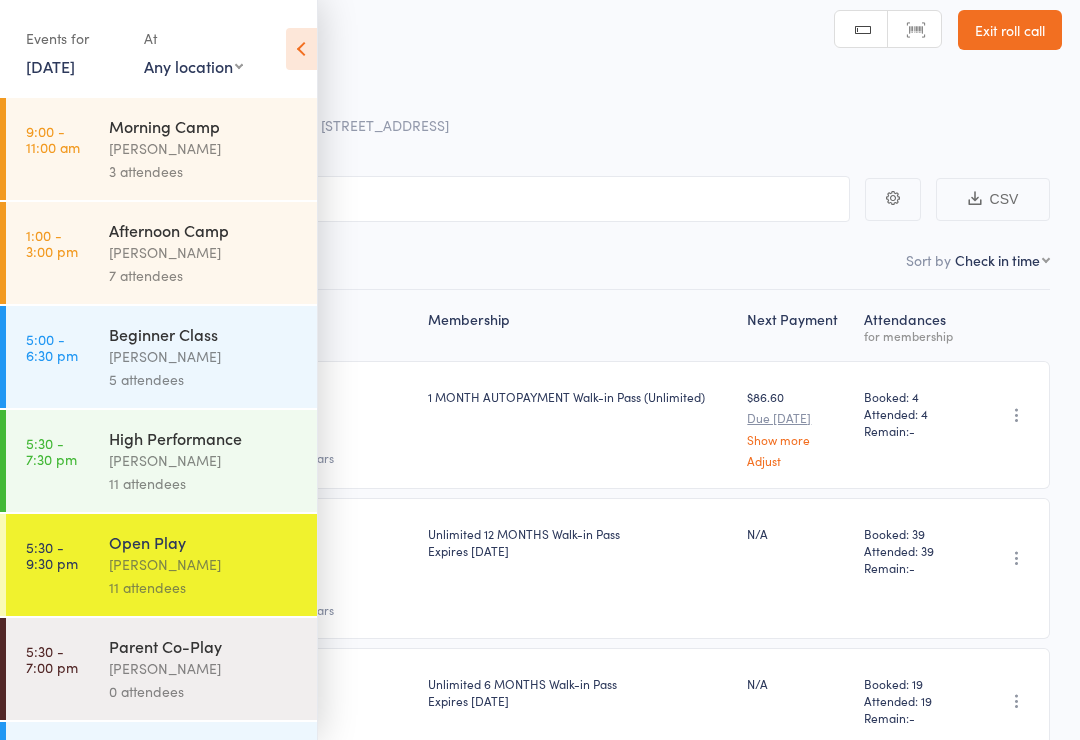 click on "Parent Co-Play" at bounding box center [204, 646] 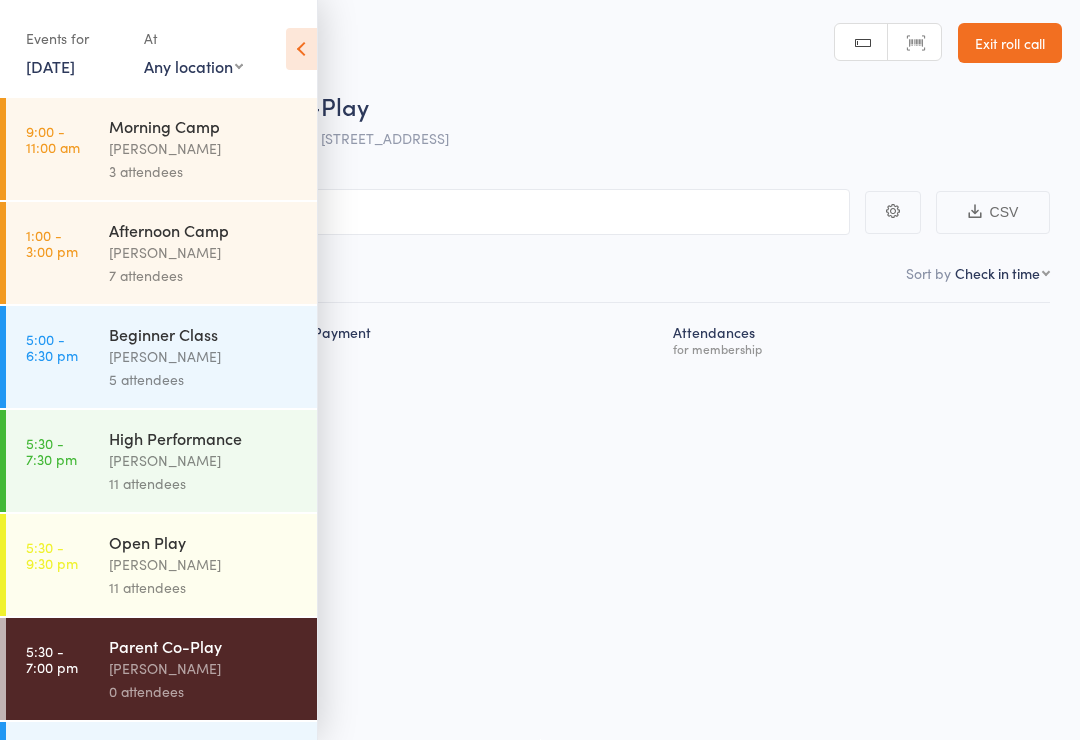 click at bounding box center [301, 49] 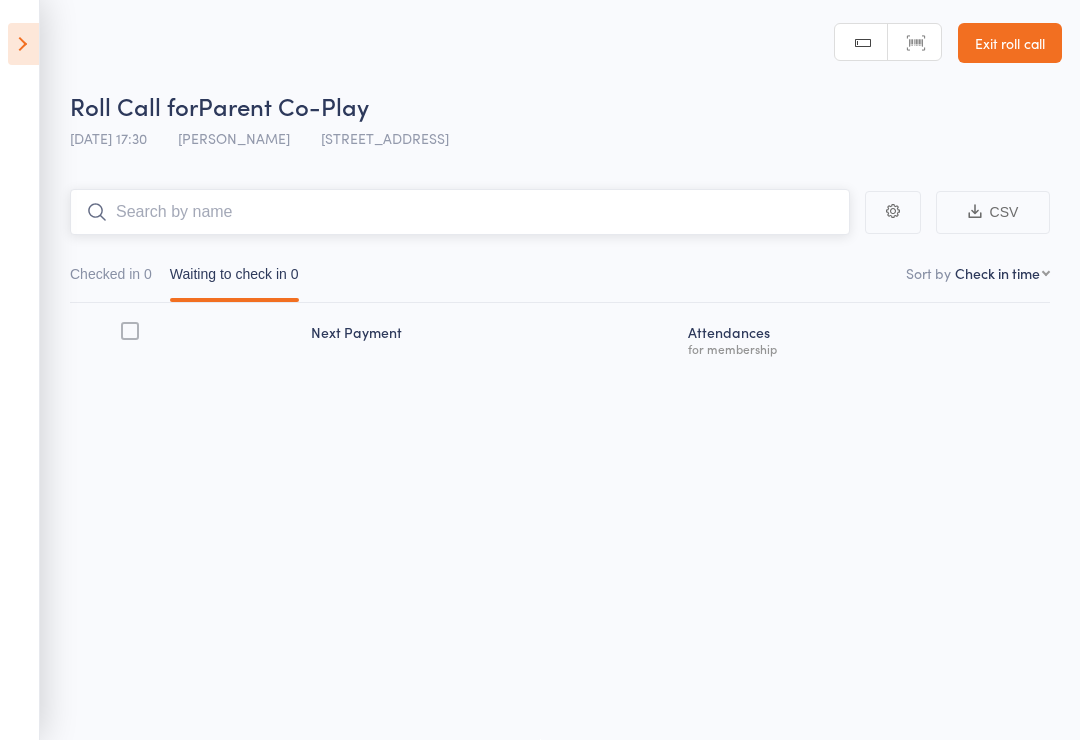 click at bounding box center (460, 212) 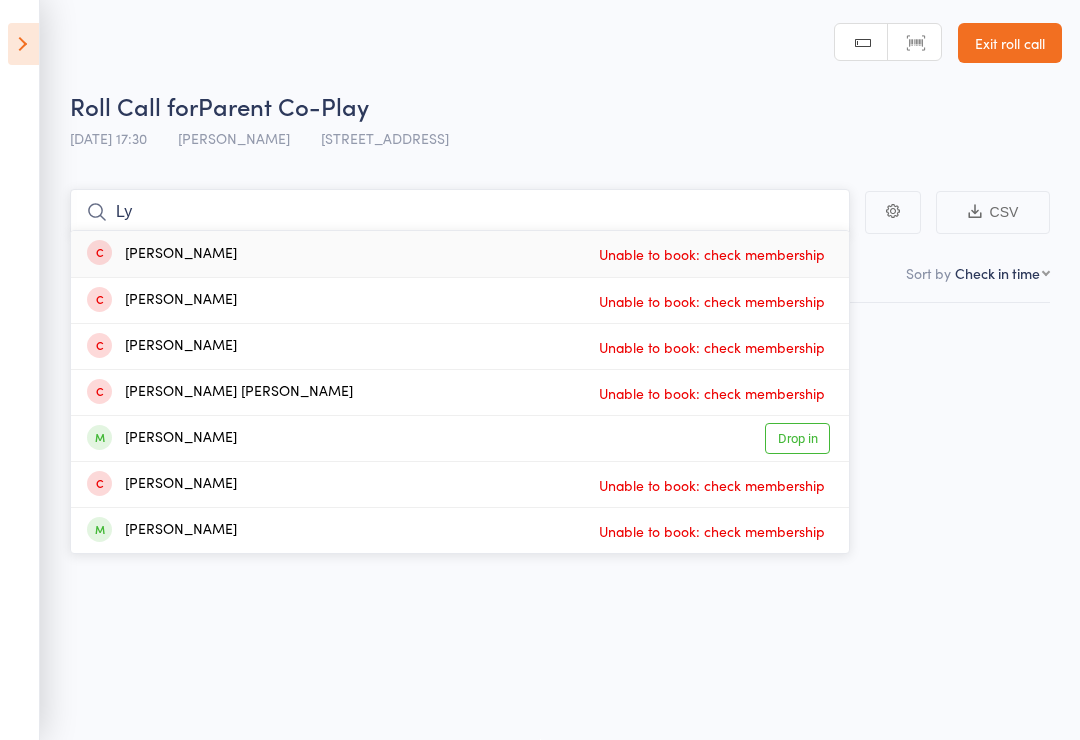 type on "Ly" 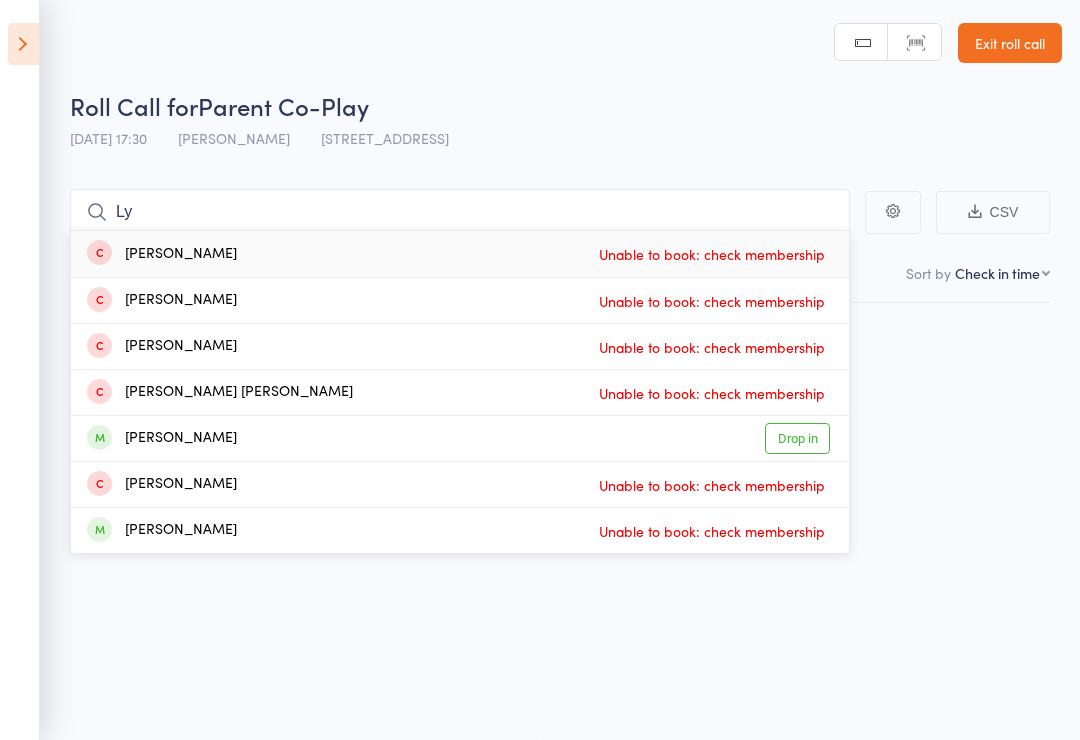 click on "Drop in" at bounding box center [797, 438] 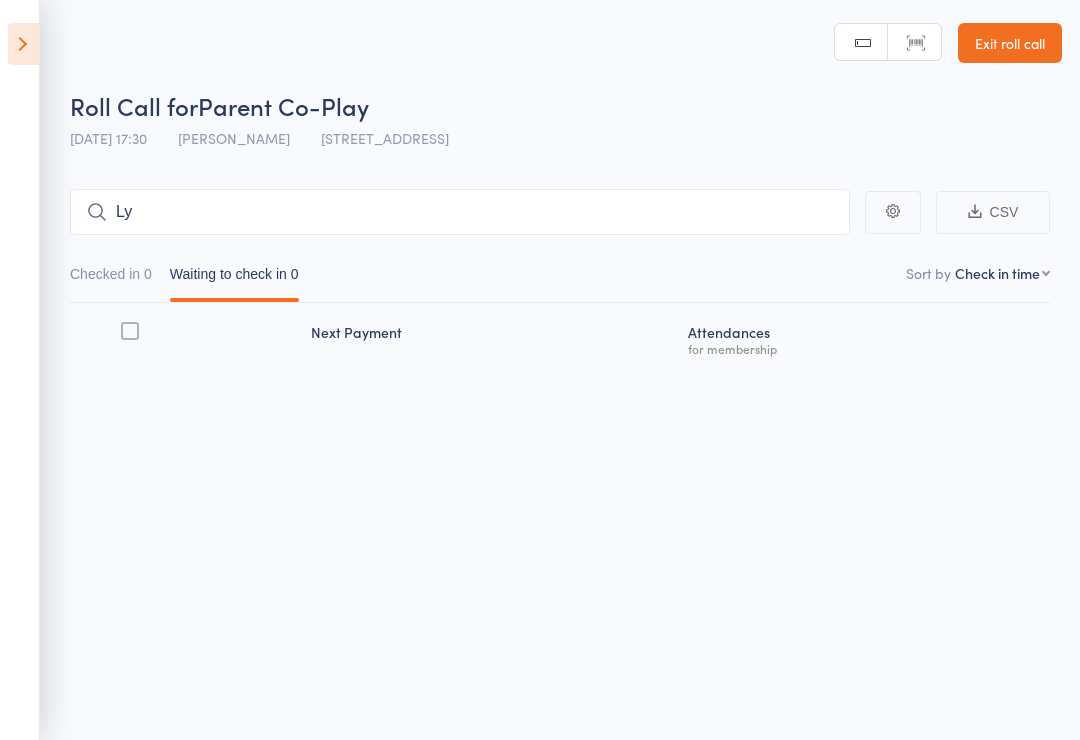 type 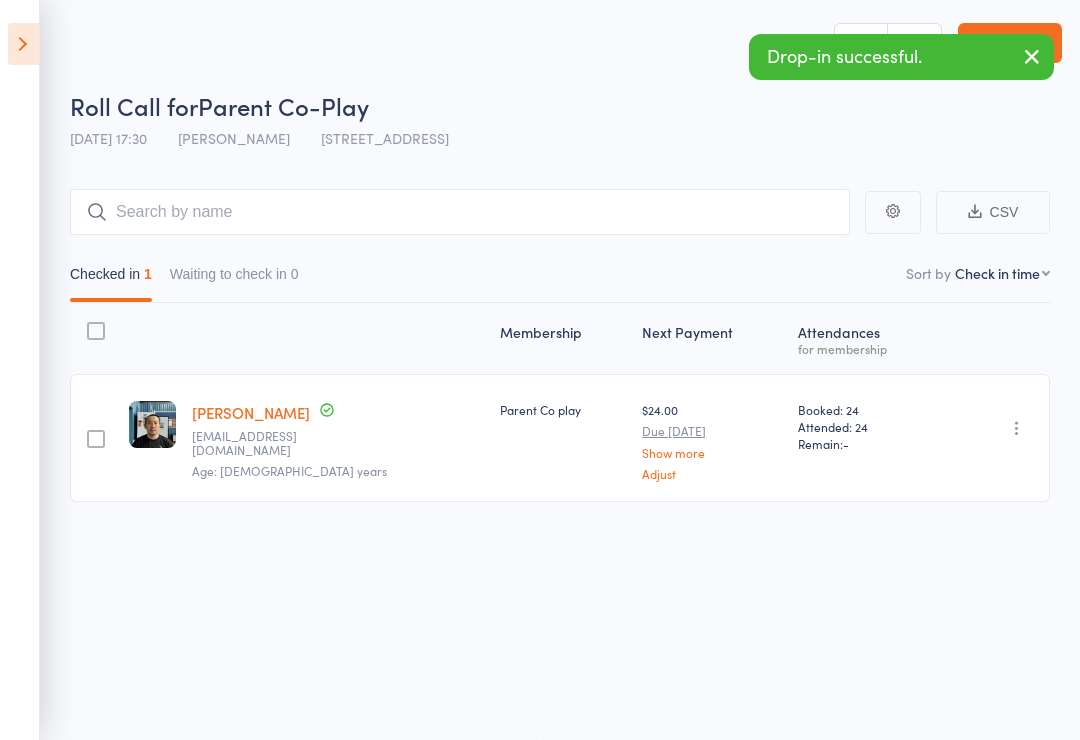 click at bounding box center [23, 44] 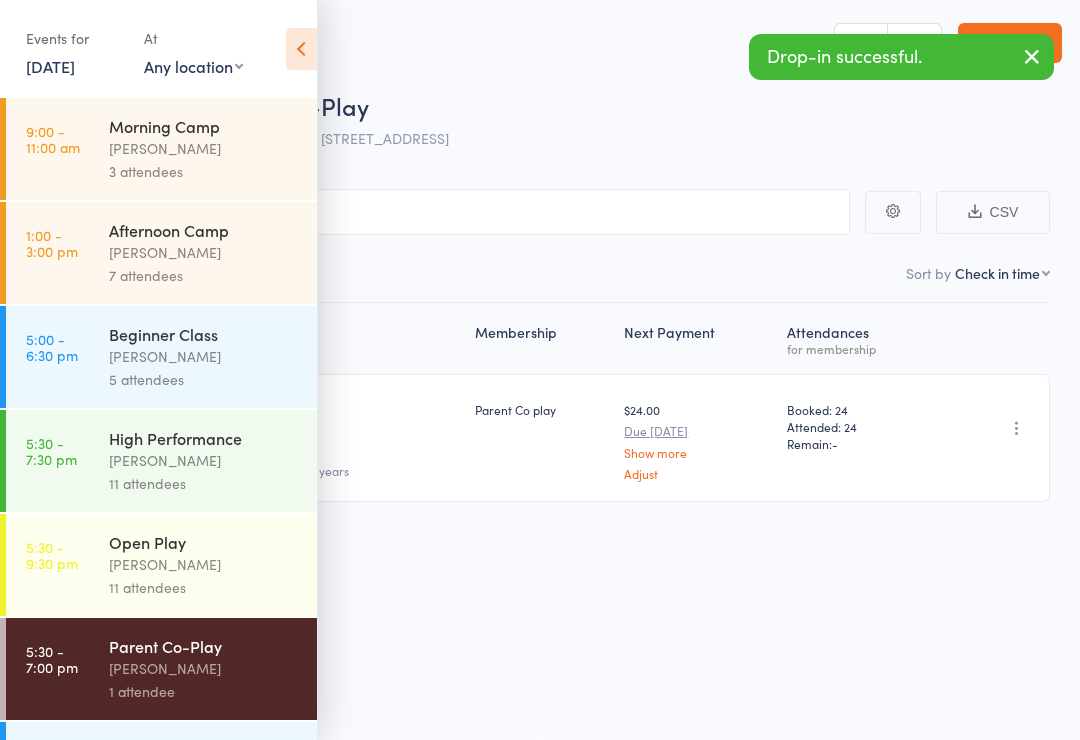 click on "10 Jul, 2025" at bounding box center [50, 66] 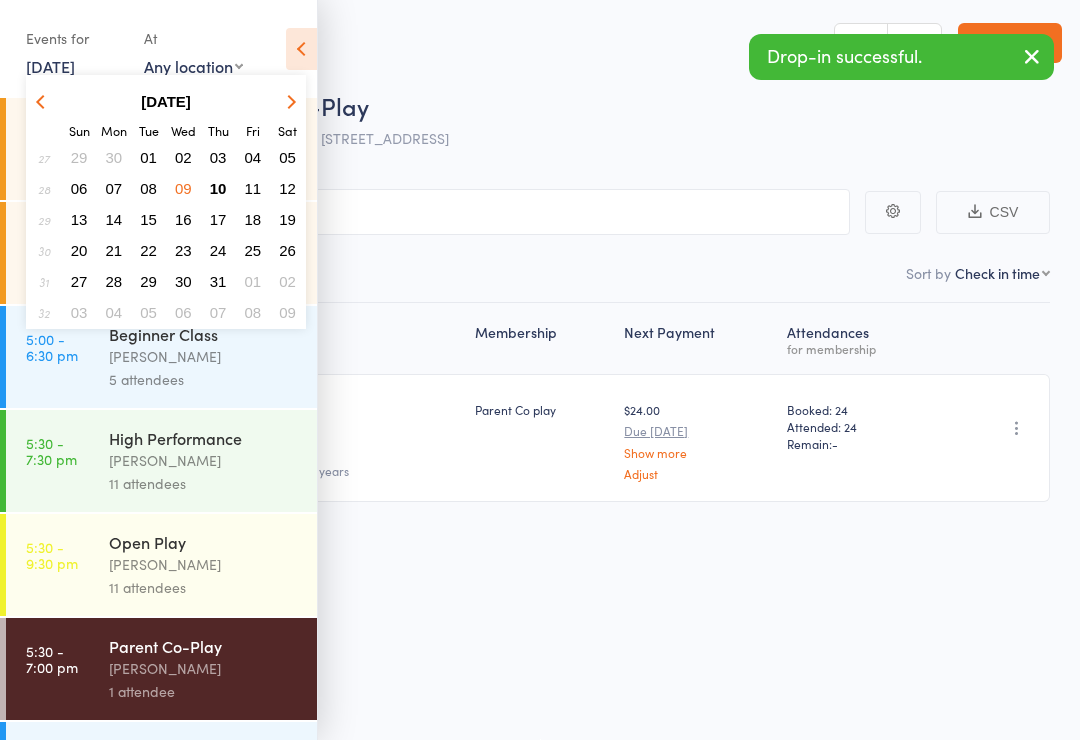 click on "03" at bounding box center (218, 157) 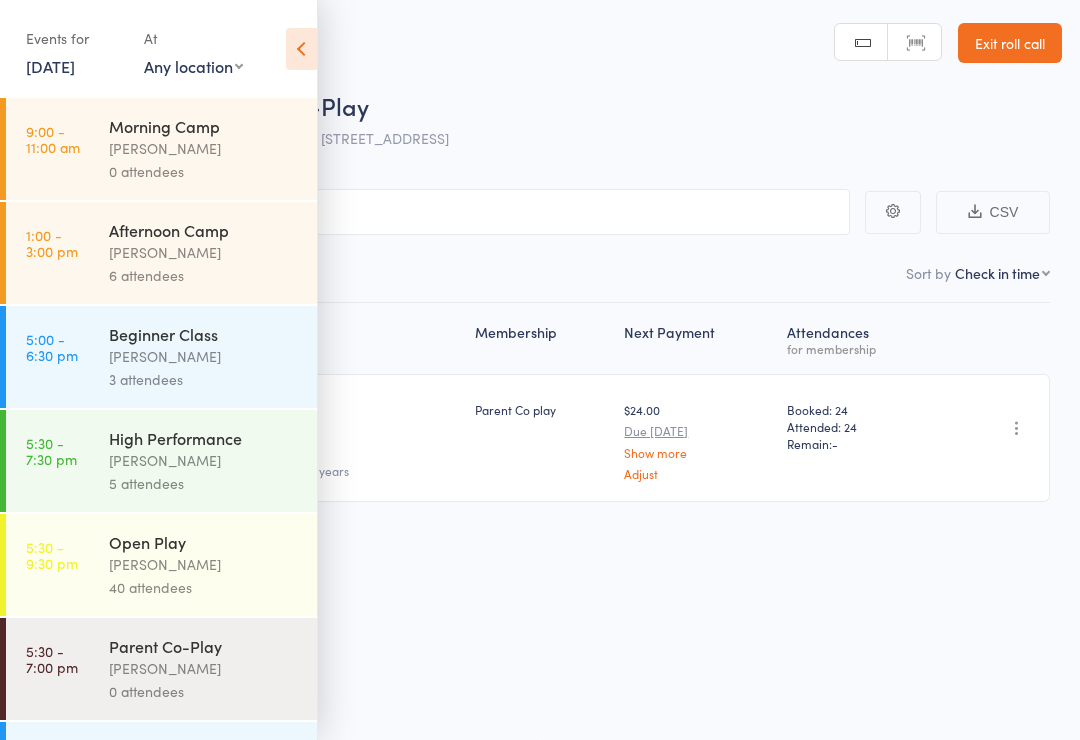 click on "Parent Co-Play Belle Chatupornkarnchana 0 attendees" at bounding box center (213, 669) 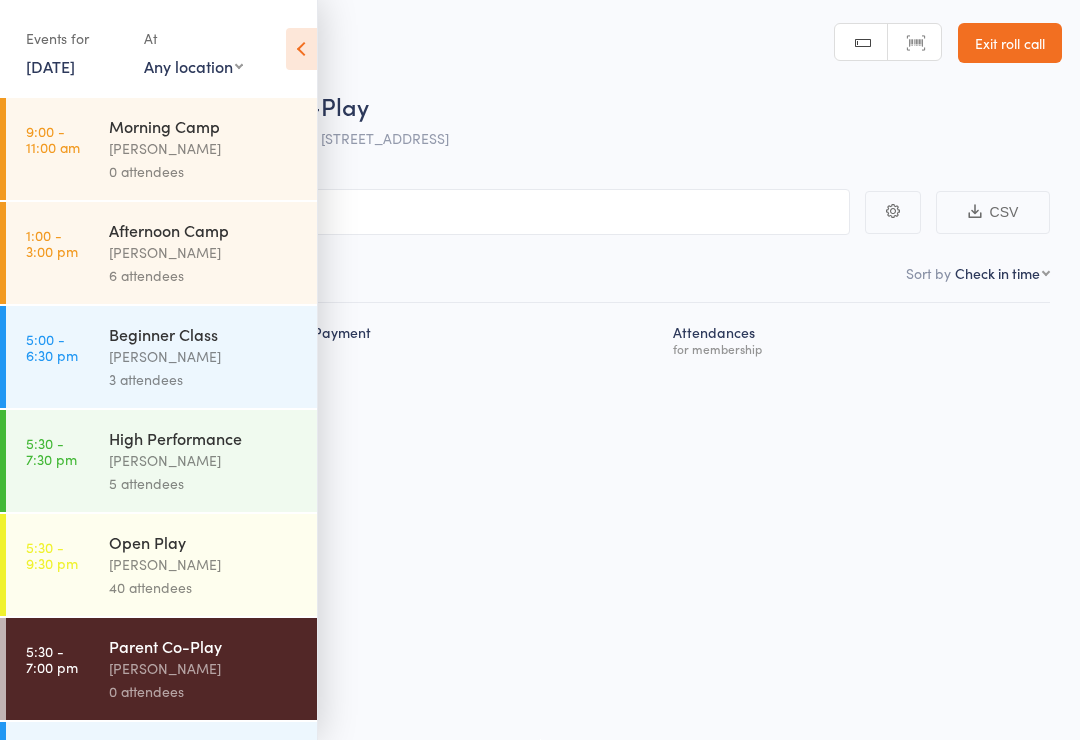 click at bounding box center [301, 49] 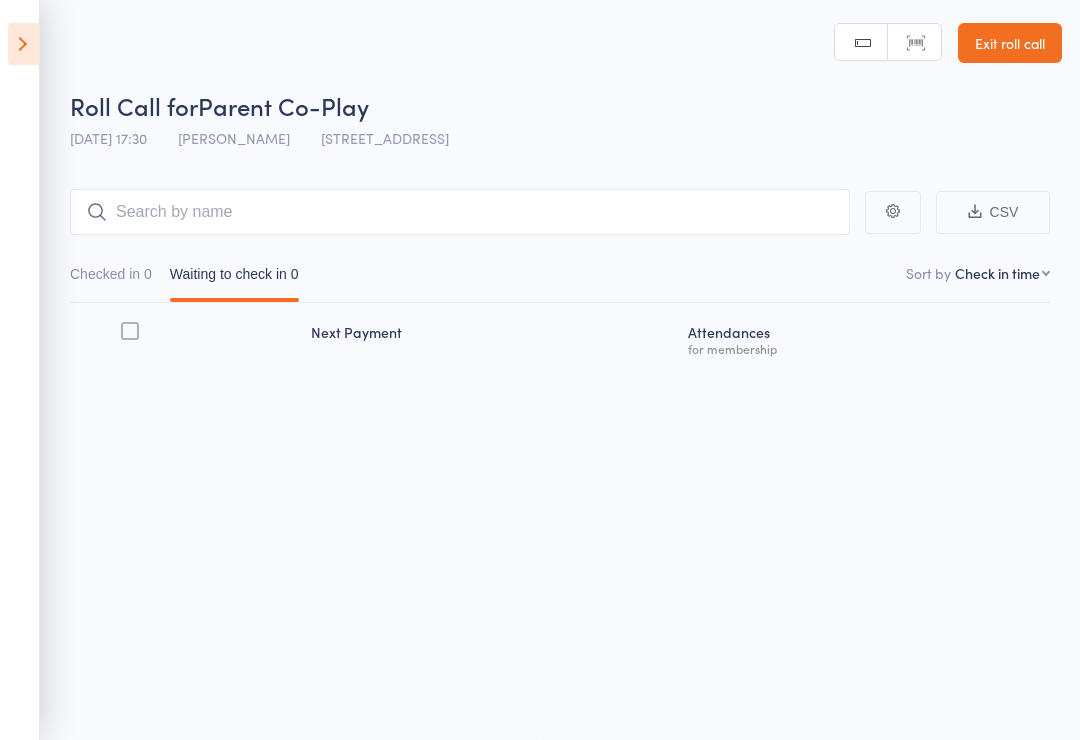 click at bounding box center (23, 44) 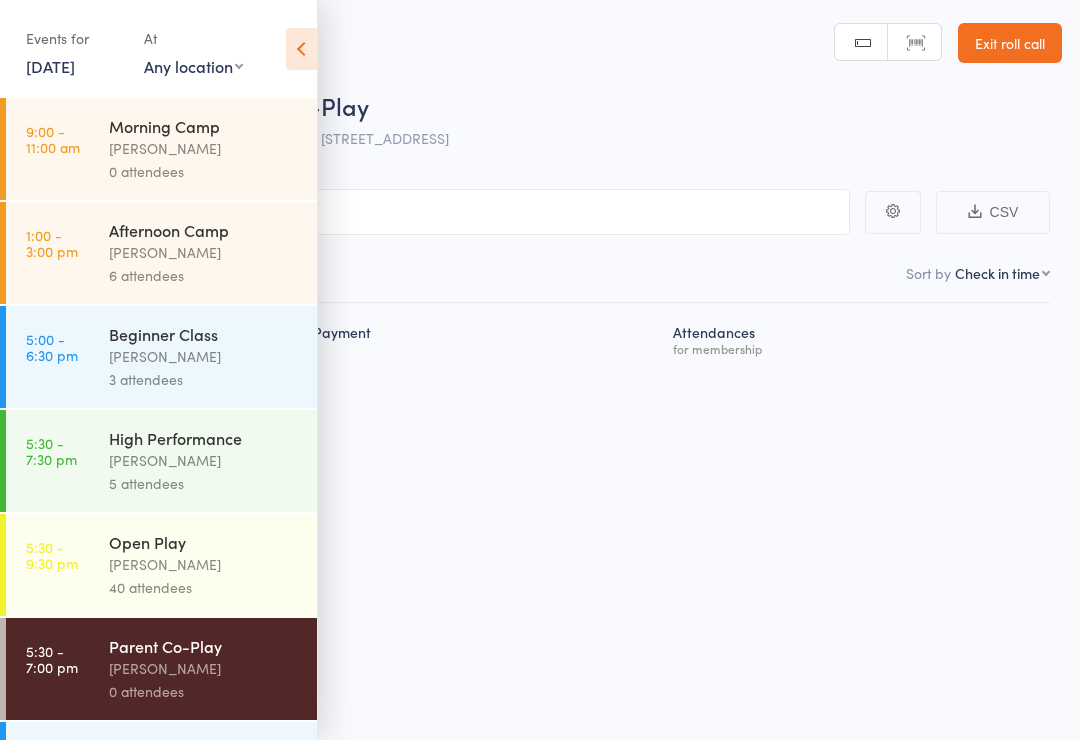 click on "40 attendees" at bounding box center [204, 587] 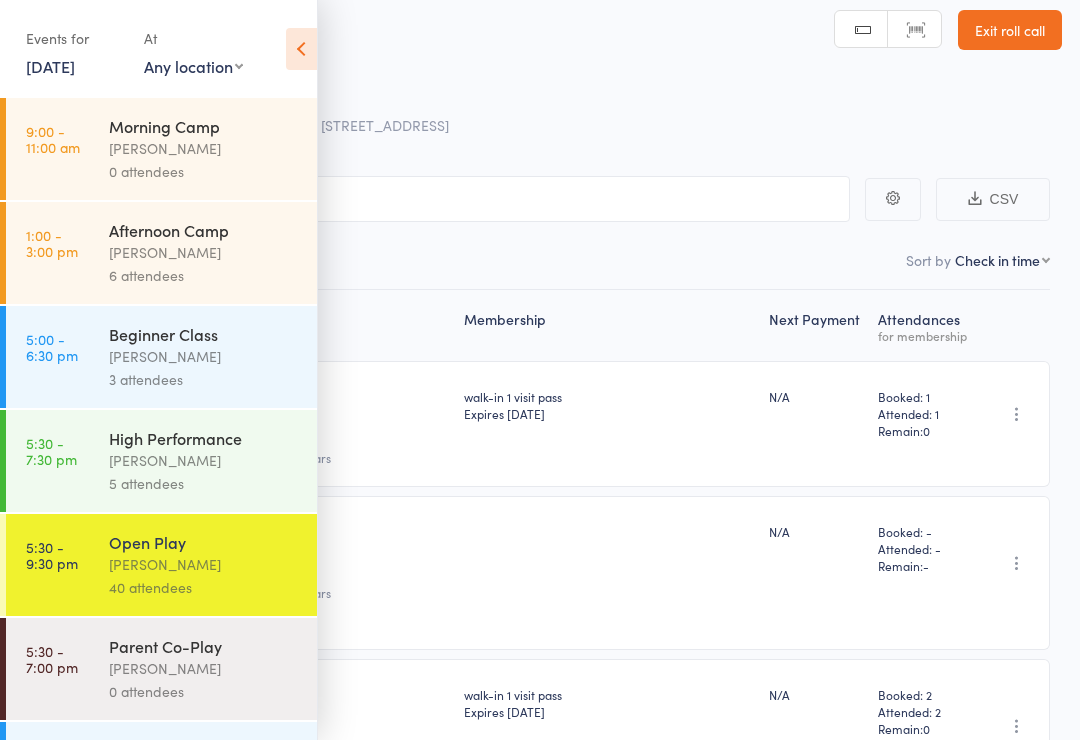 click at bounding box center [301, 49] 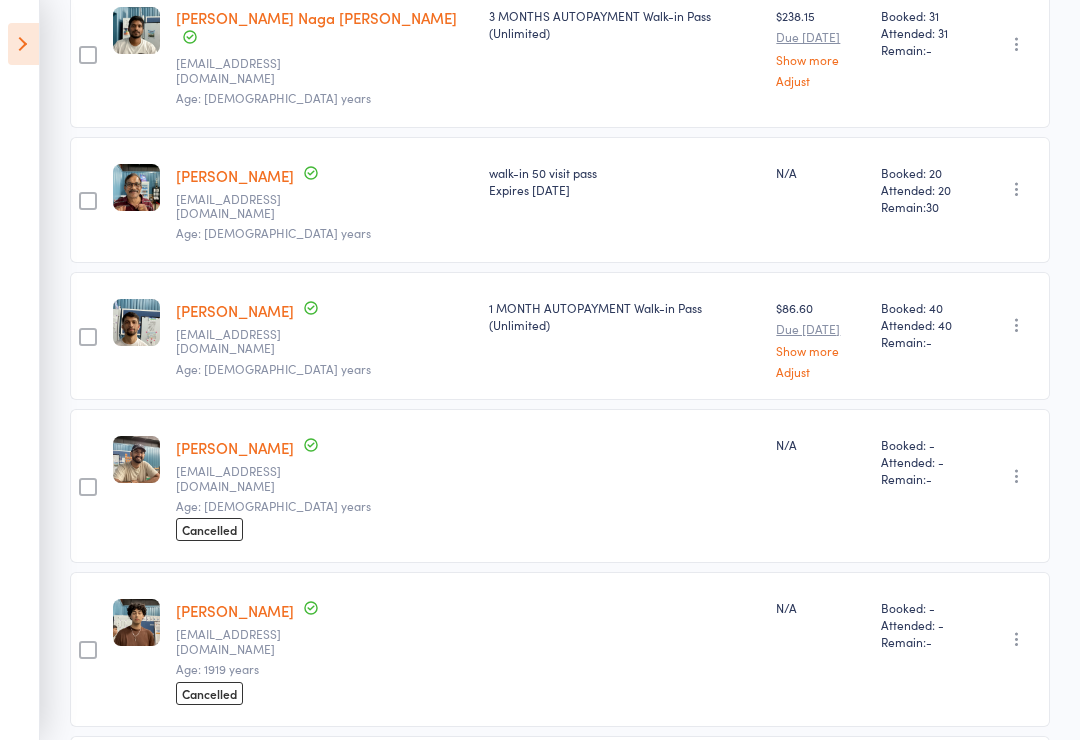 scroll, scrollTop: 3284, scrollLeft: 0, axis: vertical 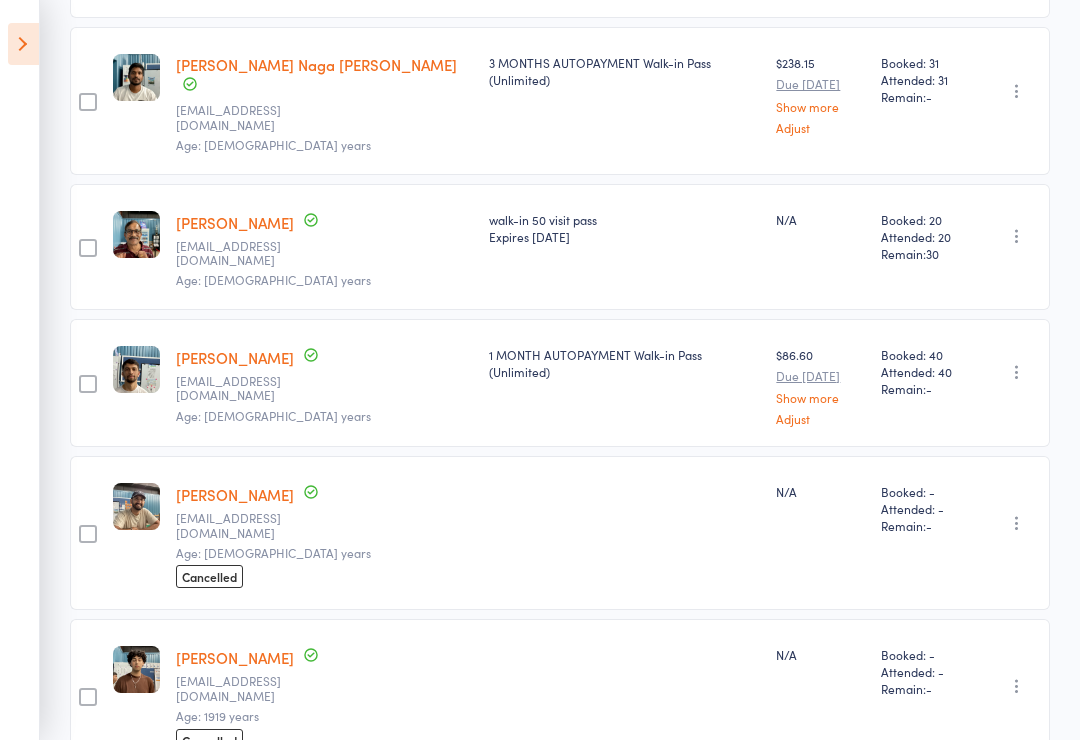 click on "Events for 3 Jul, 2025 3 Jul, 2025
July 2025
Sun Mon Tue Wed Thu Fri Sat
27
29
30
01
02
03
04
05
28
06
07
08
09
10
11
12
29
13
14
15
16
17
18
19
30
20
21
22
23
24
25
26
31
27
28
29
30
31
01
02
32" at bounding box center [20, 370] 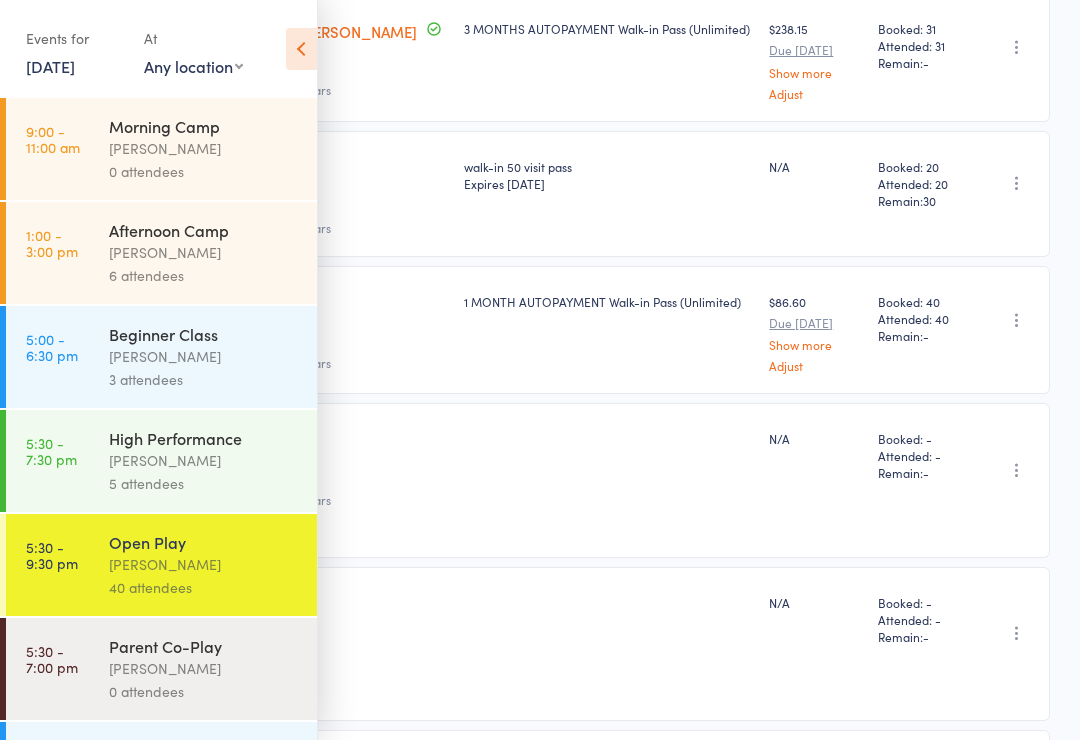 click on "3 Jul, 2025" at bounding box center [50, 66] 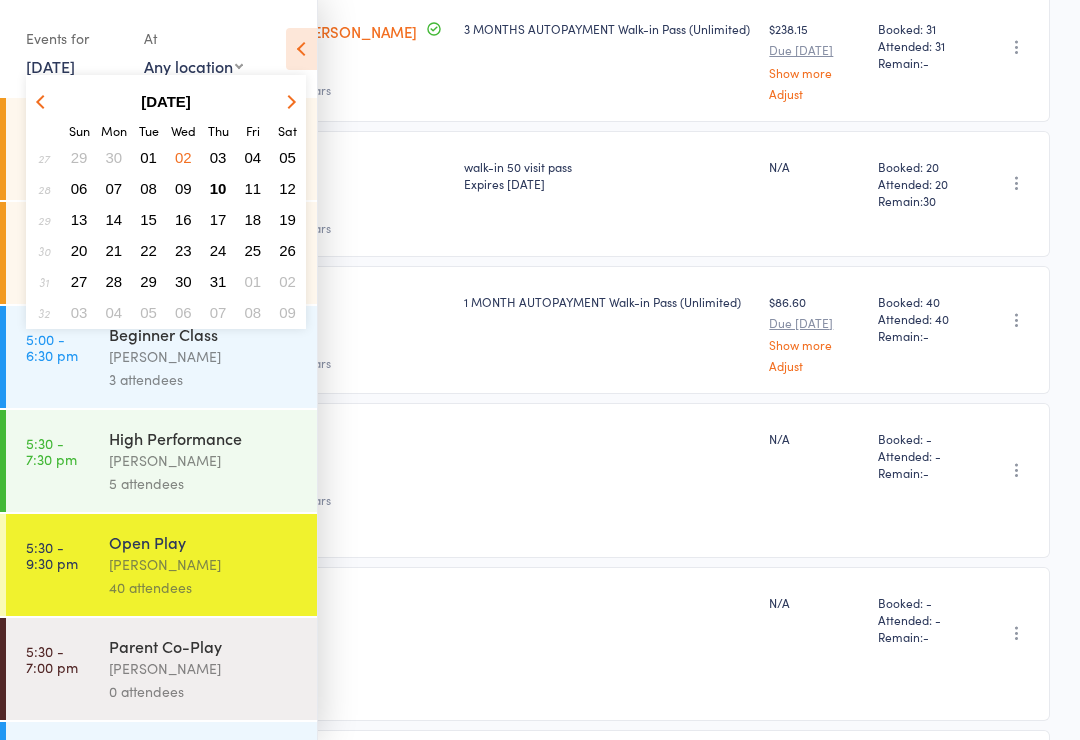 click on "10" at bounding box center (218, 188) 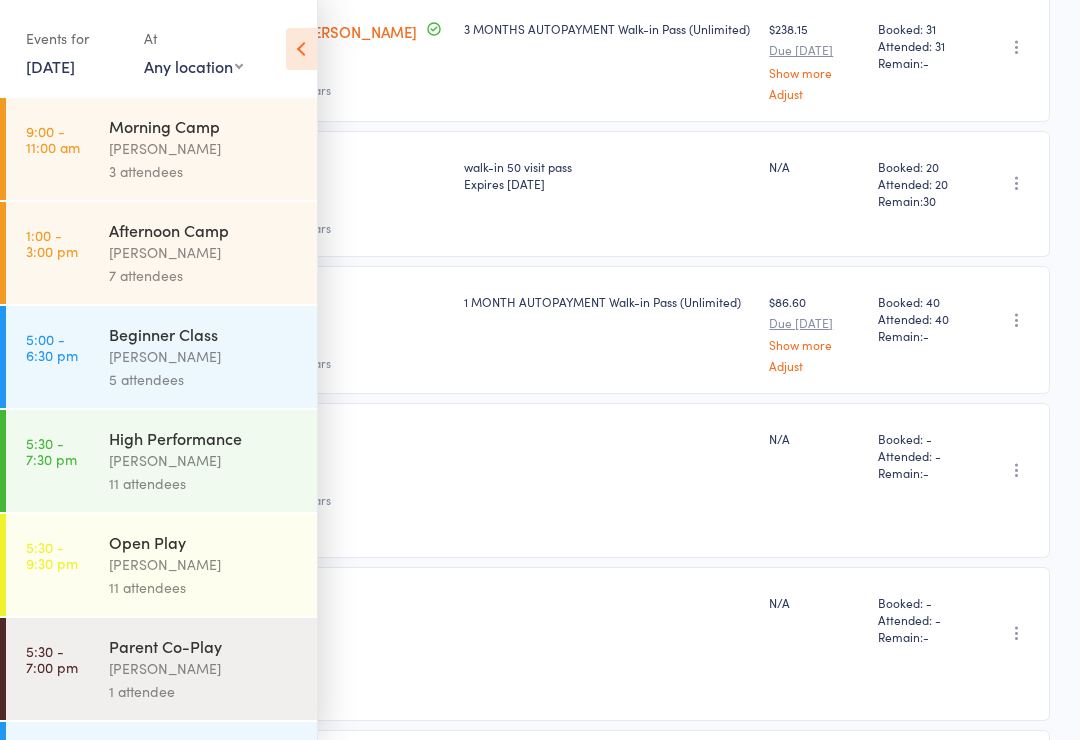 click on "5:30 - 9:30 pm Open Play Calvin Kristanto 11 attendees" at bounding box center (161, 565) 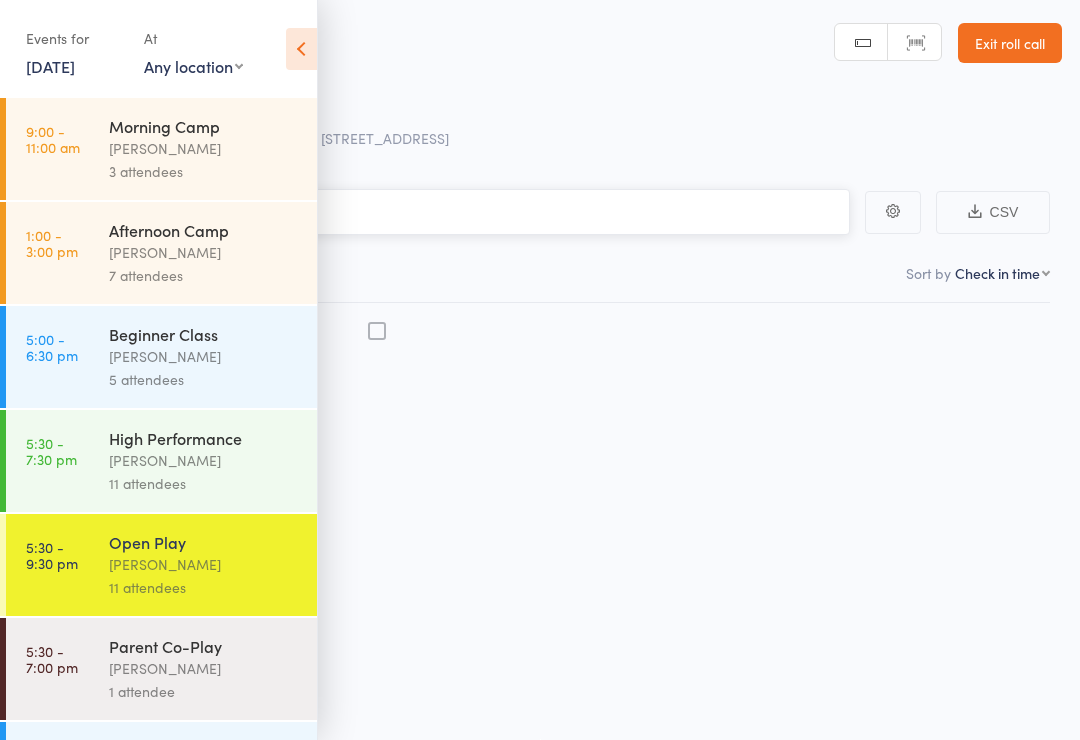 scroll, scrollTop: 14, scrollLeft: 0, axis: vertical 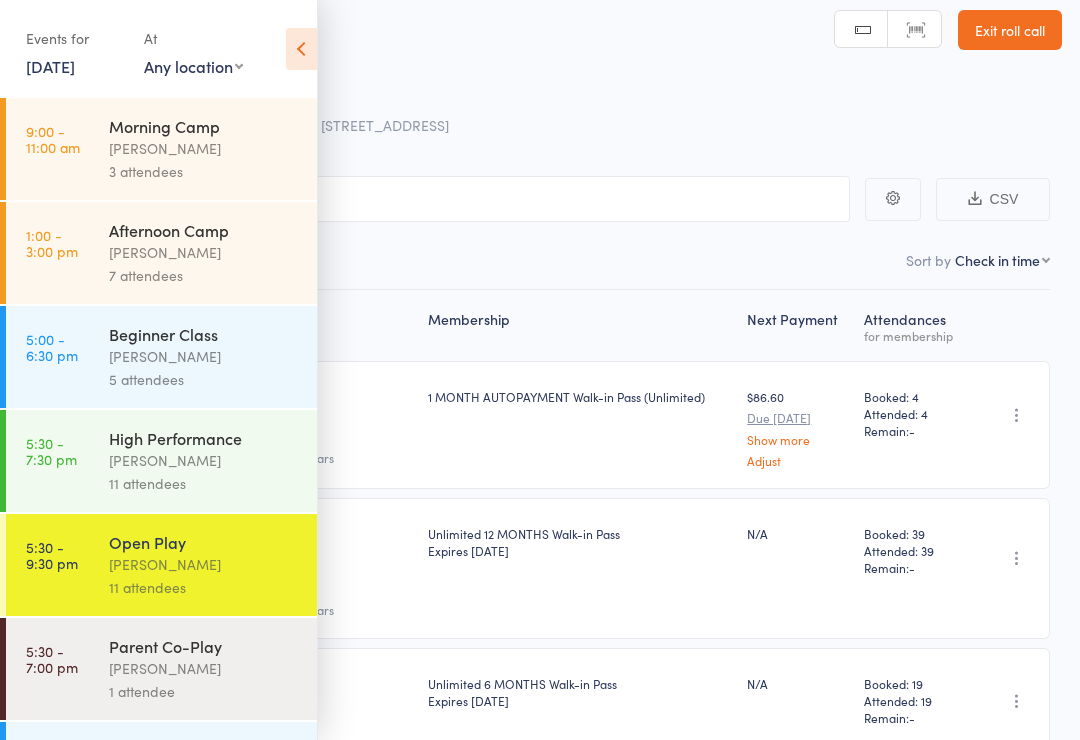 click at bounding box center (301, 49) 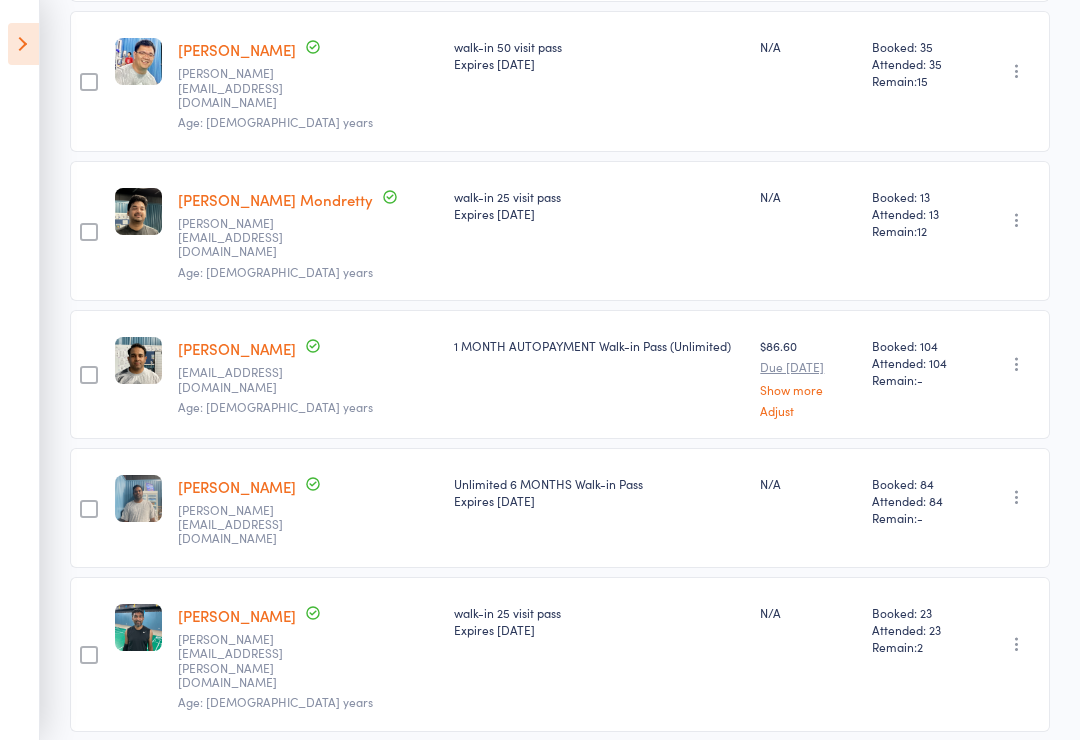 scroll, scrollTop: 785, scrollLeft: 0, axis: vertical 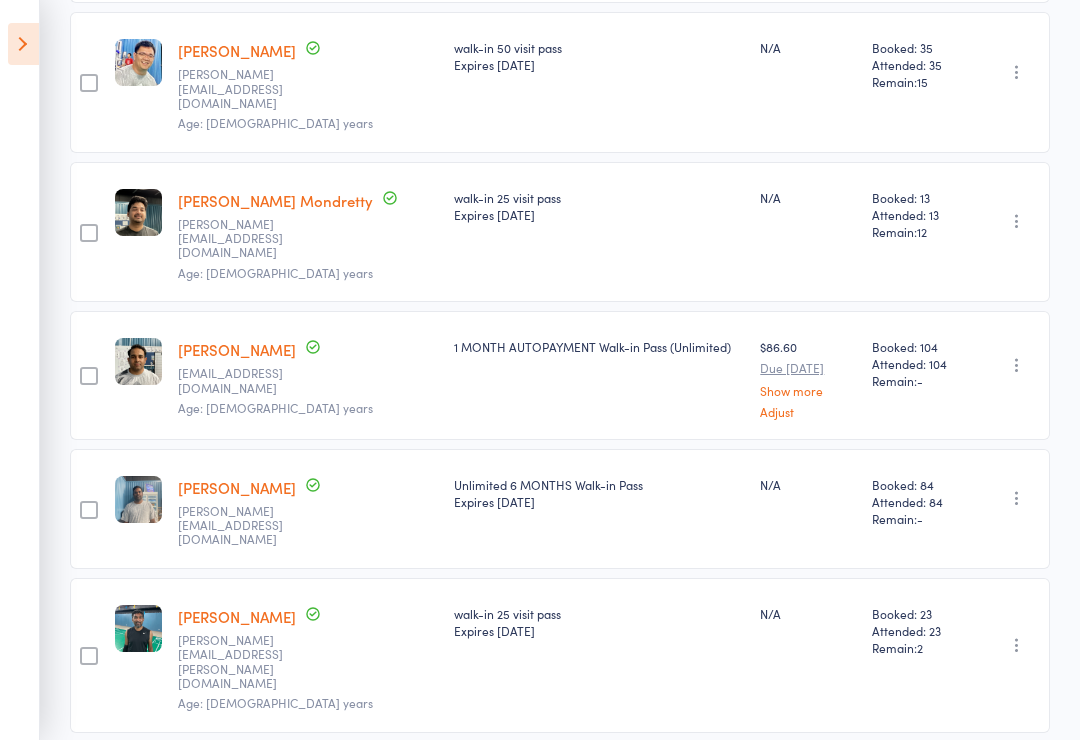 click at bounding box center (23, 44) 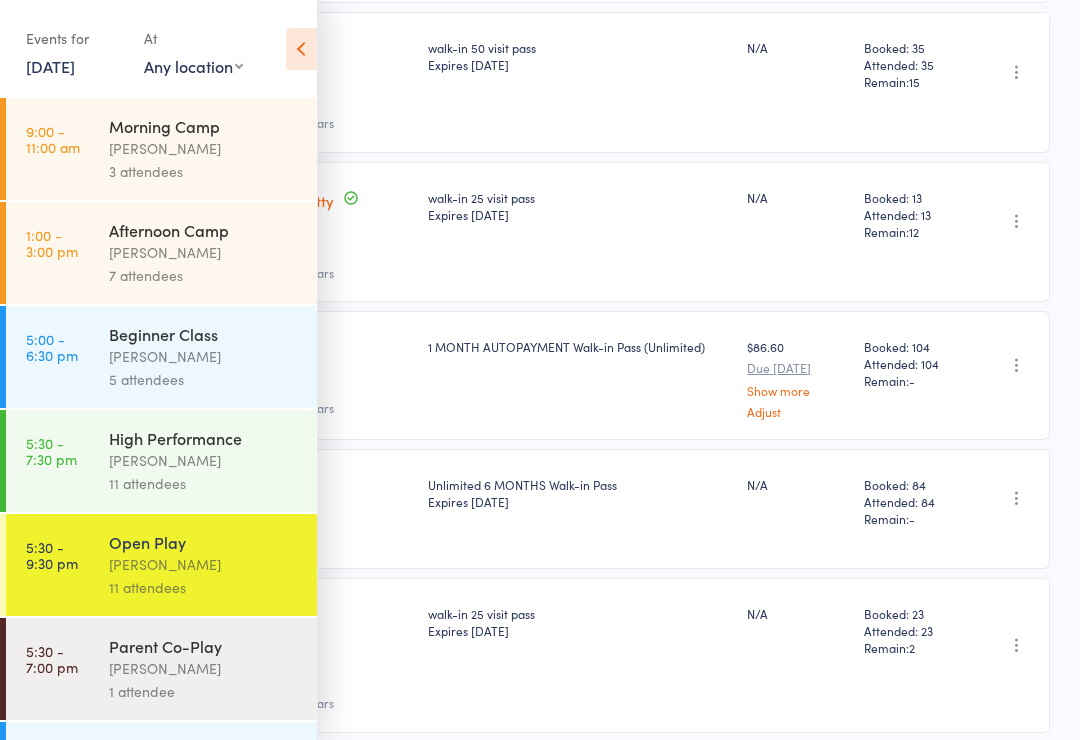 click at bounding box center [1017, 72] 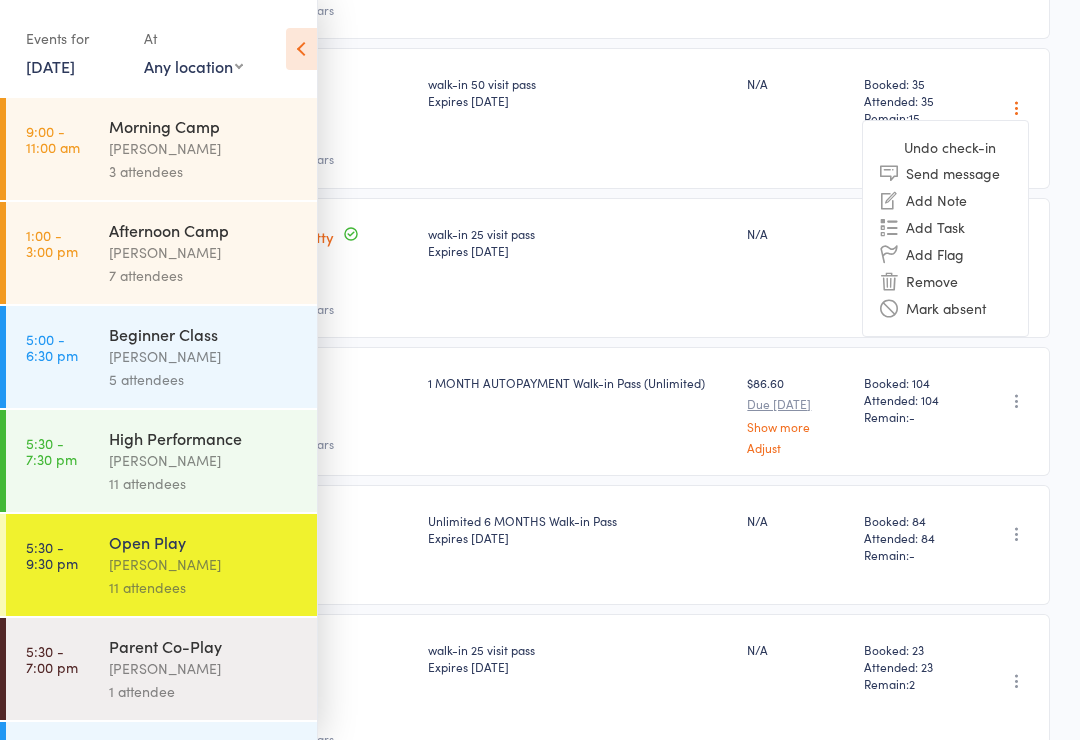 scroll, scrollTop: 745, scrollLeft: 0, axis: vertical 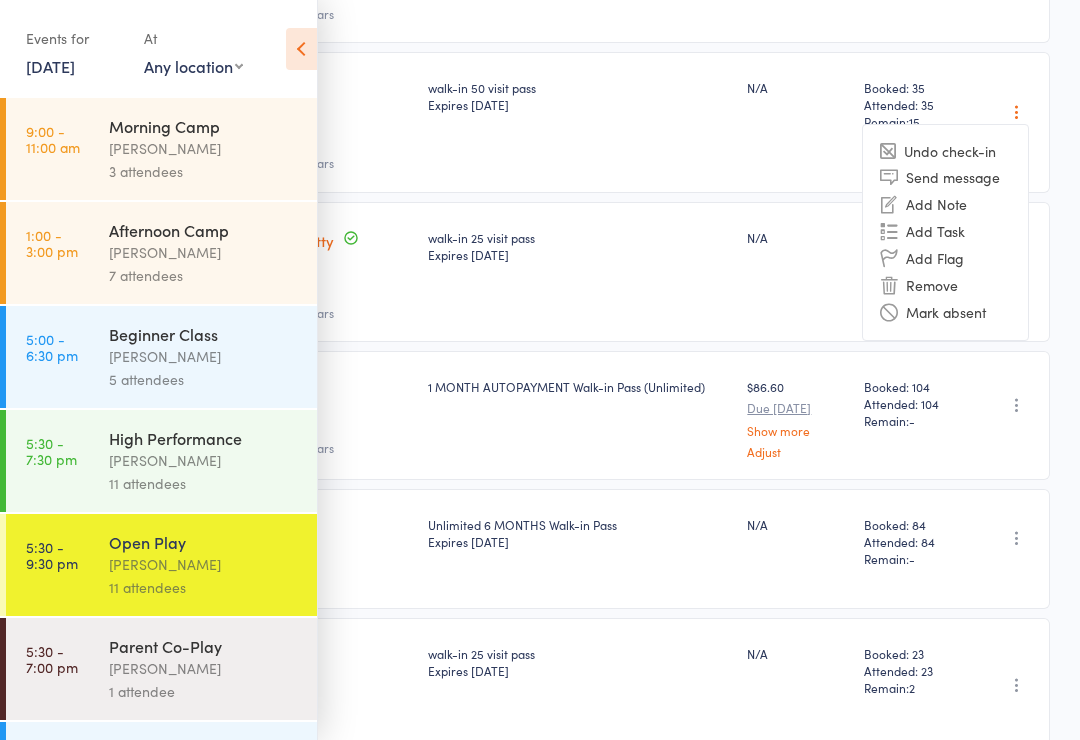 type 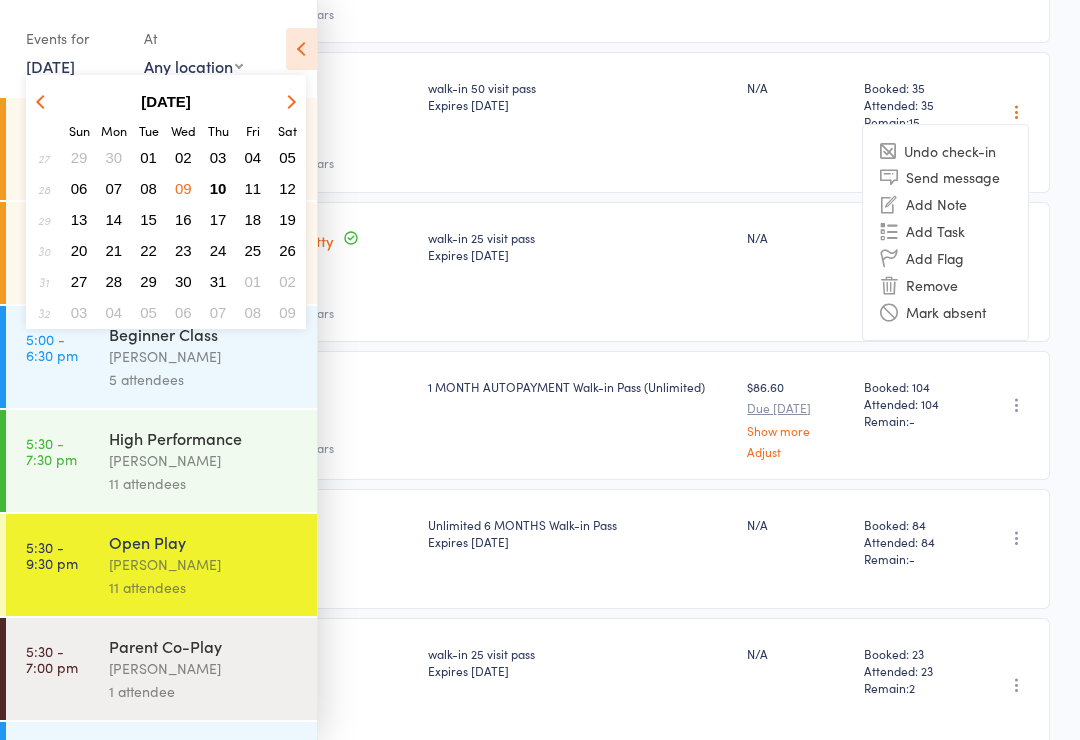click on "10" at bounding box center (218, 188) 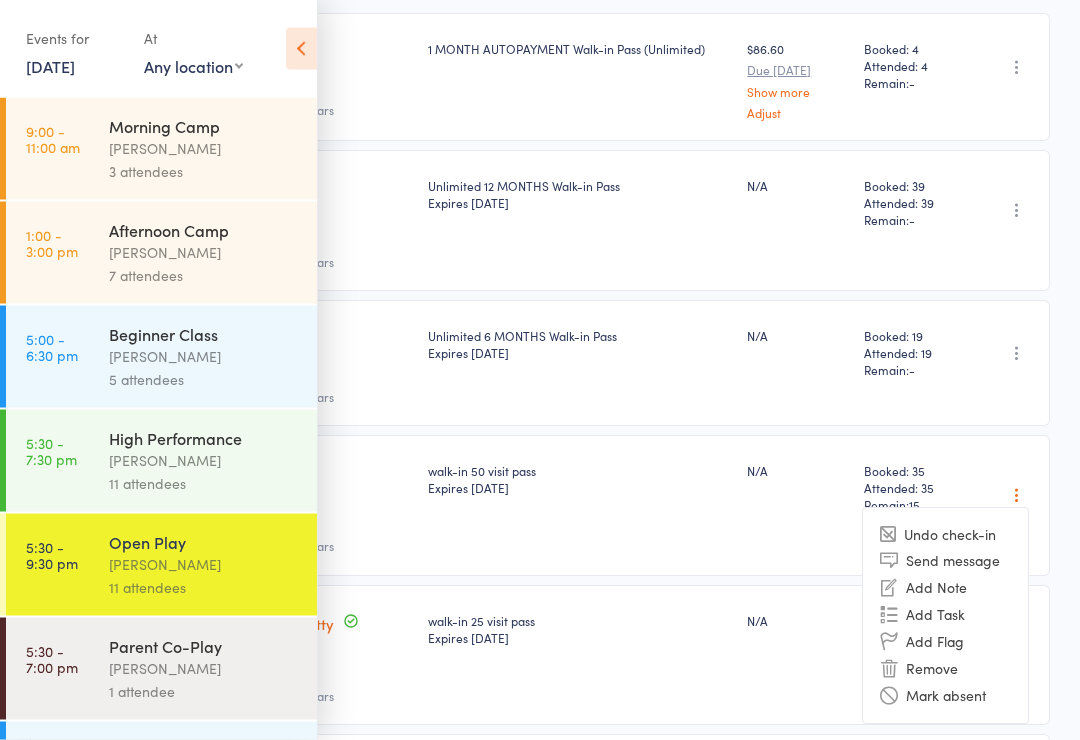 scroll, scrollTop: 0, scrollLeft: 0, axis: both 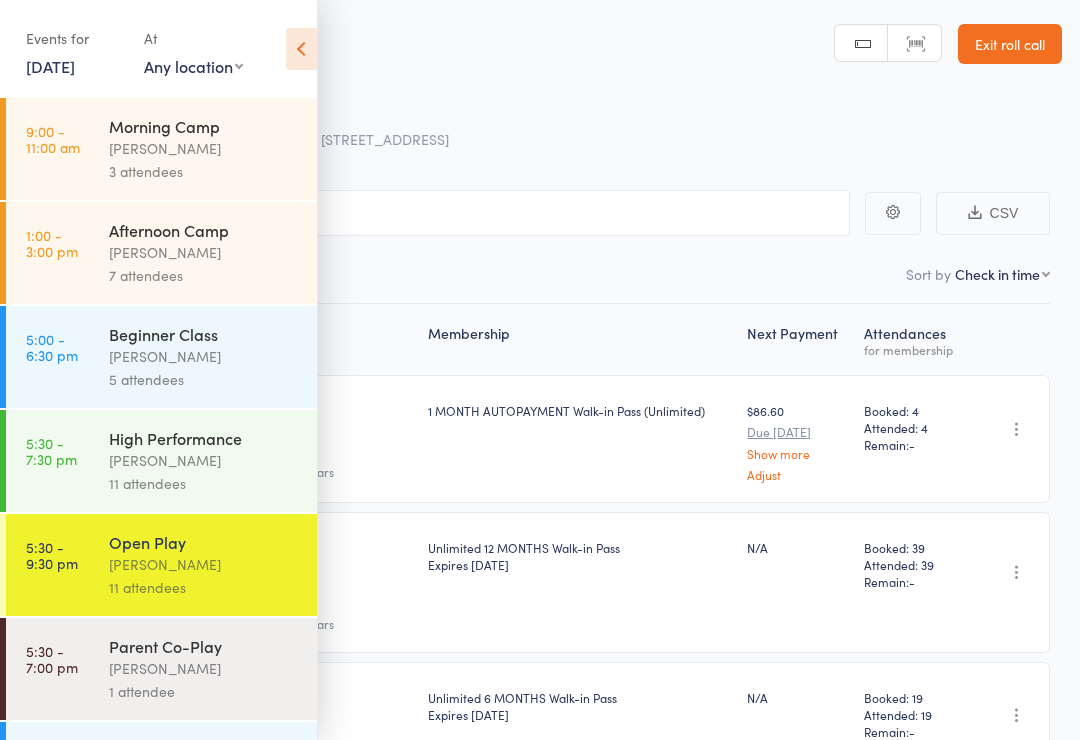 click at bounding box center (301, 49) 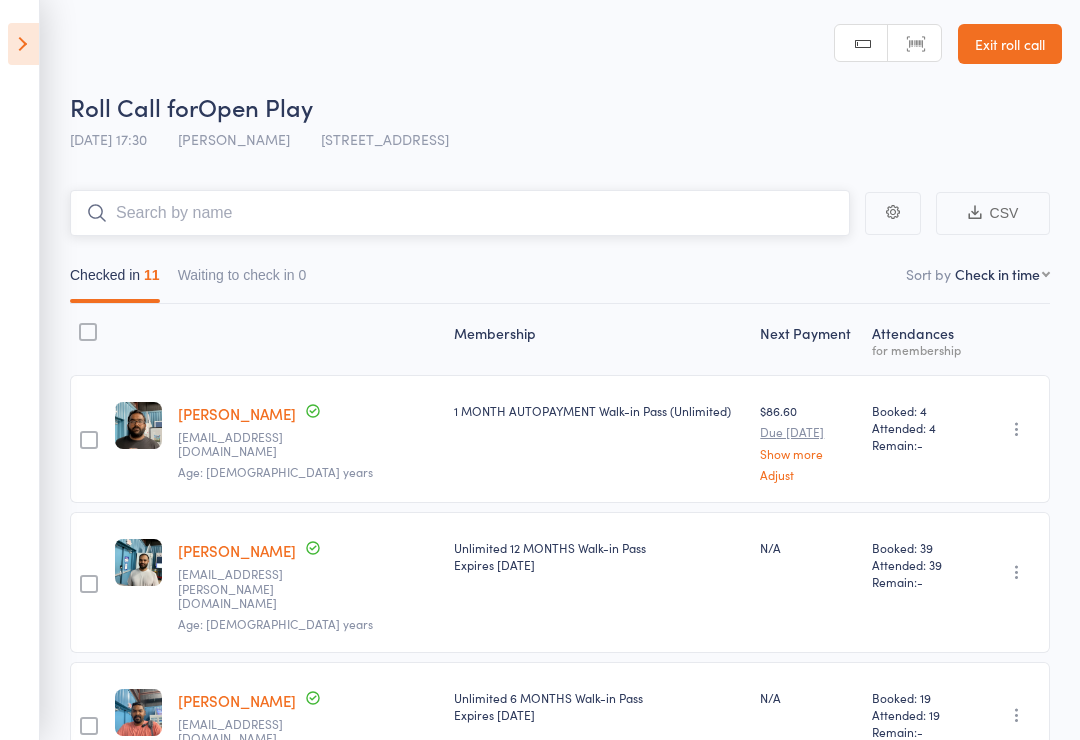 click at bounding box center (460, 213) 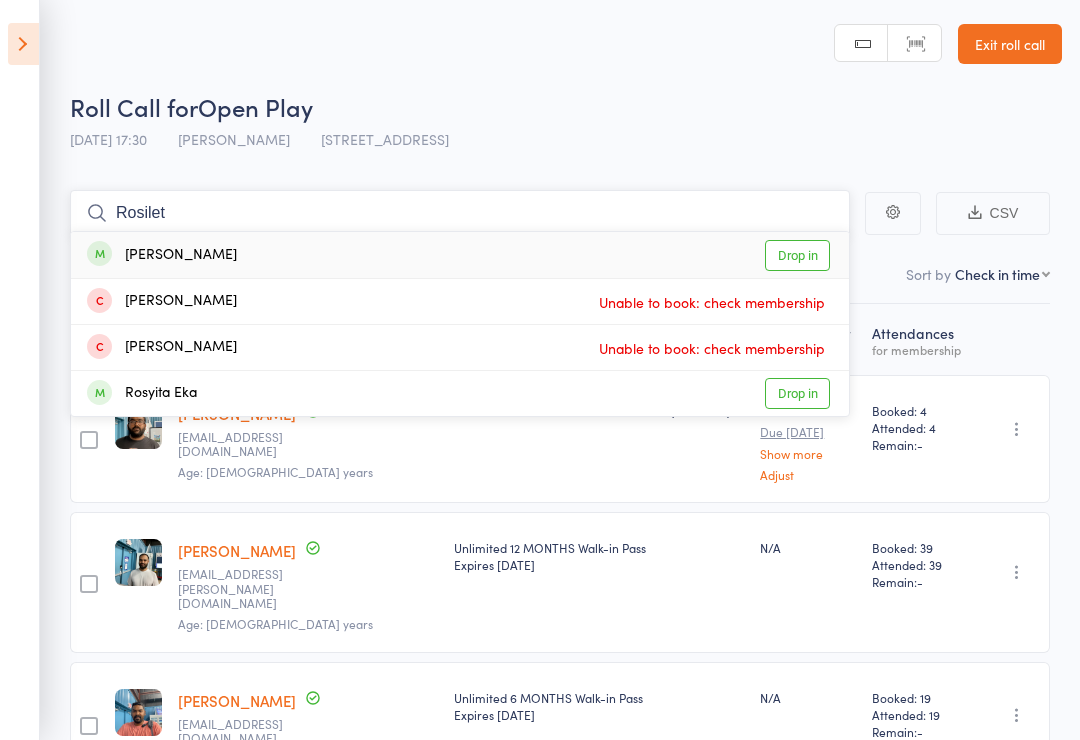 type on "Rosilet" 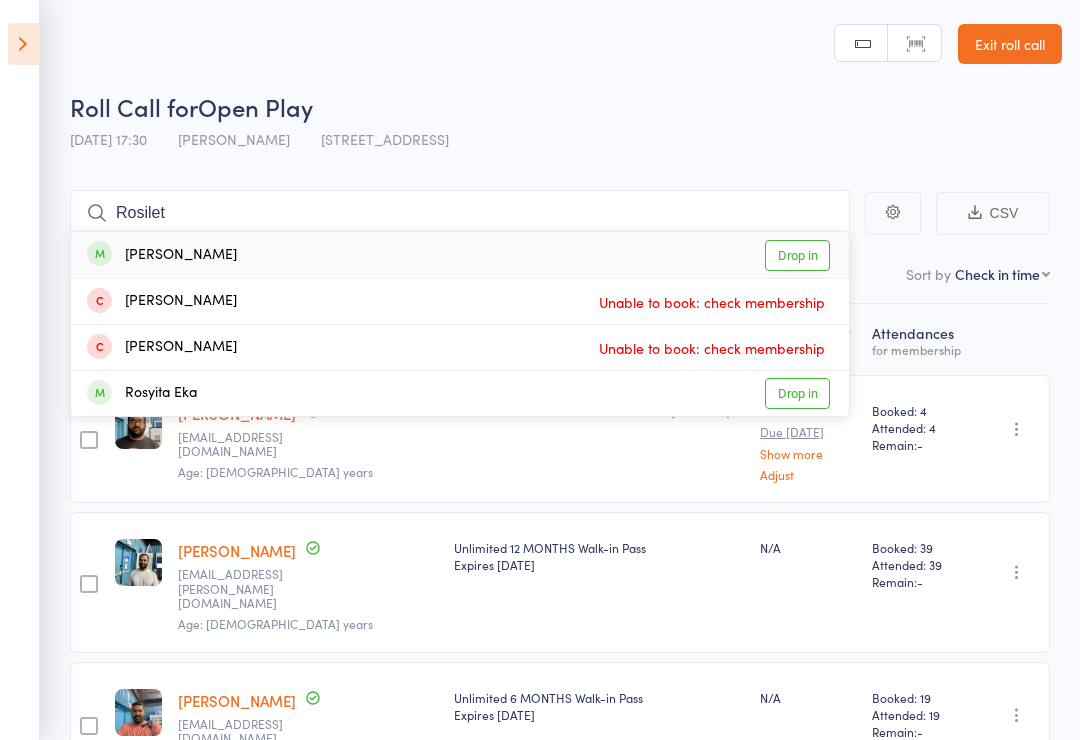 click on "Drop in" at bounding box center [797, 255] 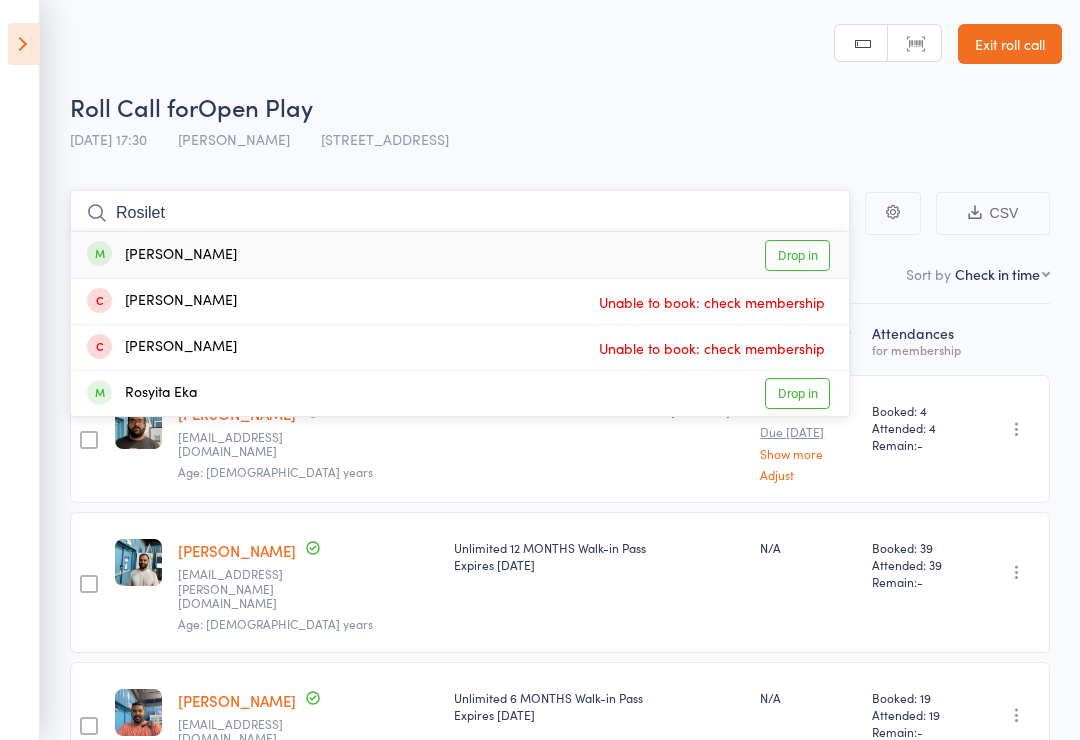 type 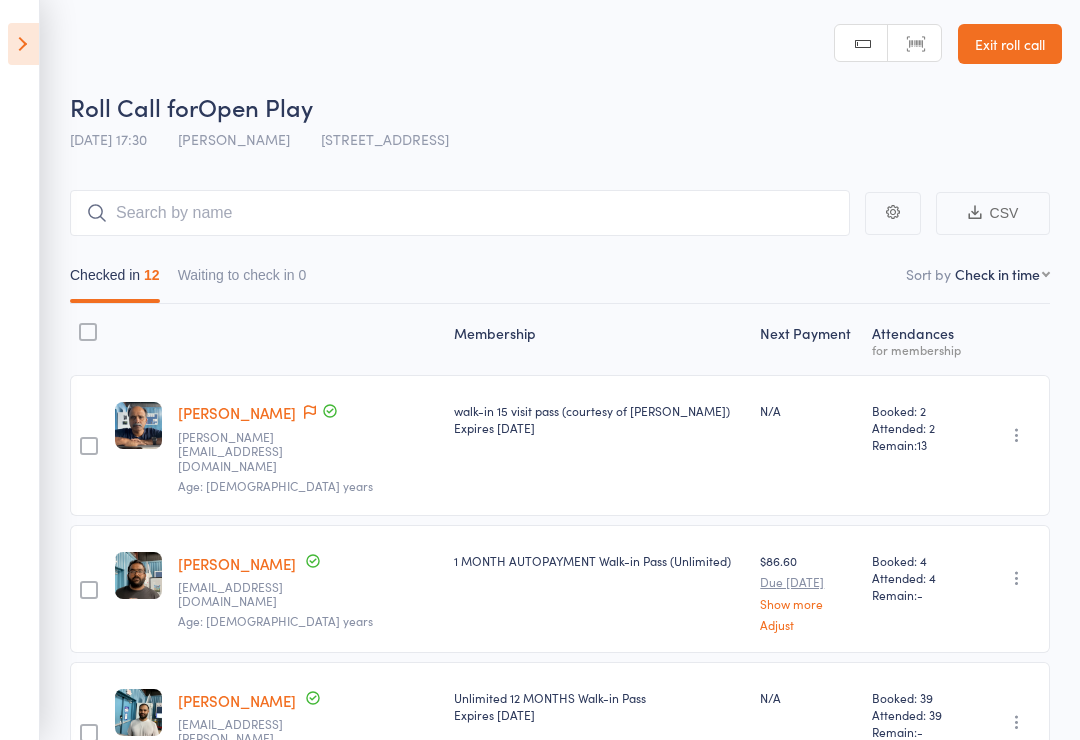 click on "Rosilet Braduke" at bounding box center (237, 412) 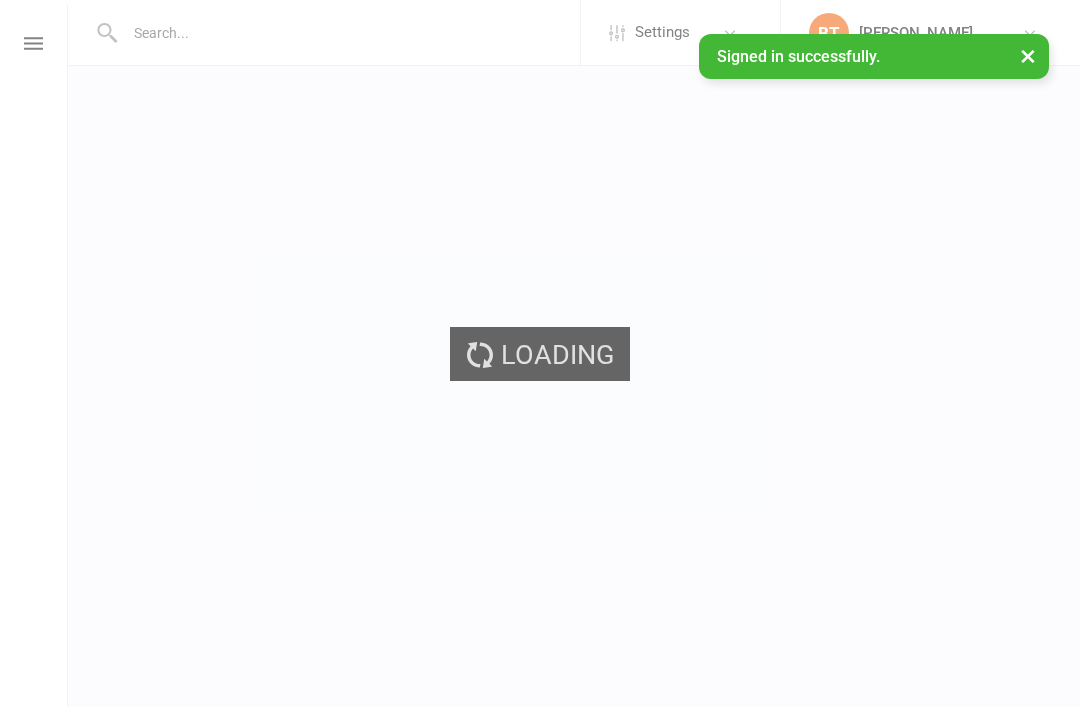 scroll, scrollTop: 0, scrollLeft: 0, axis: both 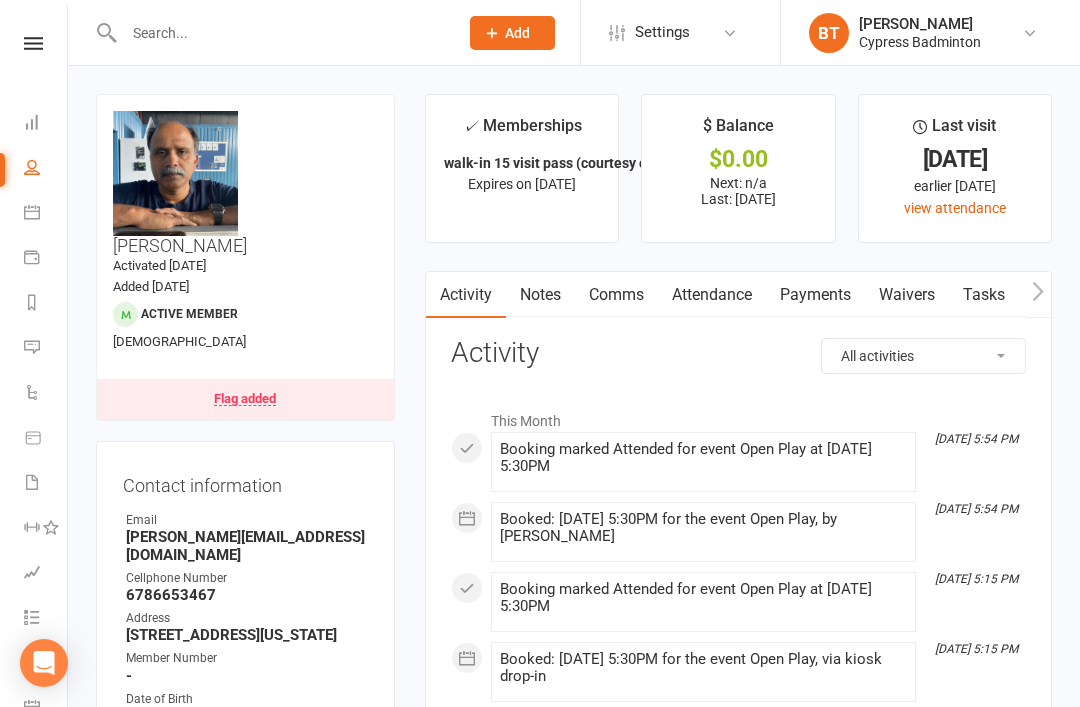 click on "Flag added" at bounding box center (245, 399) 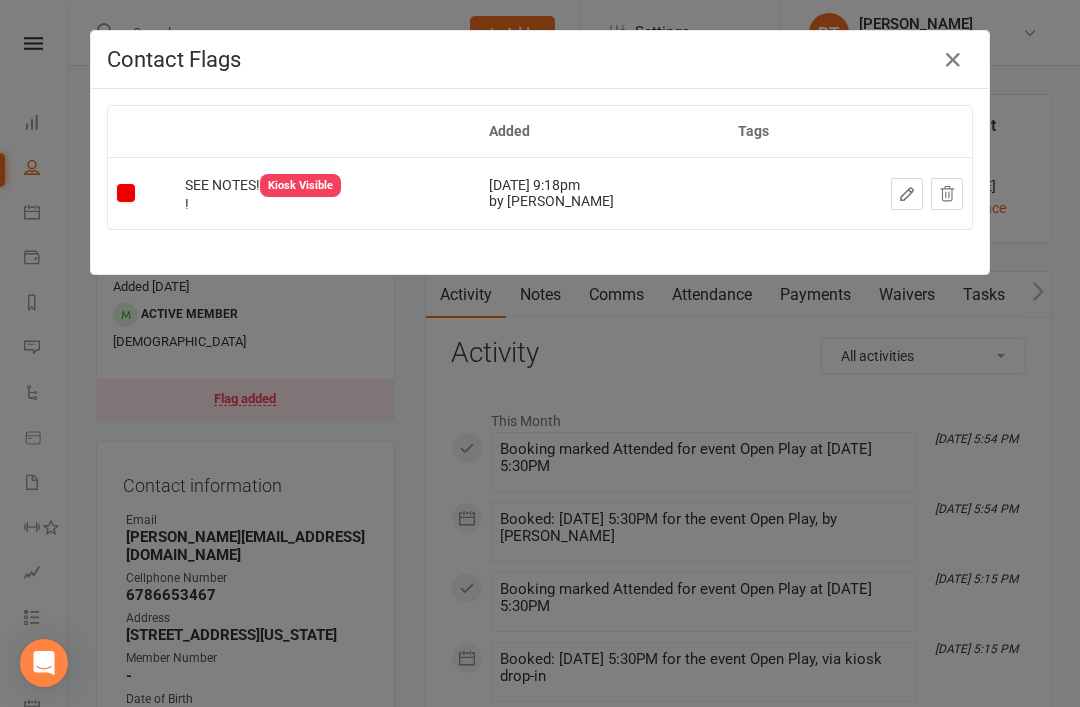 click at bounding box center (953, 60) 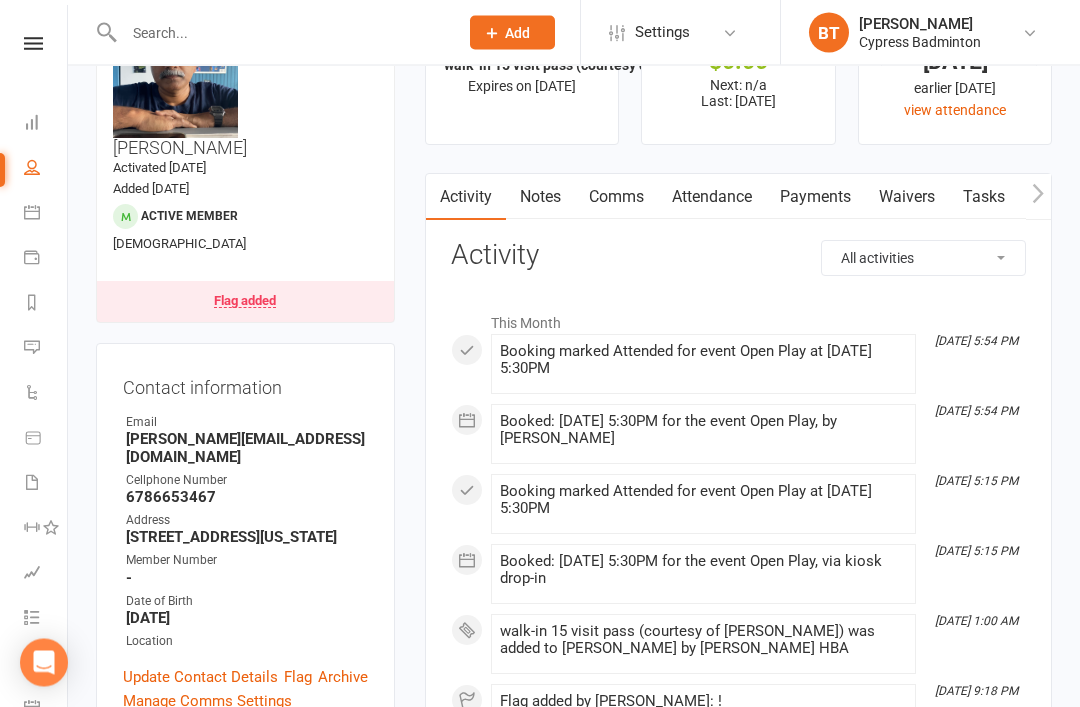 scroll, scrollTop: 0, scrollLeft: 0, axis: both 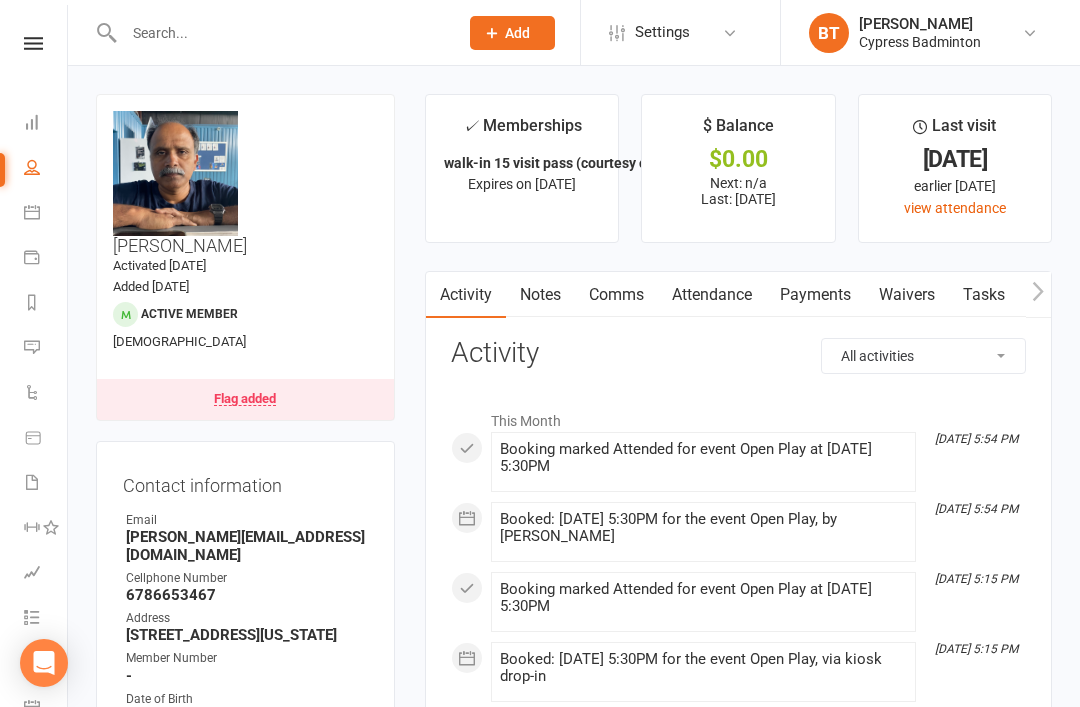 click at bounding box center [281, 33] 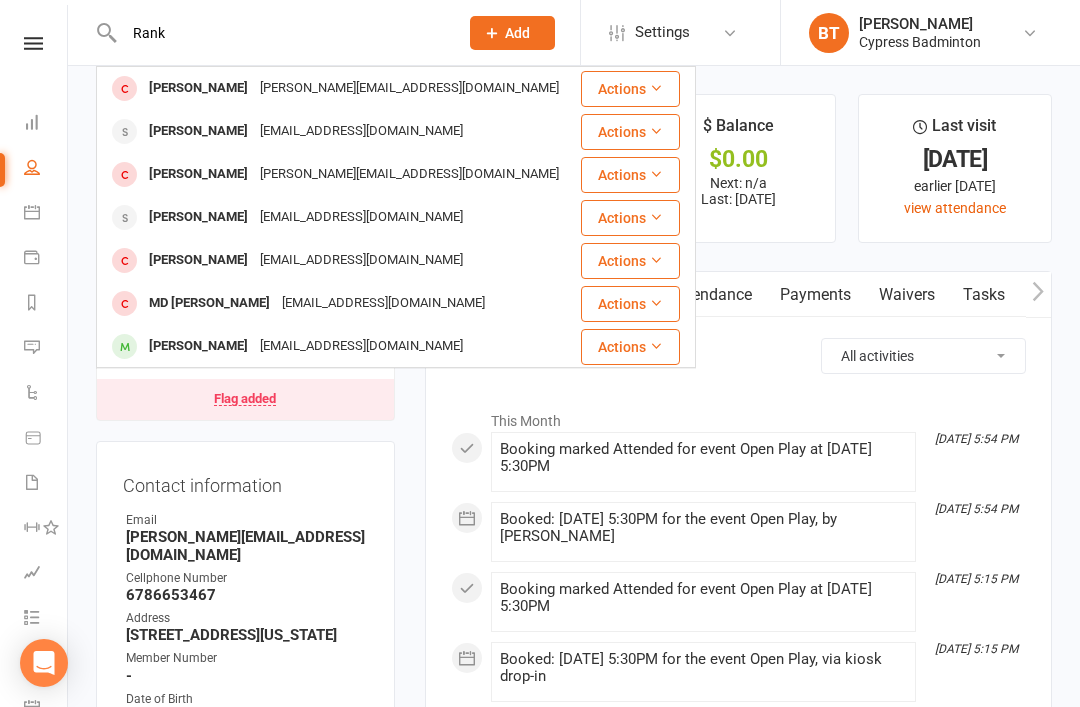 type on "Rank" 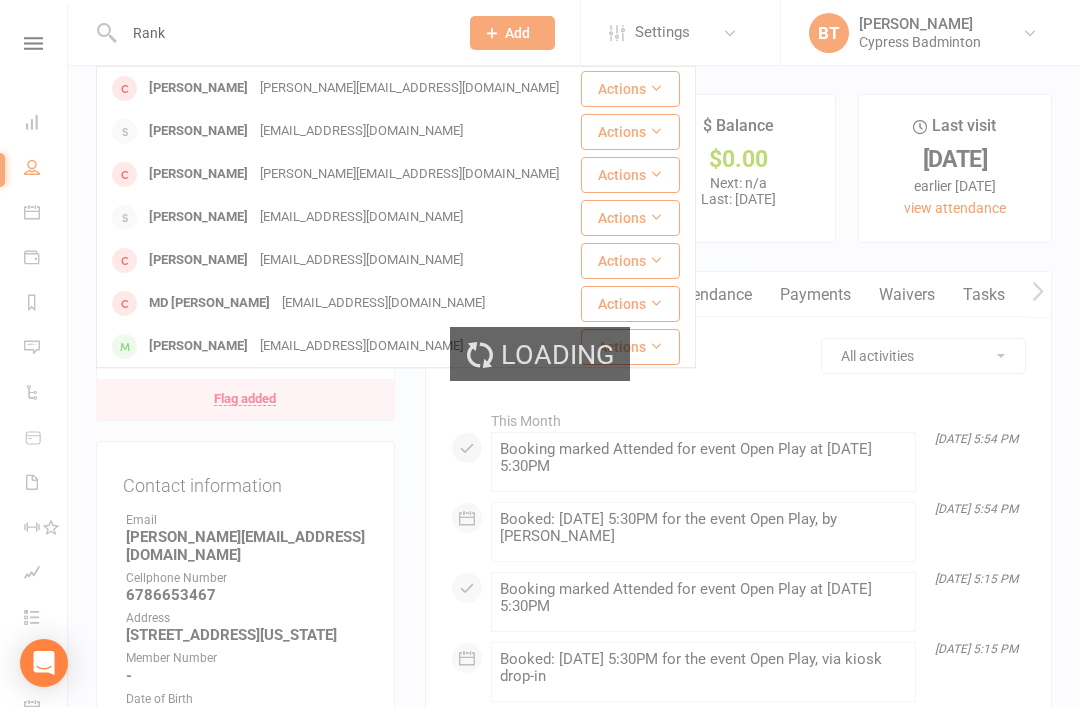 type 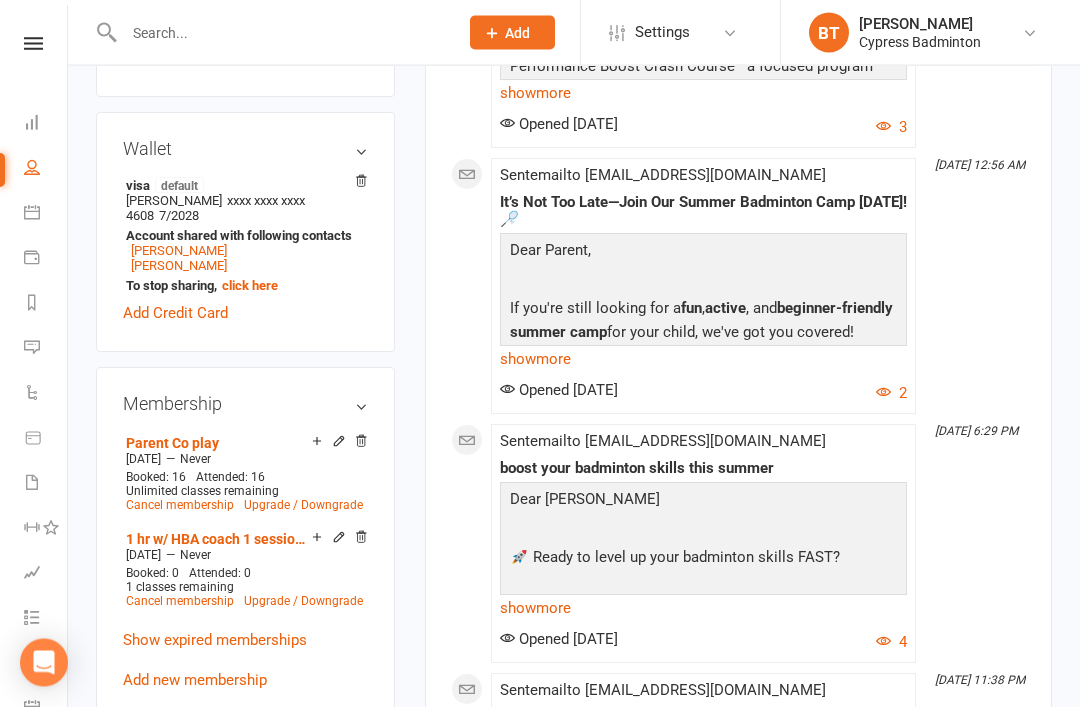 scroll, scrollTop: 715, scrollLeft: 0, axis: vertical 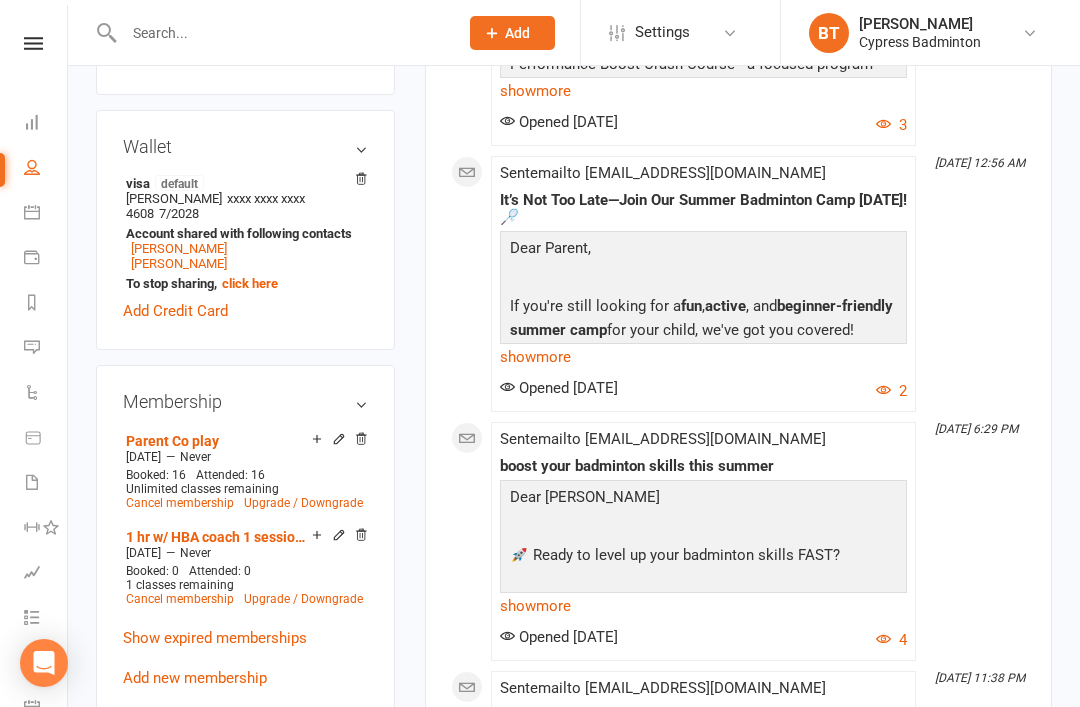 click on "Add new membership" at bounding box center (195, 678) 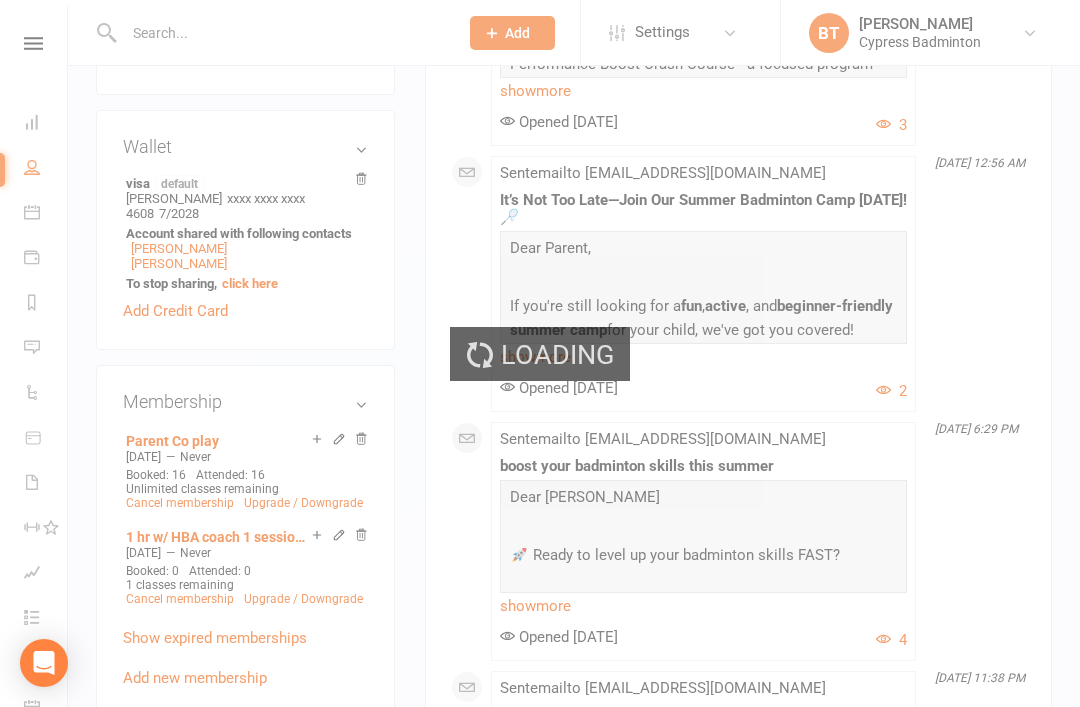 scroll, scrollTop: 0, scrollLeft: 0, axis: both 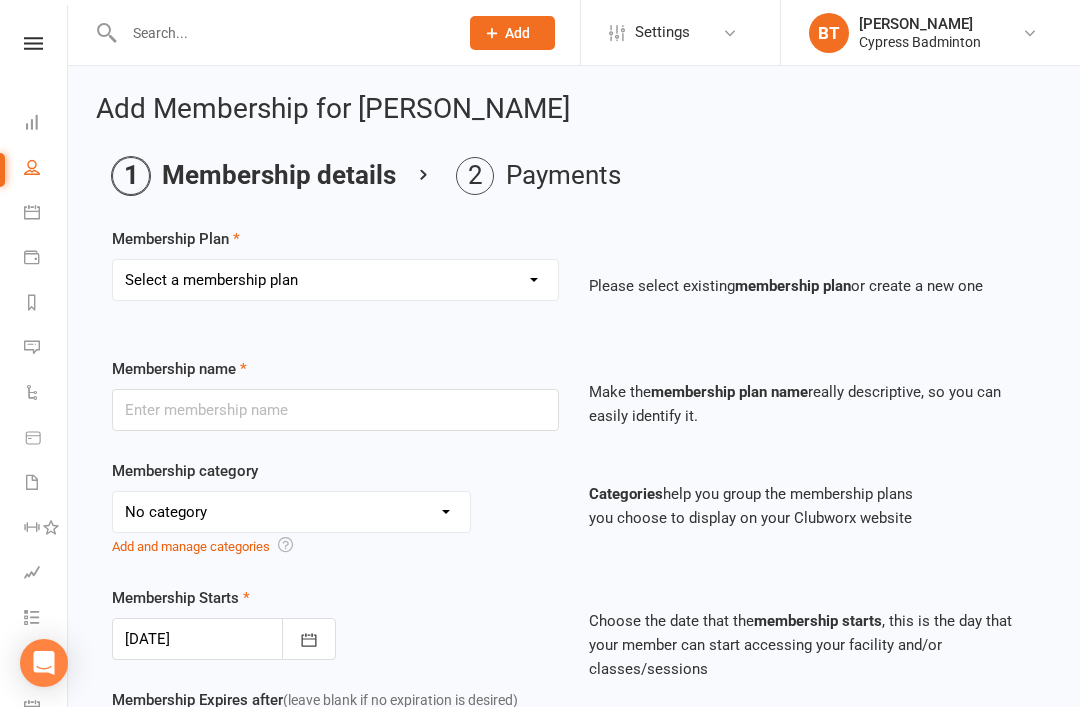 click on "Select a membership plan Create new Membership Plan walk-in 1 visit pass walk-in 5 visit pass walk-in 10 visit pass walk-in 25 visit pass walk-in 50 visit pass Unlimited 1 MONTH Walk-in Pass Unlimited 3 MONTHS Walk-in Pass Unlimited 6 MONTHS Walk-in Pass Unlimited 12 MONTHS Walk-in Pass 1 MONTH AUTOPAYMENT Walk-in Pass (Unlimited) 3 MONTHS AUTOPAYMENT Walk-in Pass (Unlimited) Junior Beginner Badminton Training Walk-in 1 trial session Junior Beginner Badminton Training Program 1x/ week Junior Beginner Badminton Training Program 2x/week Junior Beginner Badminton Training 4 session package Junior Beginner Badminton Training 8 session package JR Intermediate Badminton Training program 1X/week JR Intermediate Badminton Training 4 sessions package JR Intermediate Badminton Training 8 sessions package HP Badminton Training 2X/WEEK HP Badminton Training 3X/WEEK HP Badminton Training 4x/week Program Pre Tournament 2X/WEEK Pre Tournament 3X/WEEK Pre Tournament 4x/week Walk in Adult group training 1 session Grip" at bounding box center (335, 280) 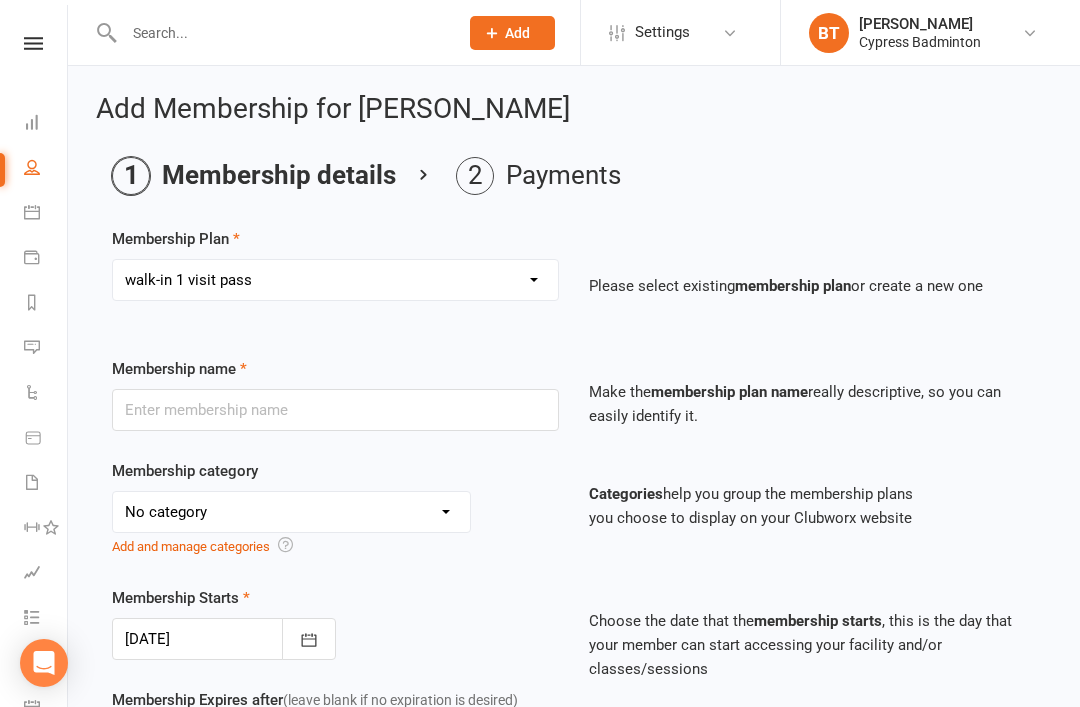 type on "walk-in 1 visit pass" 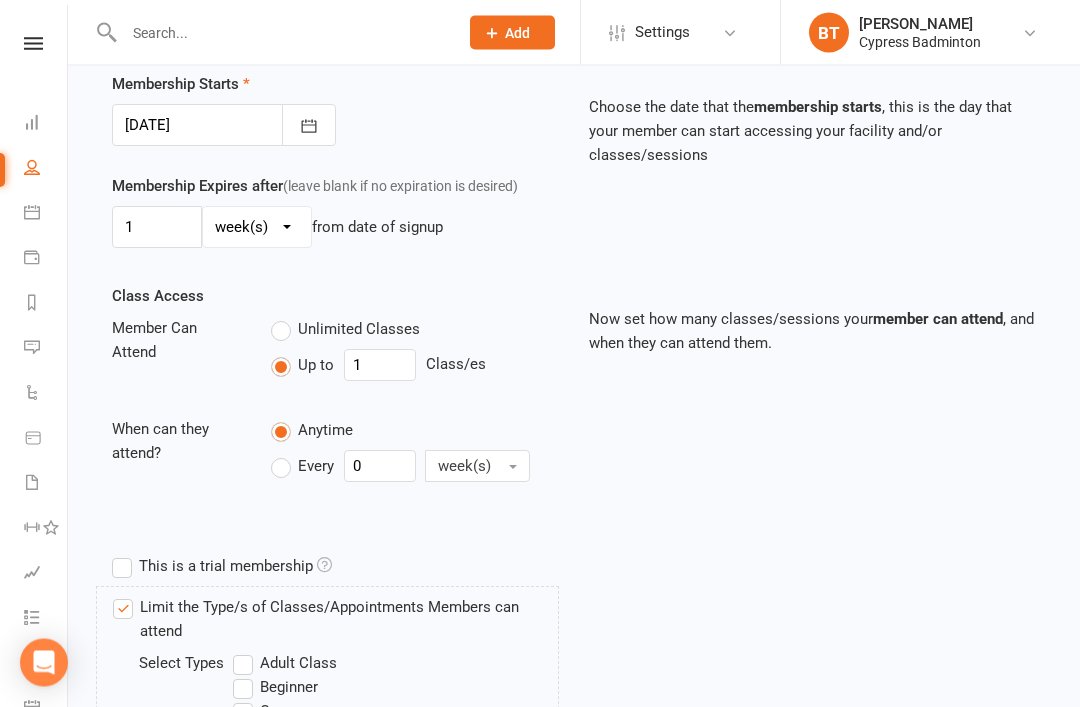 scroll, scrollTop: 1204, scrollLeft: 0, axis: vertical 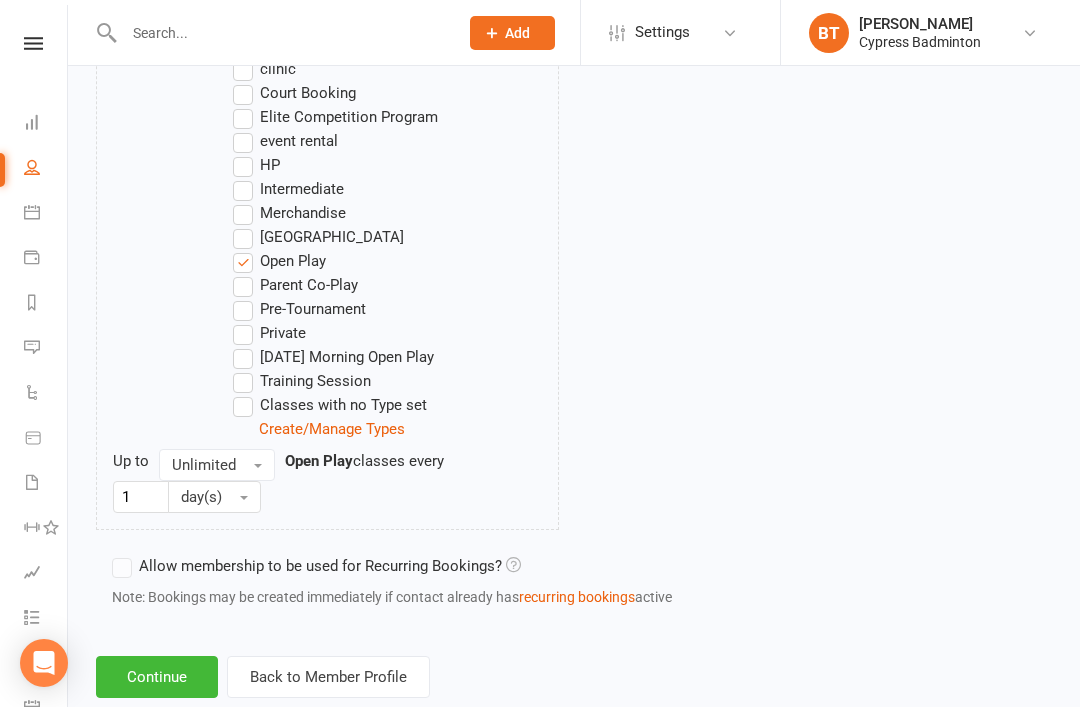 click on "Continue" at bounding box center (157, 677) 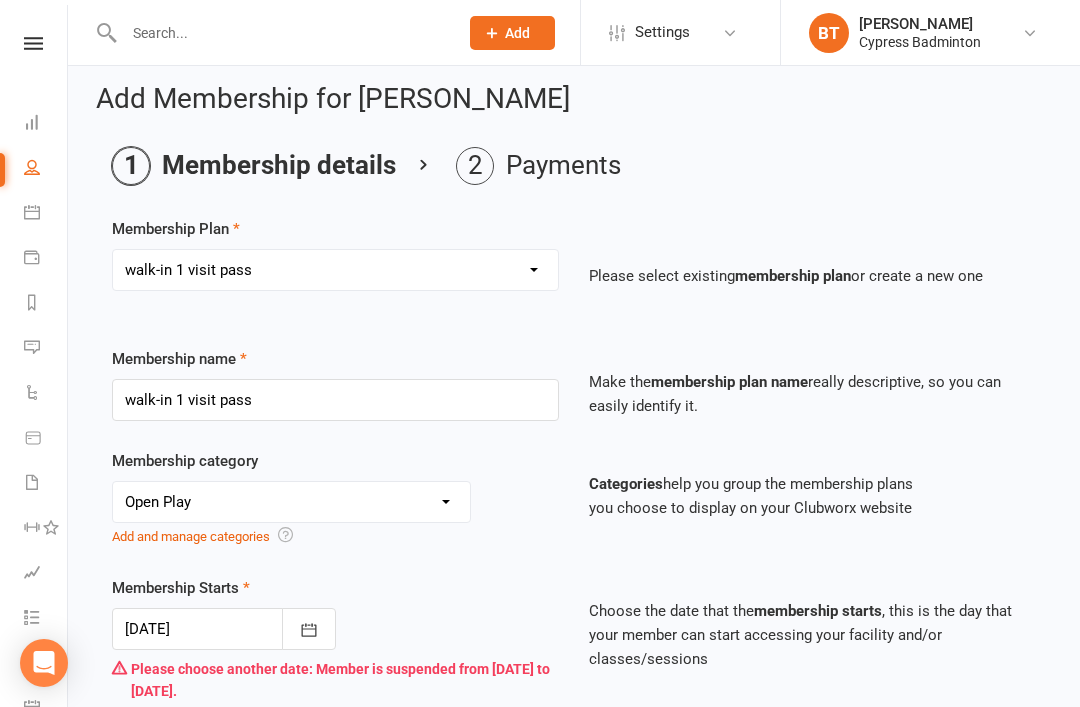 scroll, scrollTop: 0, scrollLeft: 0, axis: both 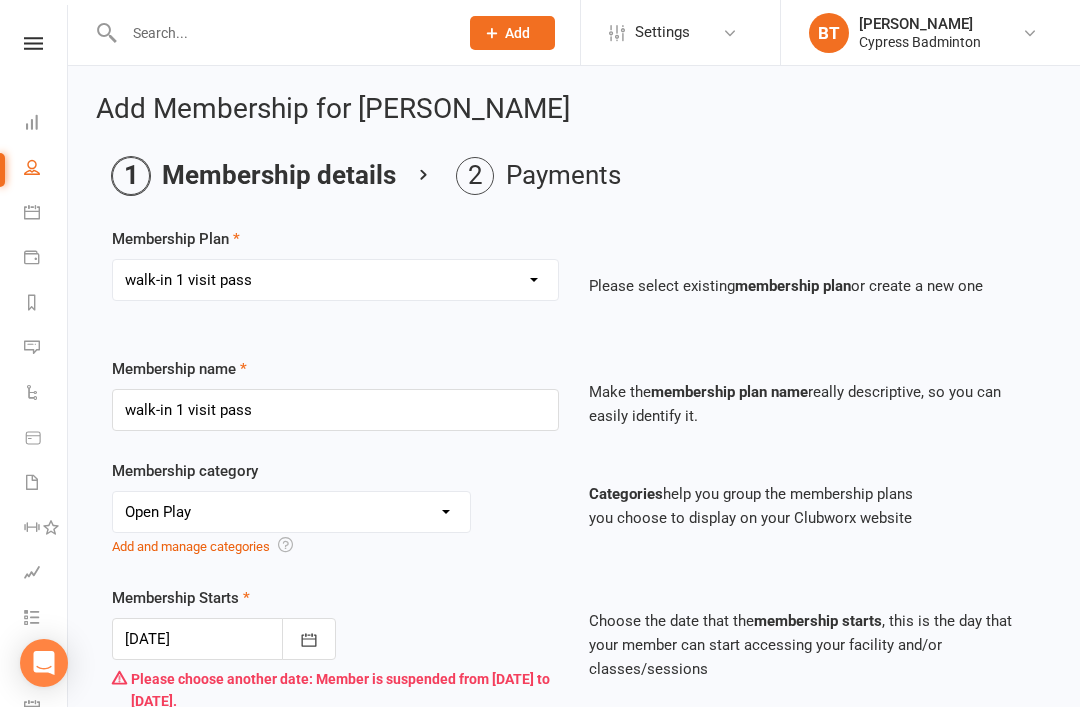 click at bounding box center (33, 43) 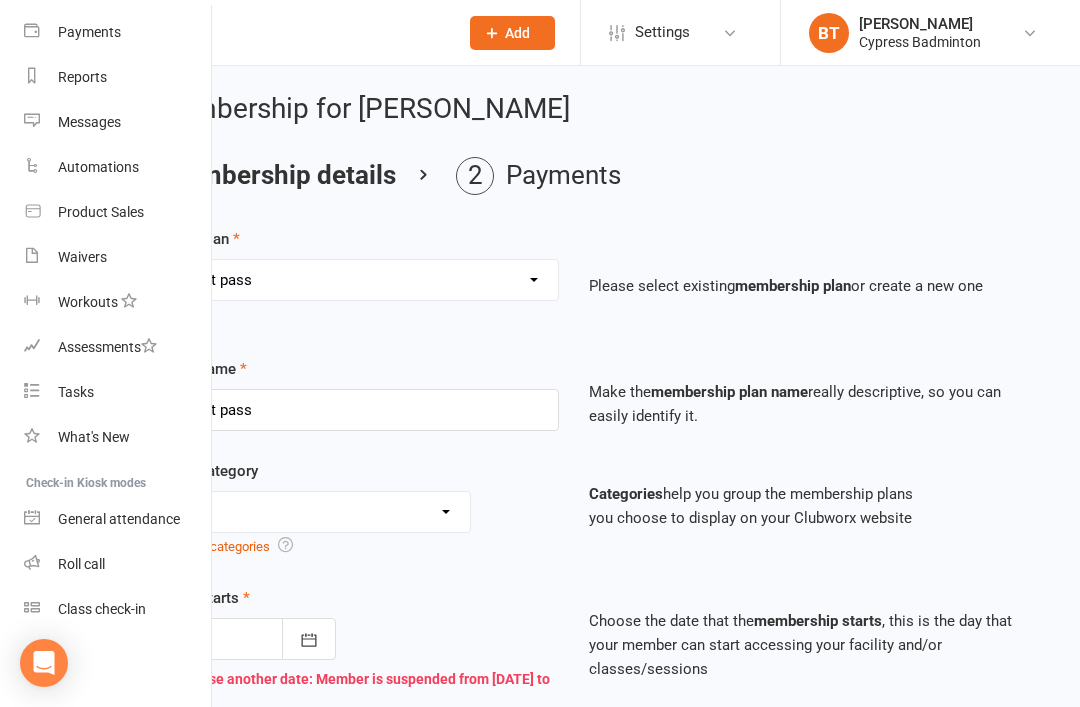 scroll, scrollTop: 210, scrollLeft: 0, axis: vertical 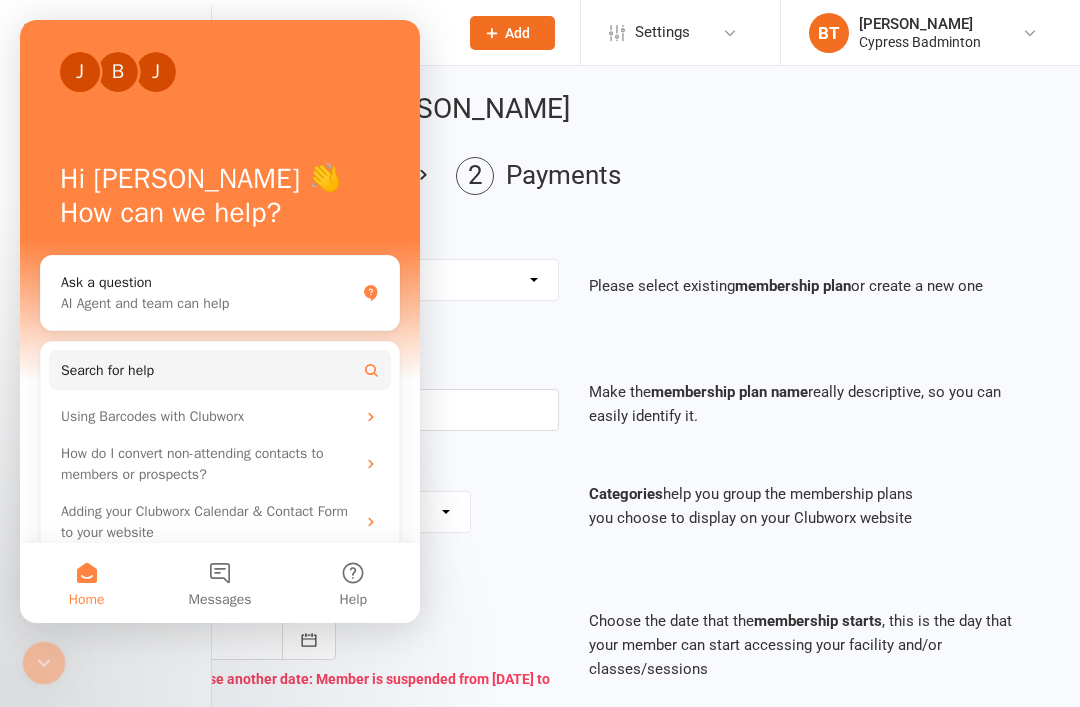 click on "Ask a question" at bounding box center [208, 282] 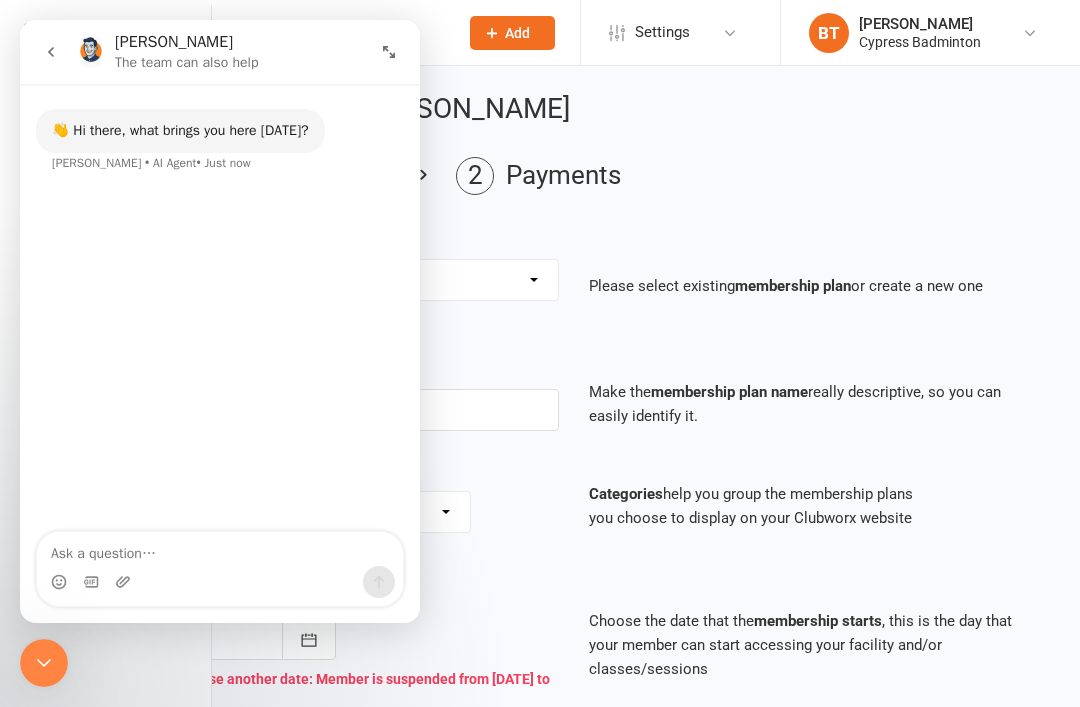 click at bounding box center [220, 549] 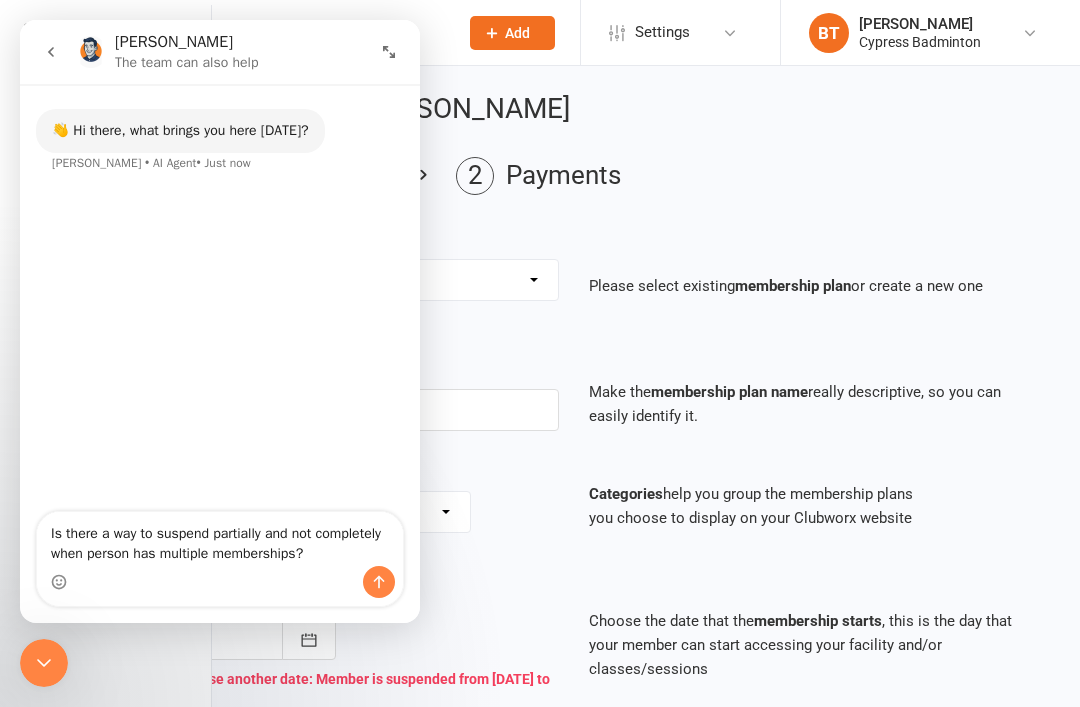 click on "Is there a way to suspend partially and not completely when person has multiple memberships?" at bounding box center [220, 539] 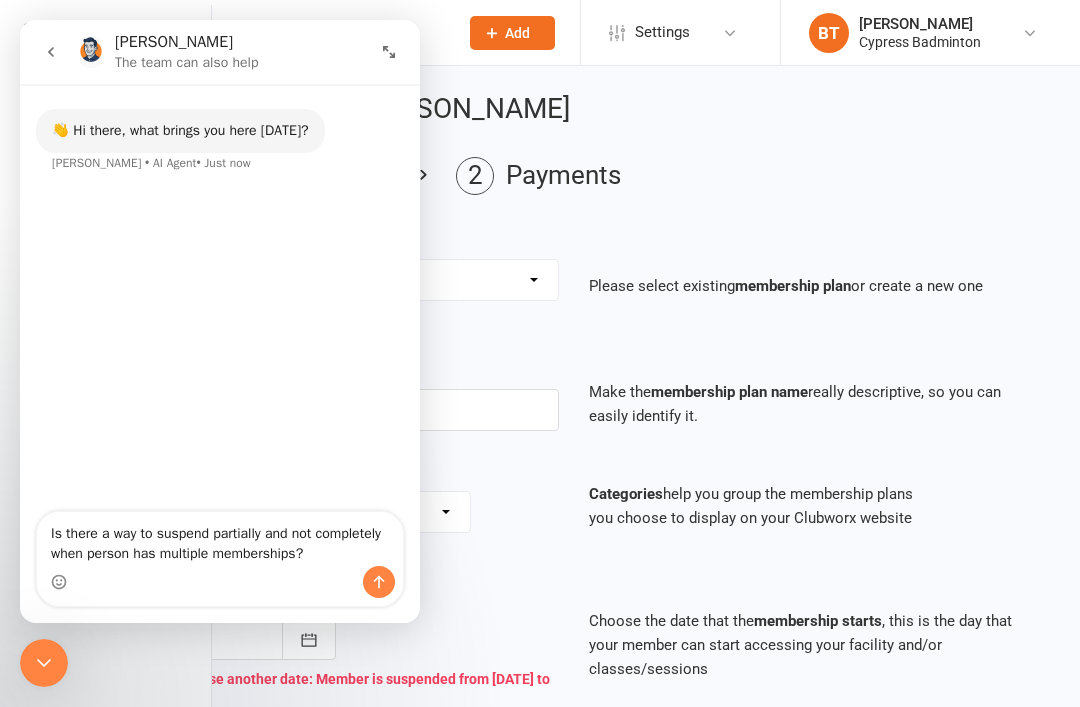 click on "Is there a way to suspend partially and not completely when person has multiple memberships?" at bounding box center (220, 539) 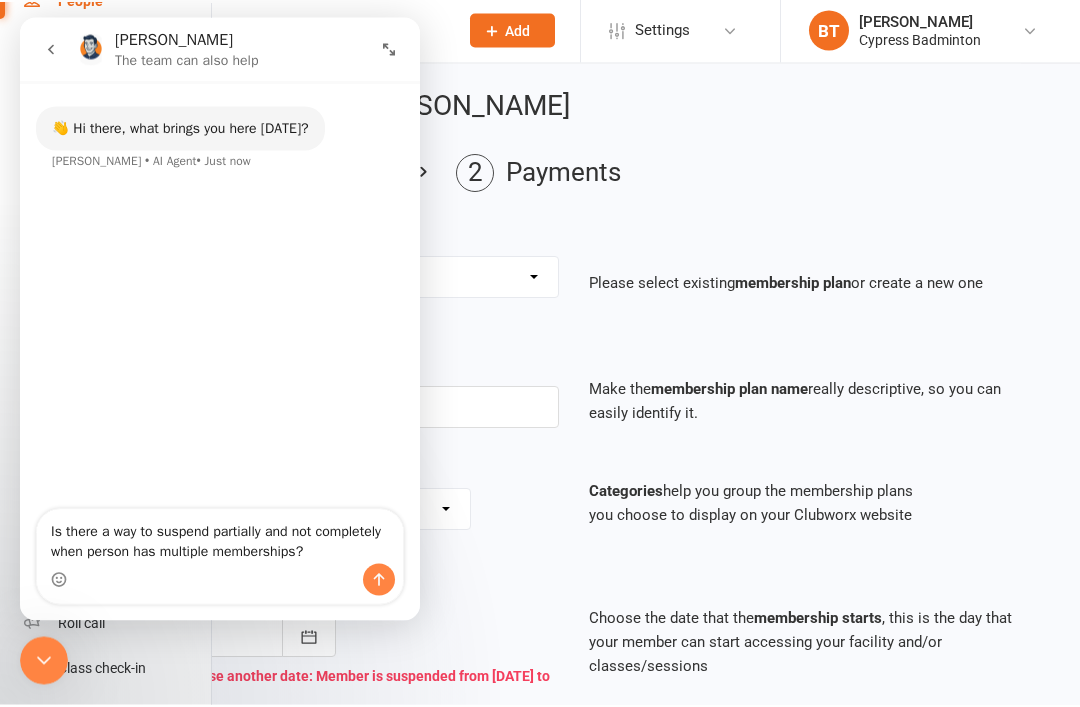 scroll, scrollTop: 146, scrollLeft: 0, axis: vertical 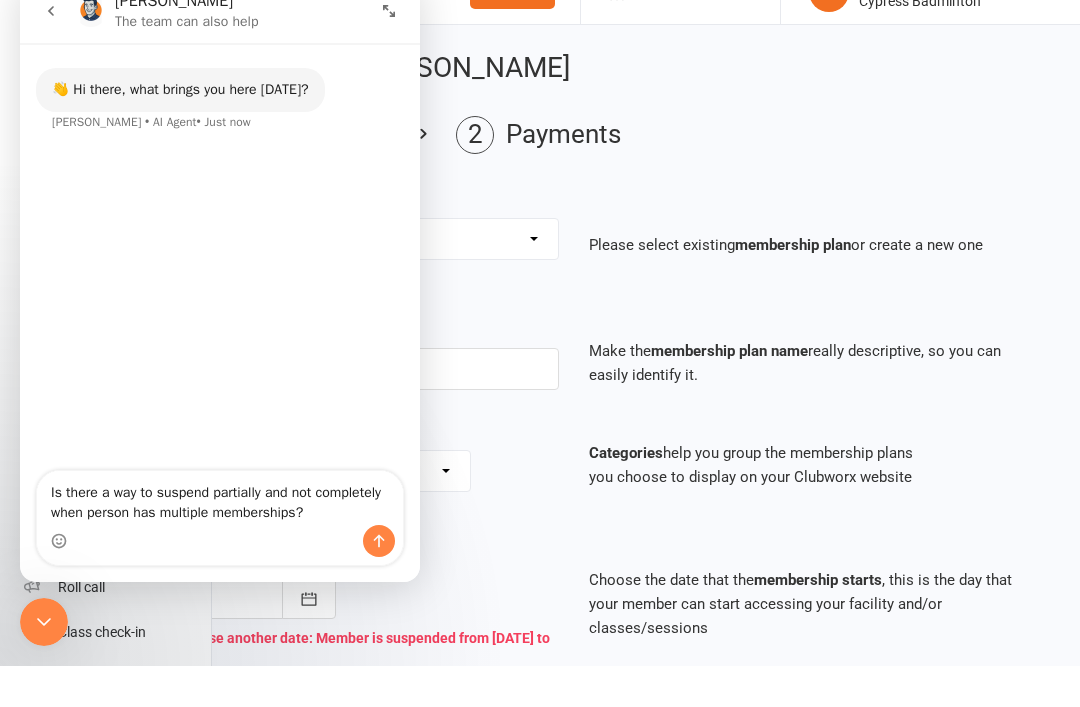type on "Is there a way to suspend partially and not completely when person has multiple memberships?" 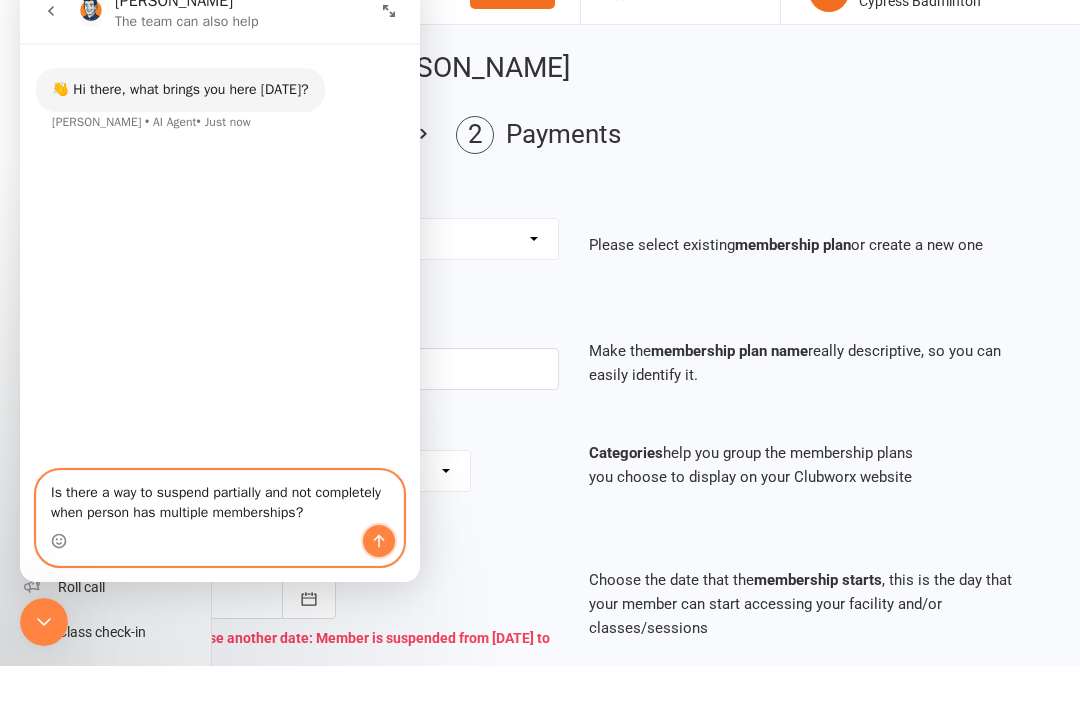 click at bounding box center (379, 541) 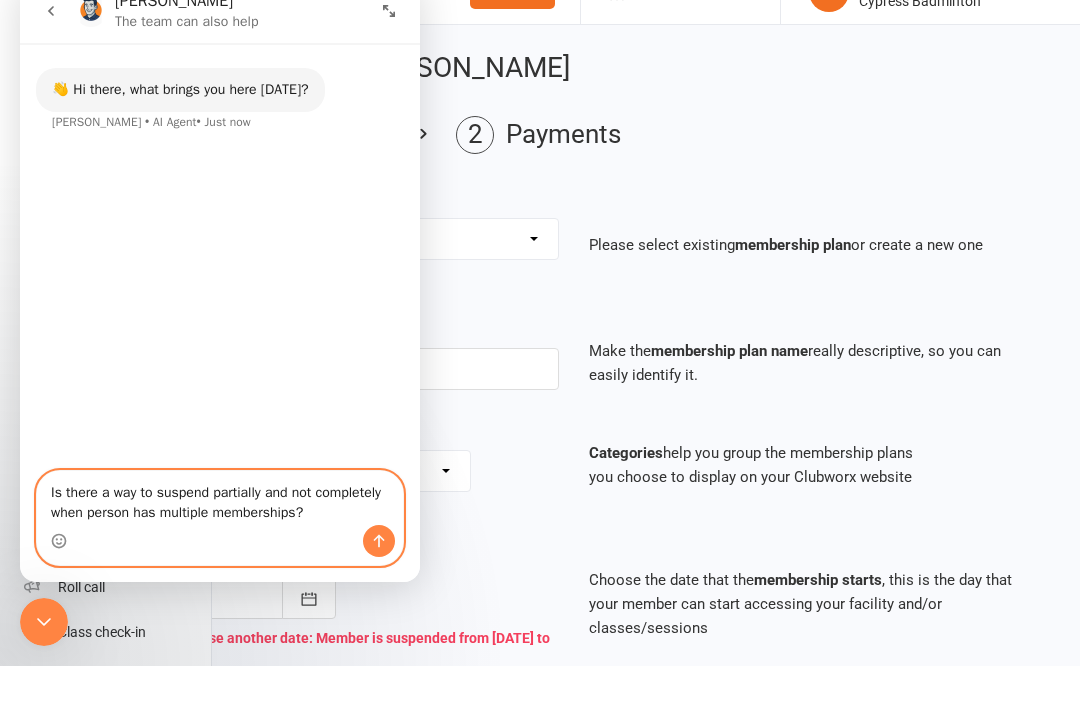 type 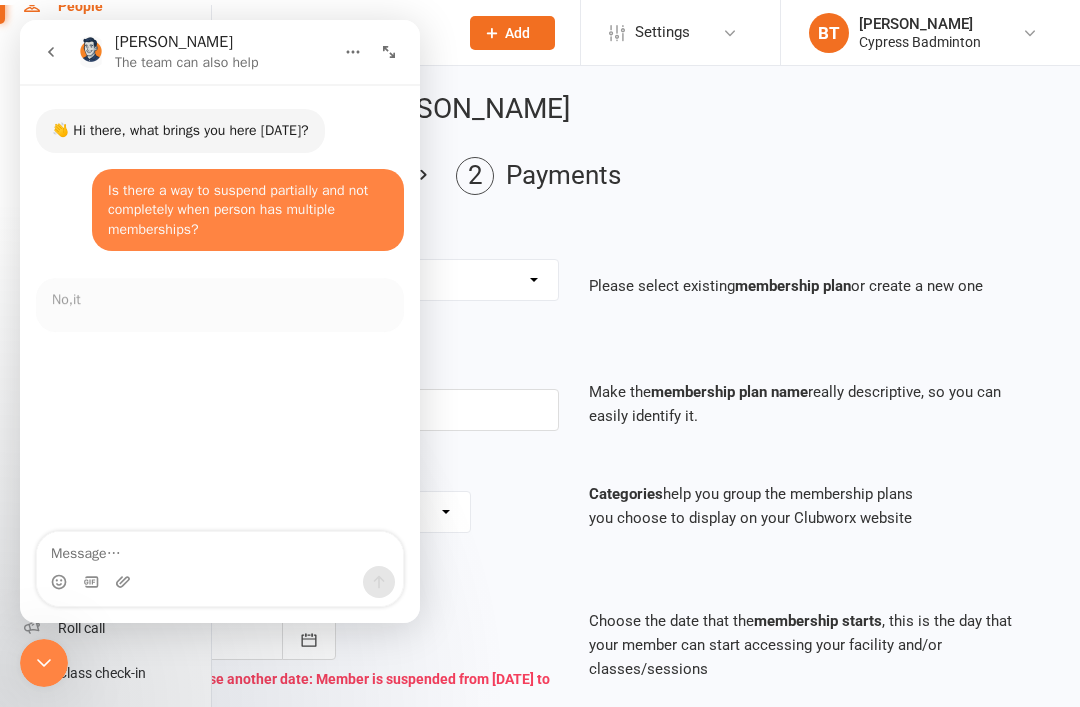 scroll, scrollTop: 3, scrollLeft: 0, axis: vertical 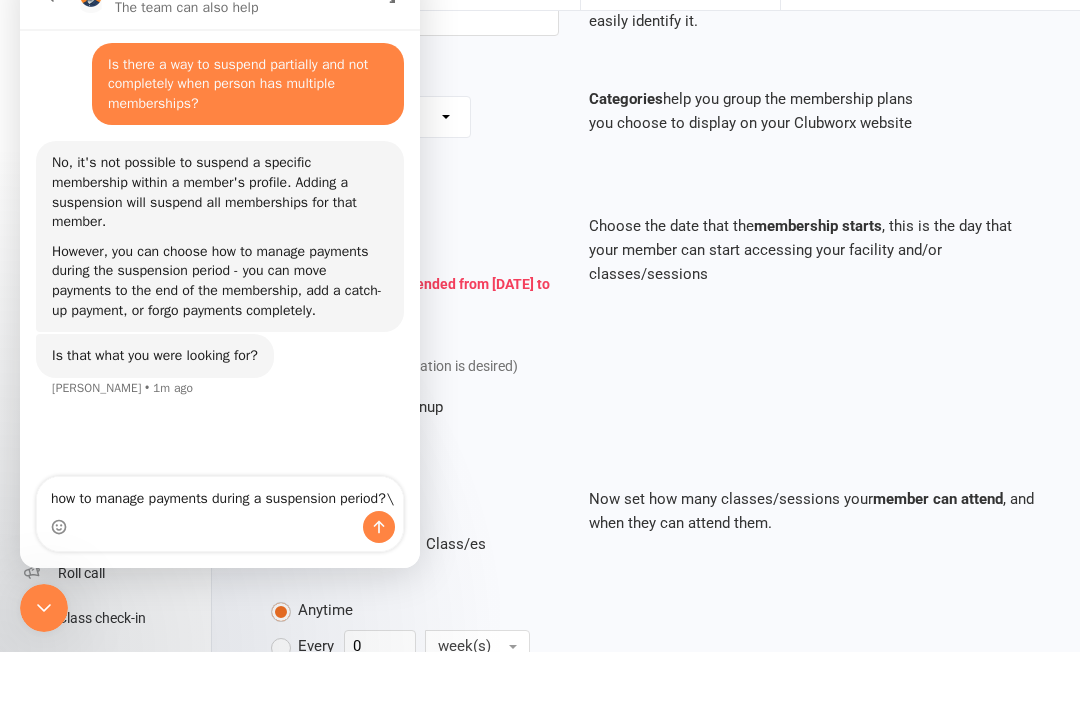 click on "how to manage payments during a suspension period?\" at bounding box center (220, 494) 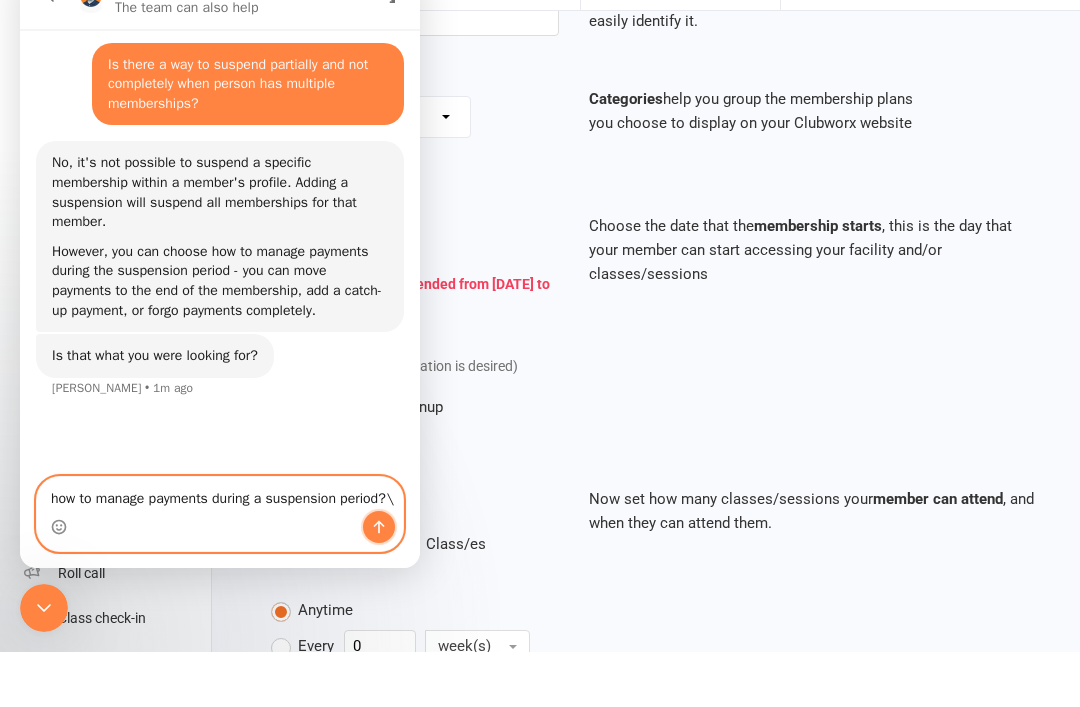 click at bounding box center (379, 527) 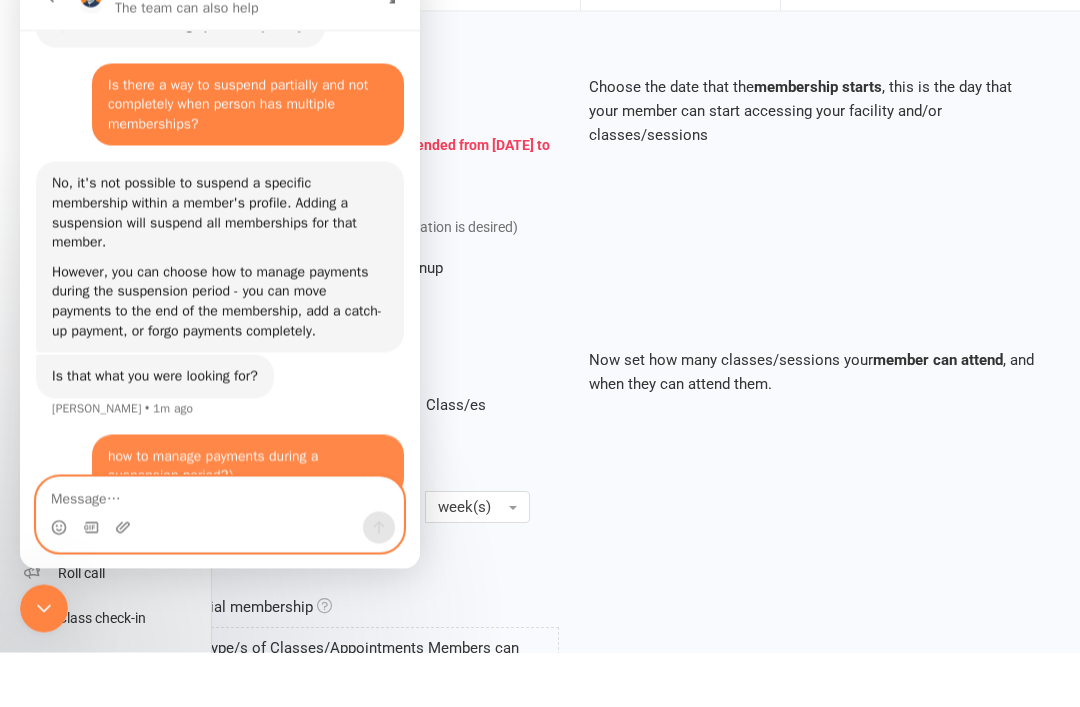 scroll, scrollTop: 67, scrollLeft: 0, axis: vertical 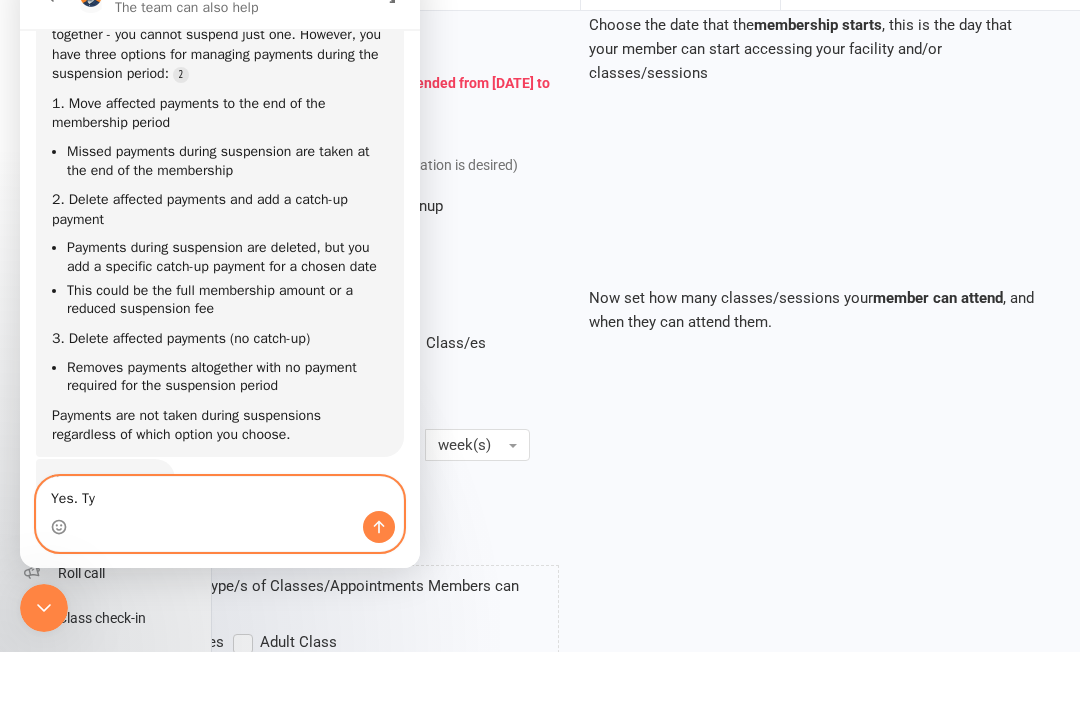 type on "Yes. Ty" 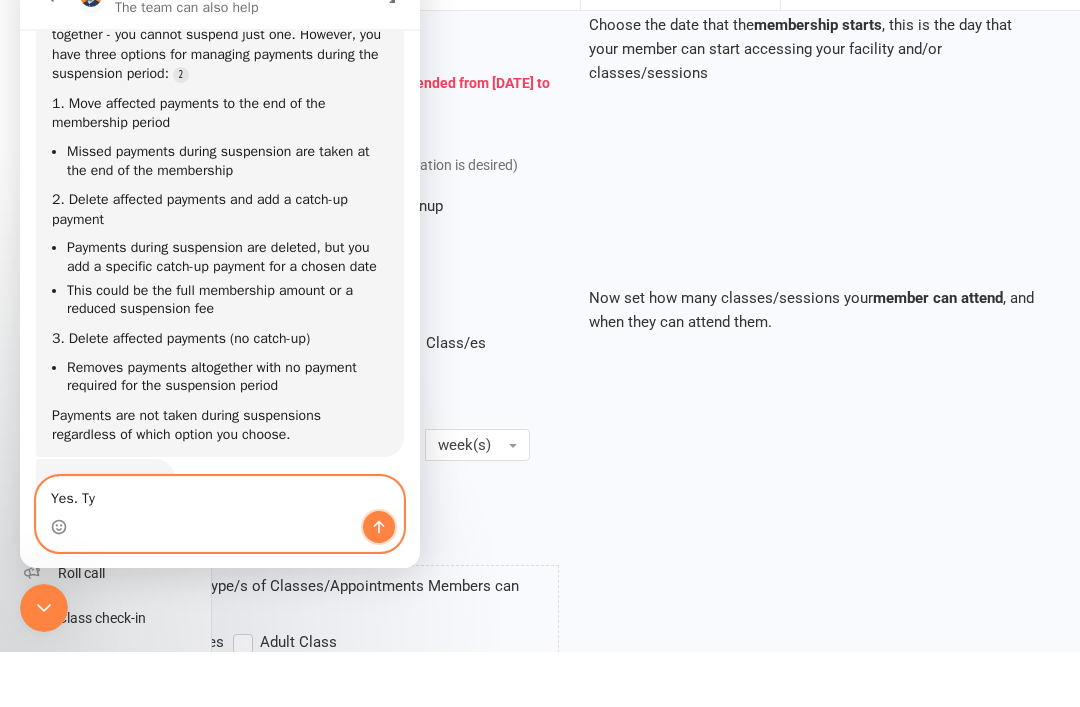 click at bounding box center (379, 527) 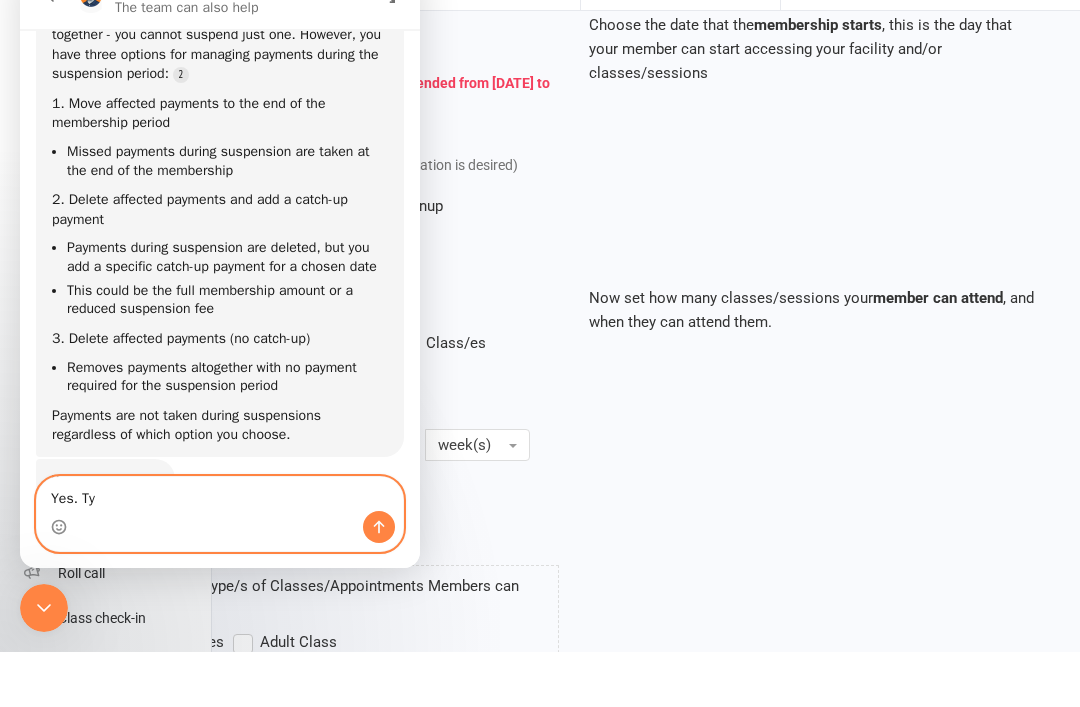 type 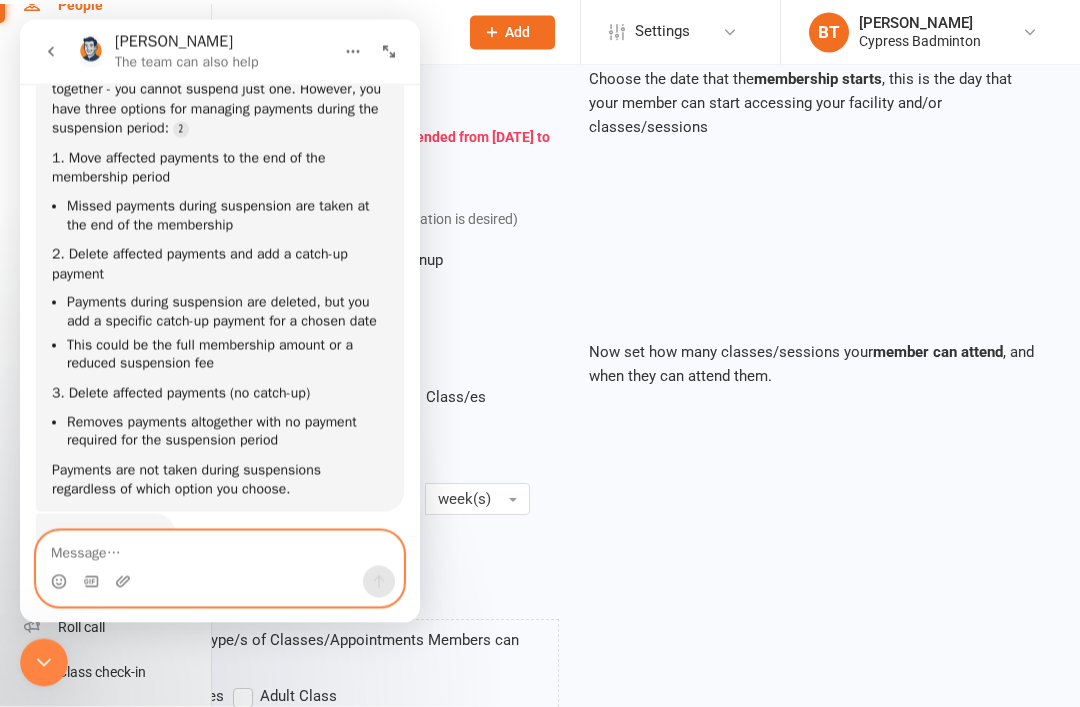 scroll, scrollTop: 532, scrollLeft: 0, axis: vertical 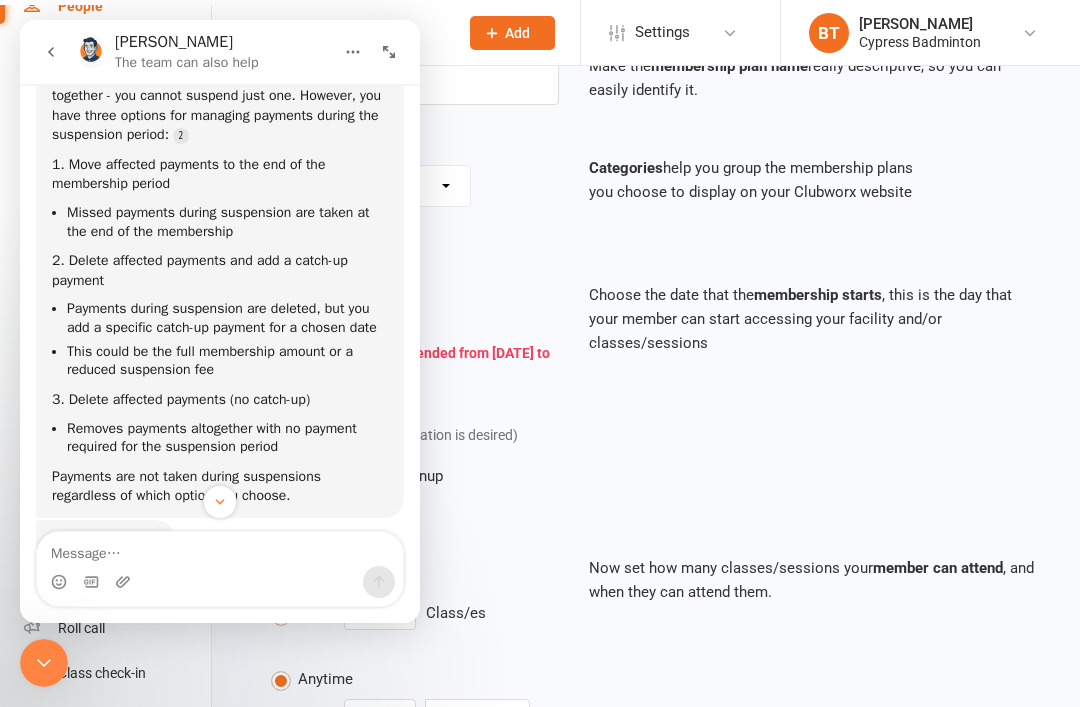 click 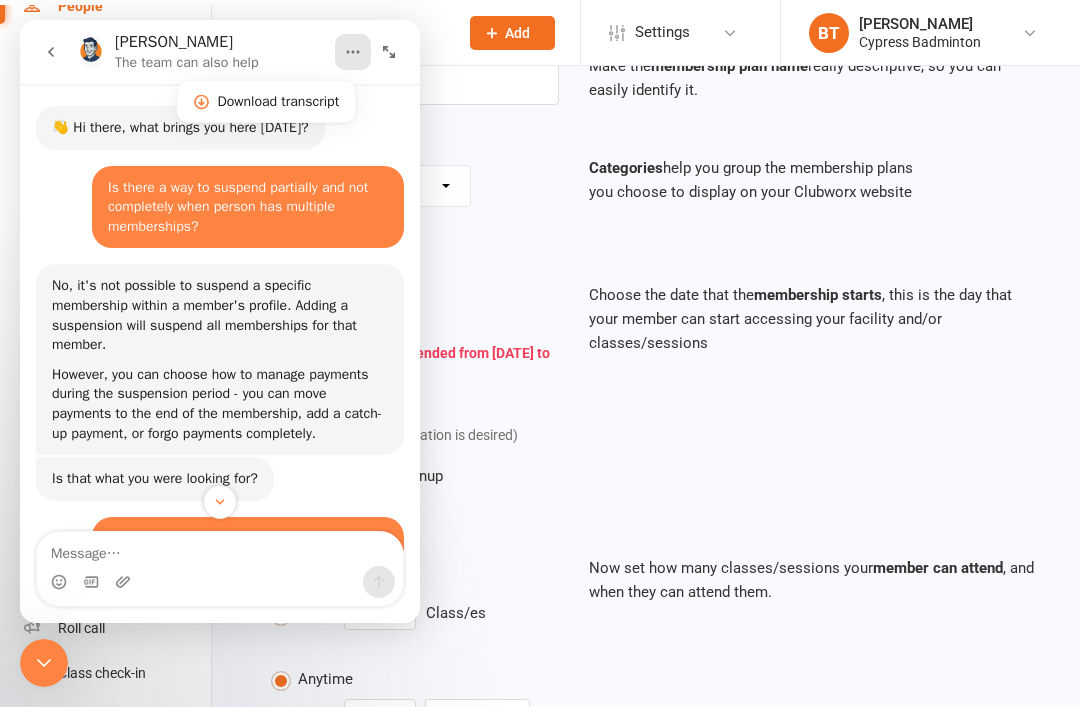 scroll, scrollTop: 0, scrollLeft: 0, axis: both 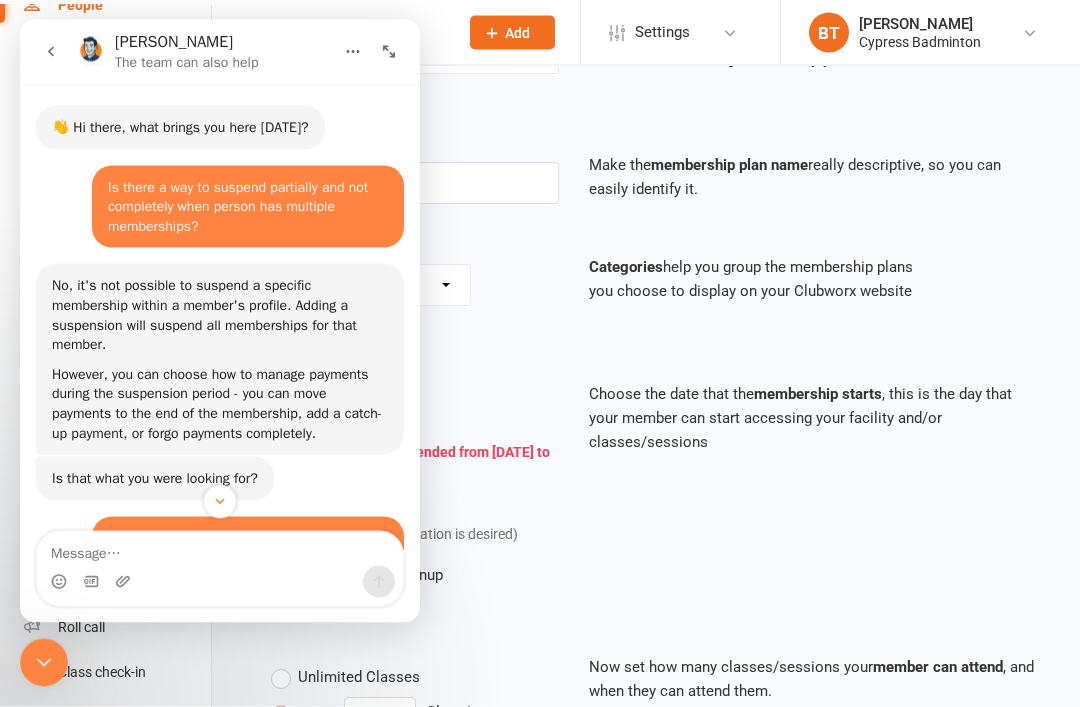 click 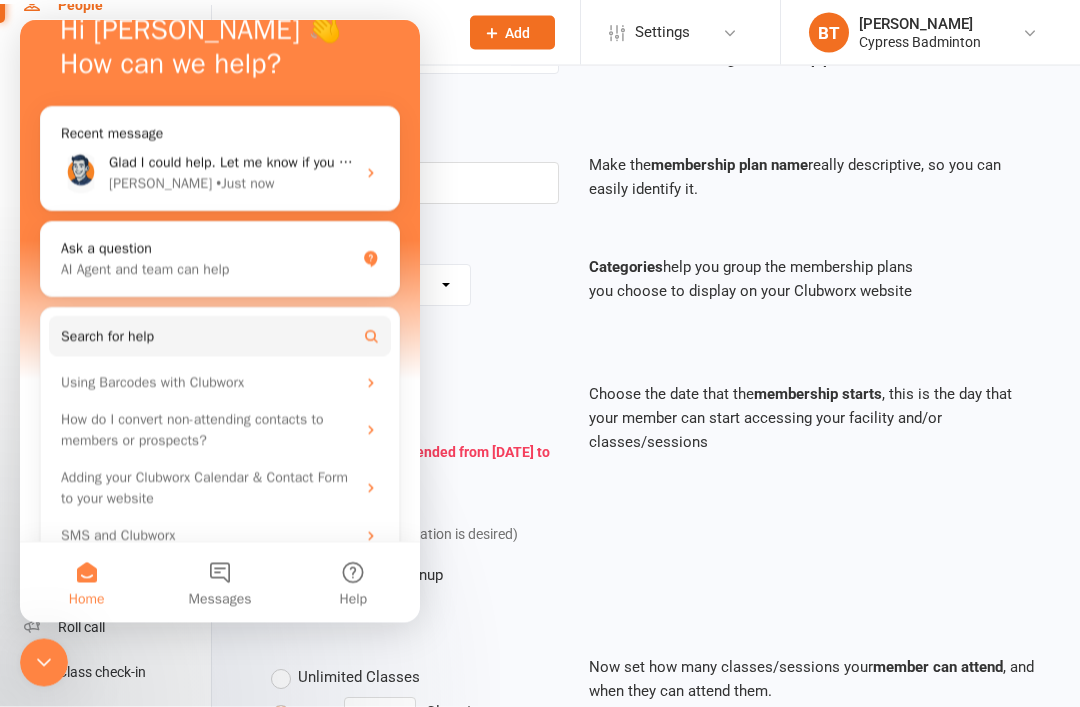 scroll, scrollTop: 162, scrollLeft: 0, axis: vertical 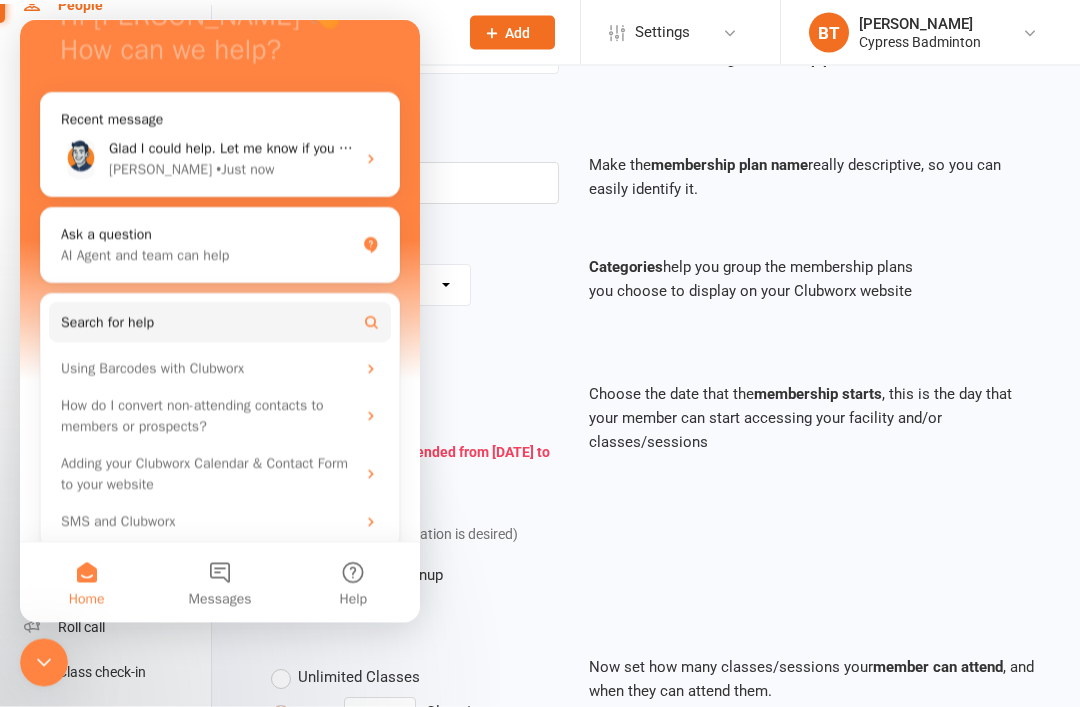 click at bounding box center (44, 662) 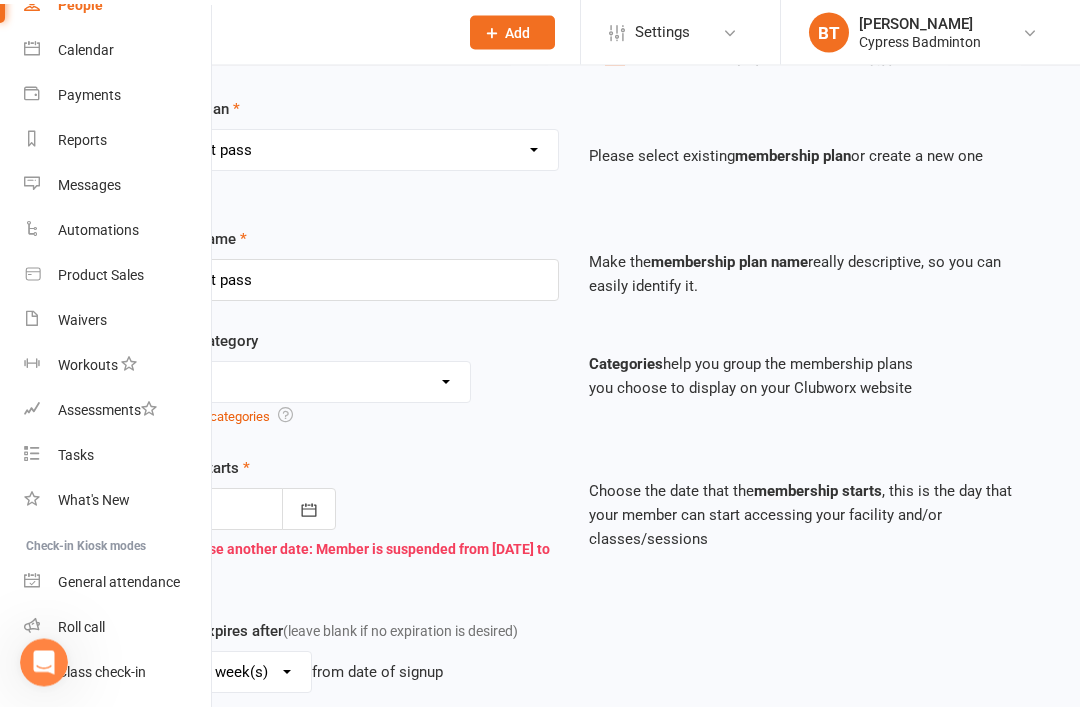 scroll, scrollTop: 0, scrollLeft: 0, axis: both 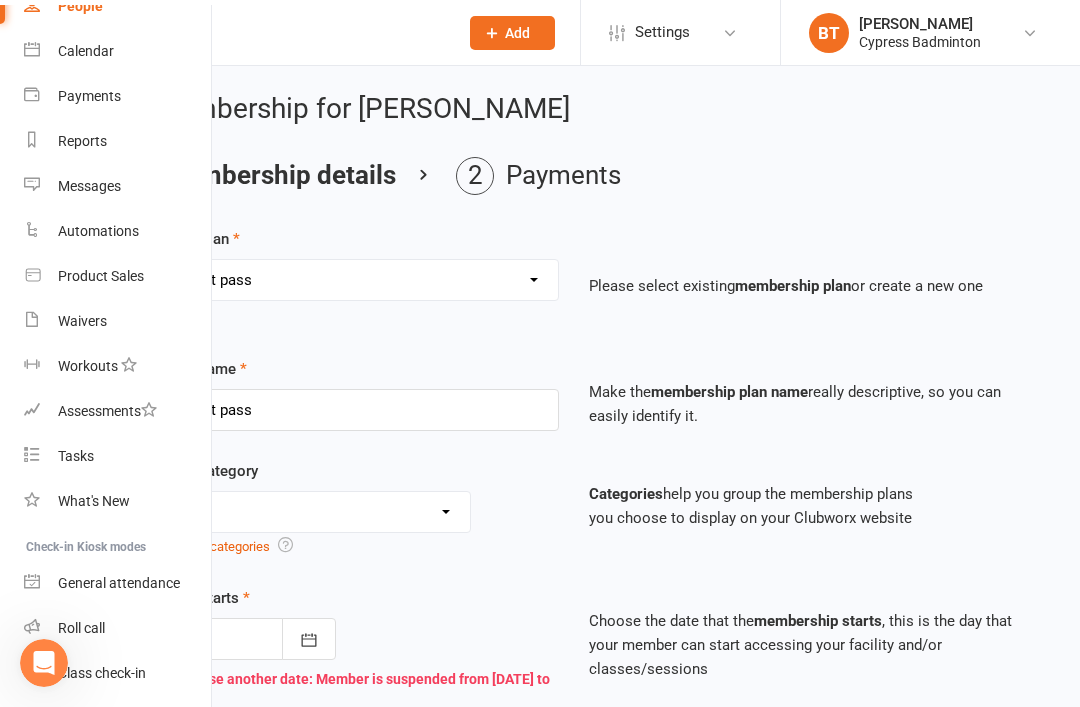 click at bounding box center [281, 33] 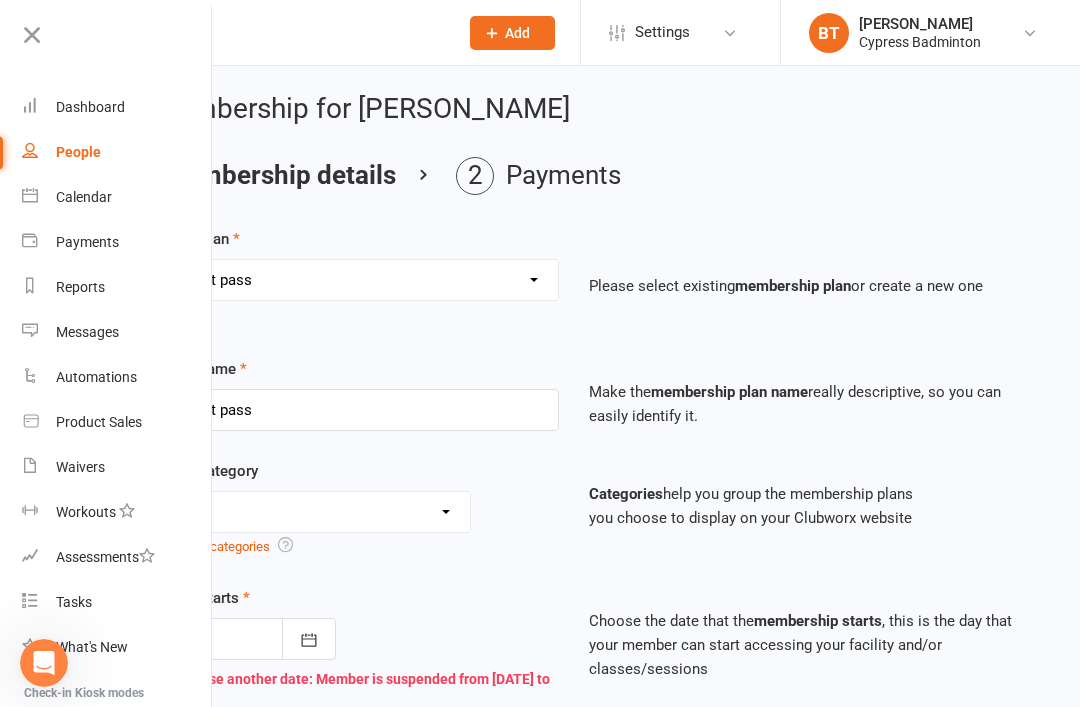 scroll, scrollTop: 0, scrollLeft: 2, axis: horizontal 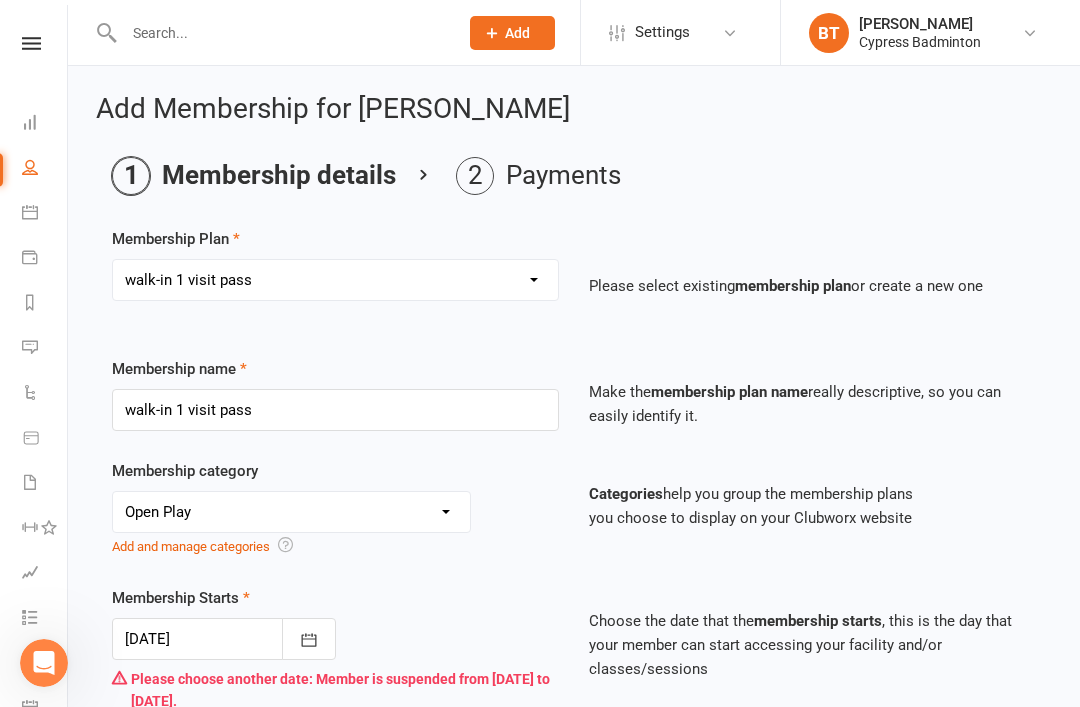 click at bounding box center (281, 33) 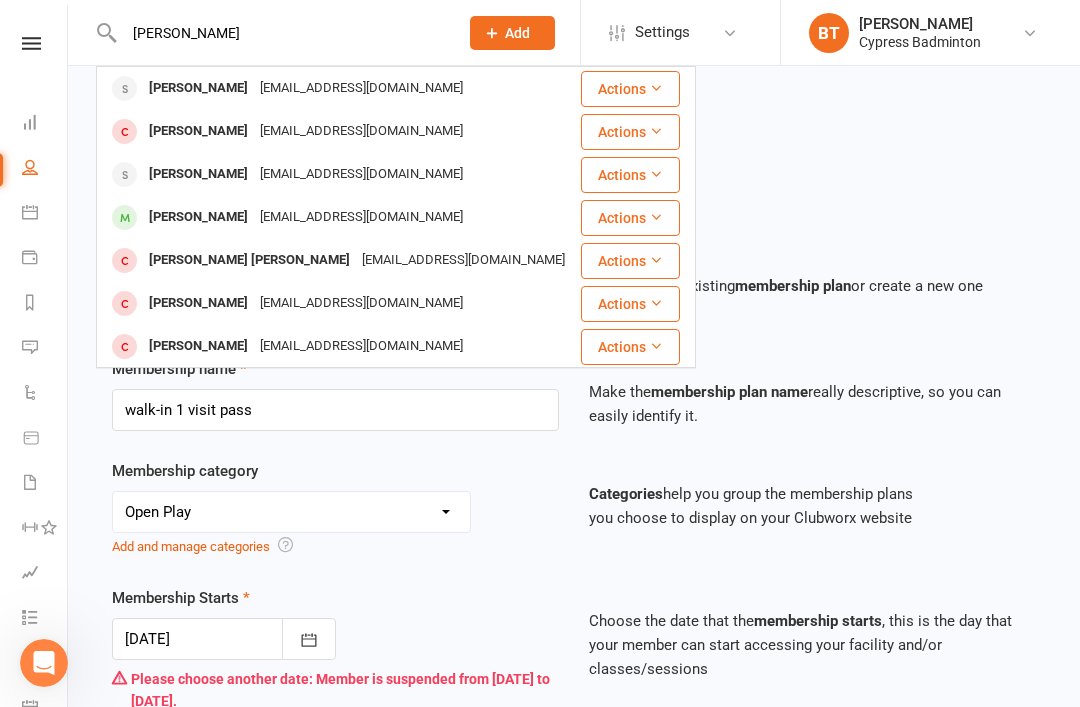 type on "Tina" 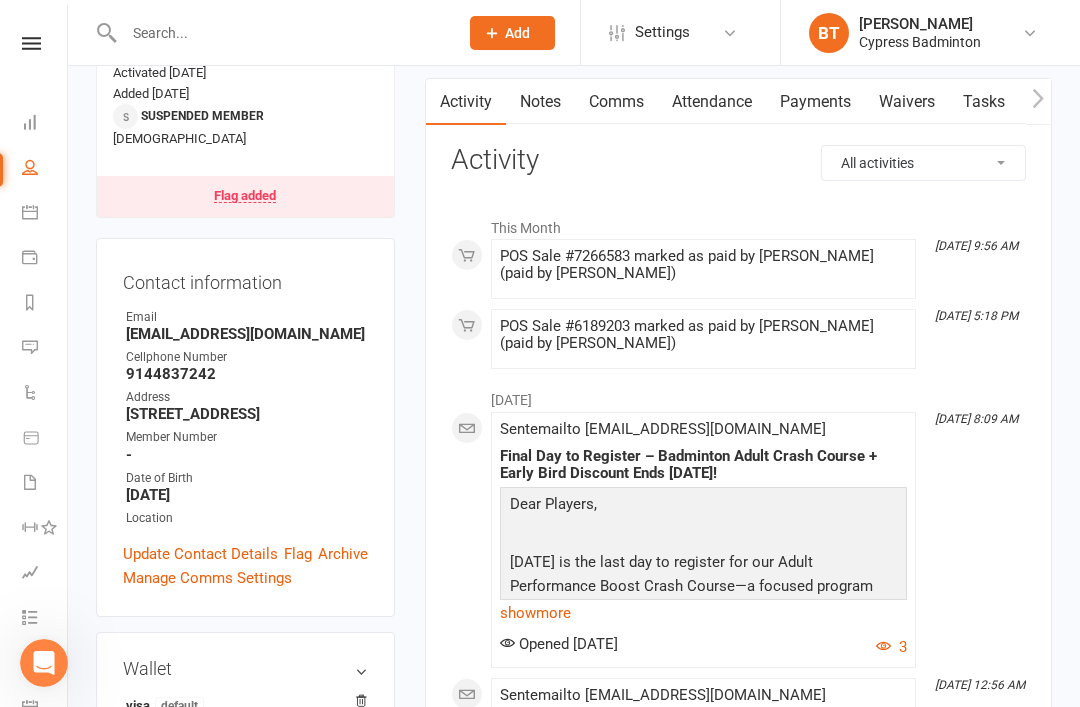 scroll, scrollTop: 191, scrollLeft: 0, axis: vertical 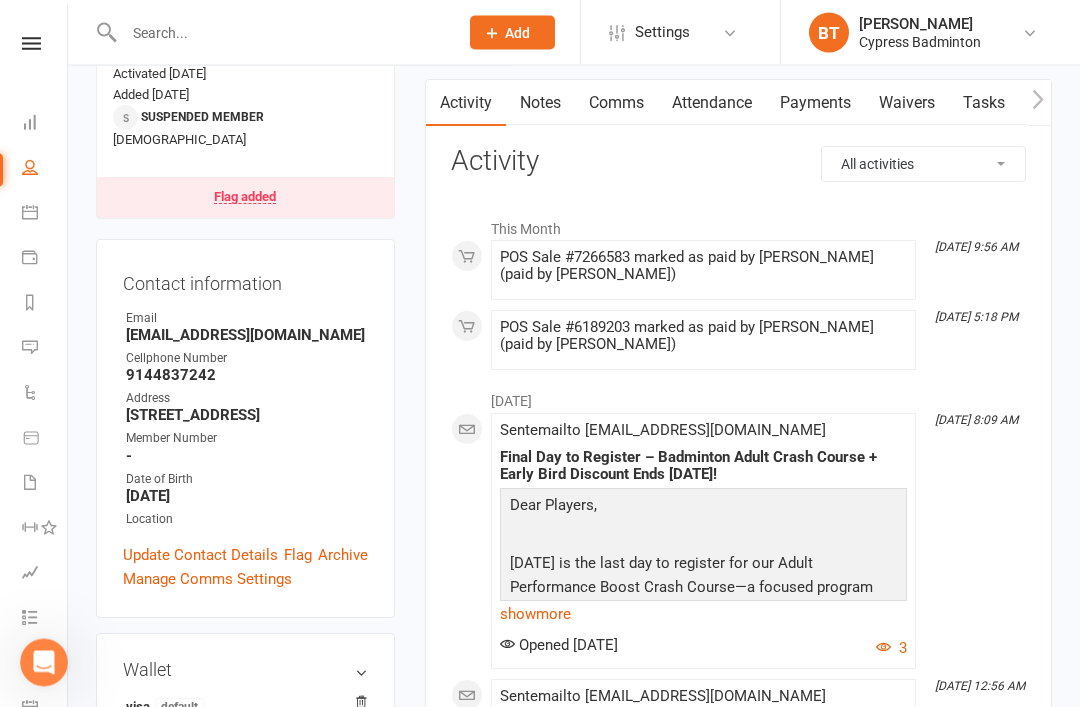click on "Payments" at bounding box center (815, 104) 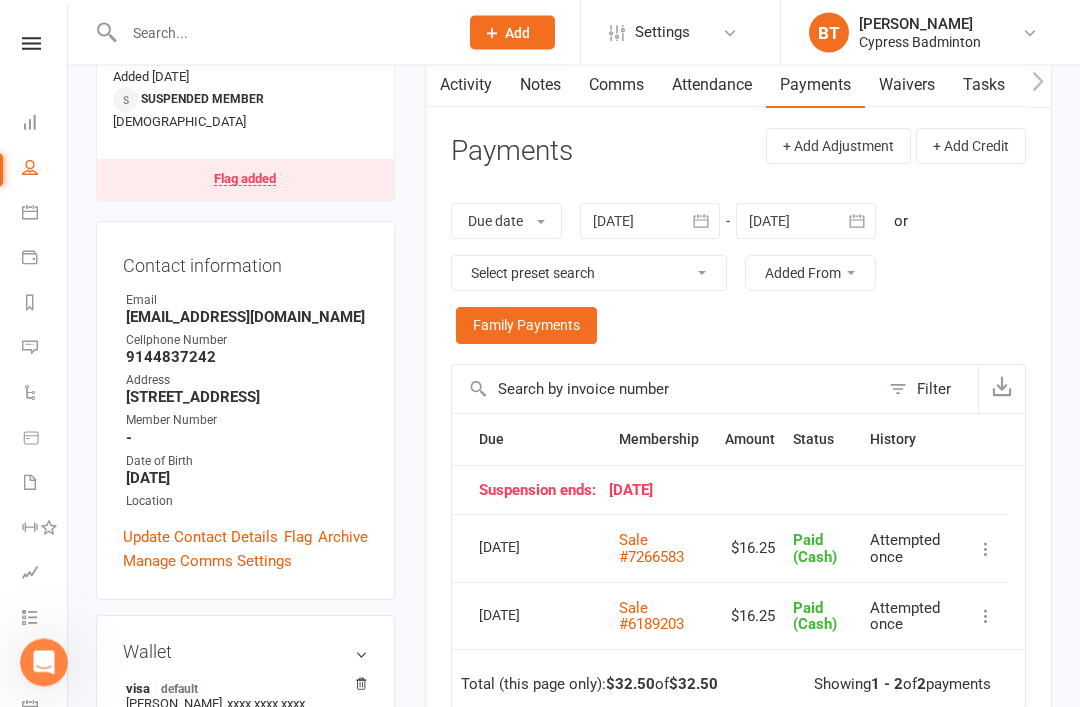 scroll, scrollTop: 205, scrollLeft: 0, axis: vertical 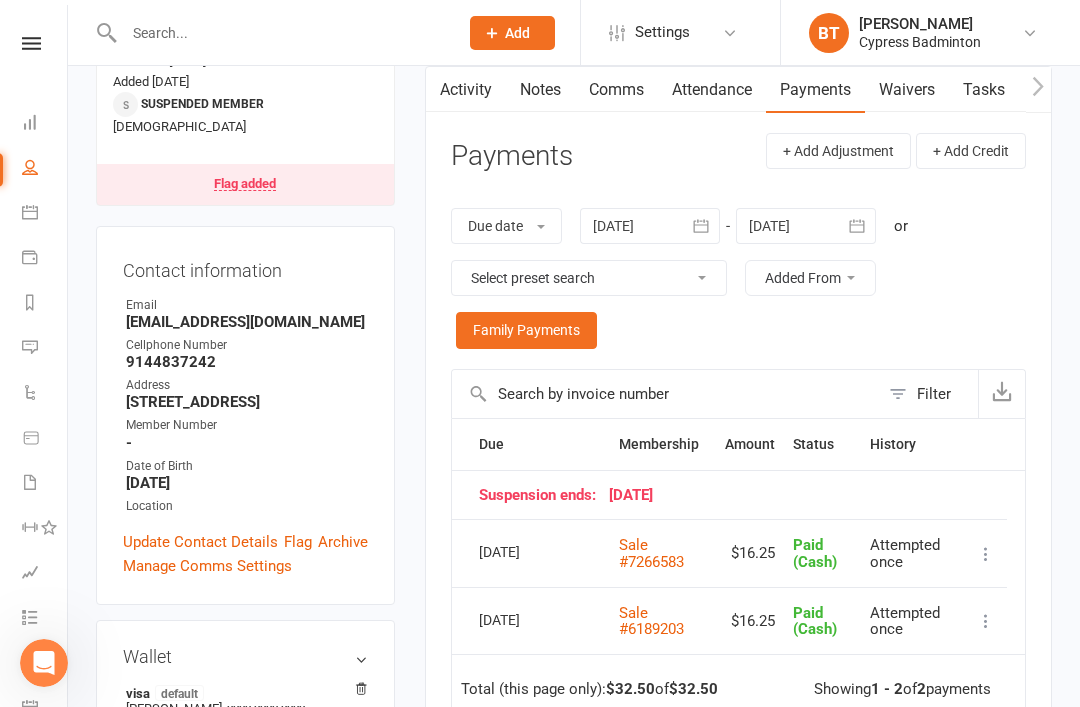 click on "Membership" at bounding box center [663, 444] 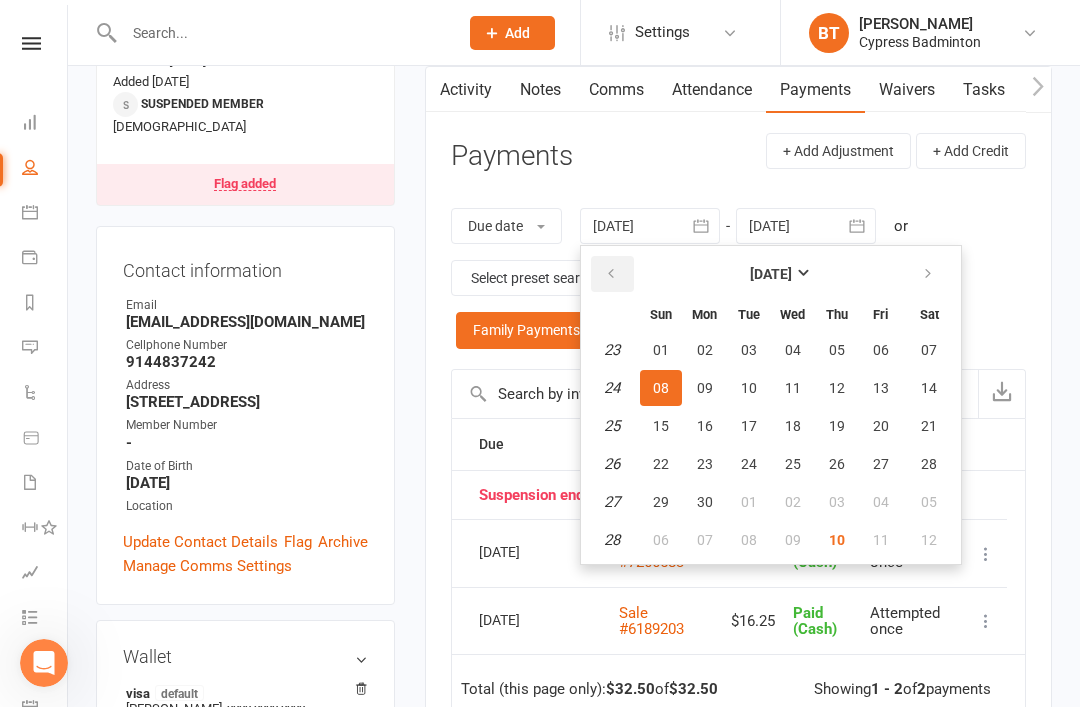 click at bounding box center (611, 274) 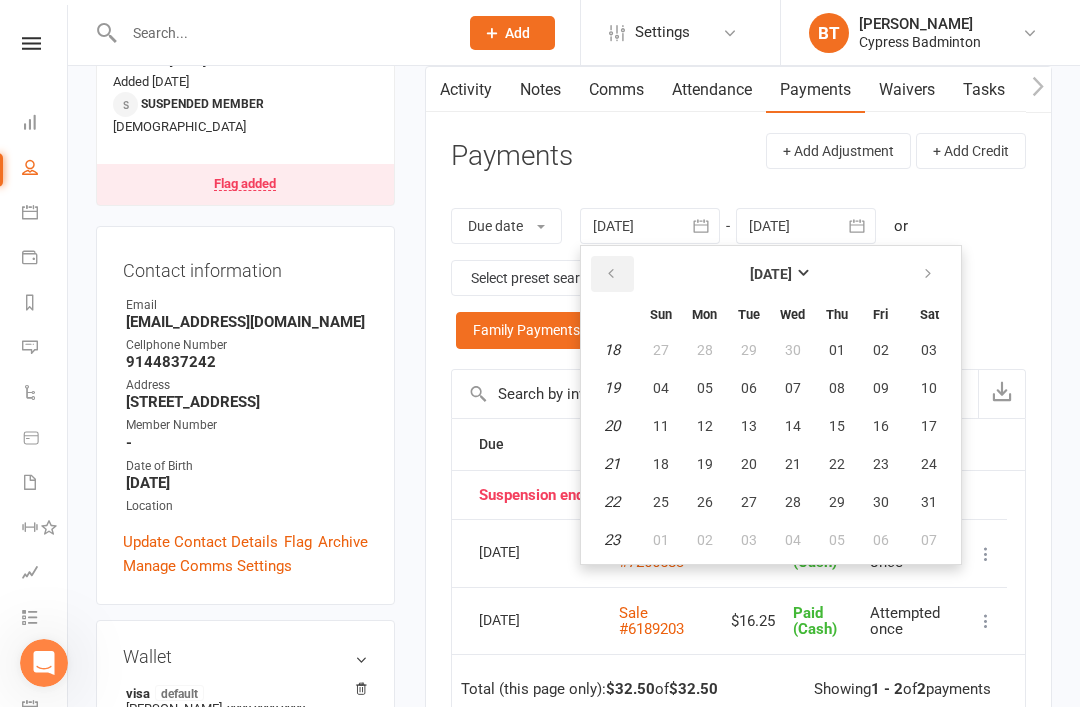 click at bounding box center (612, 274) 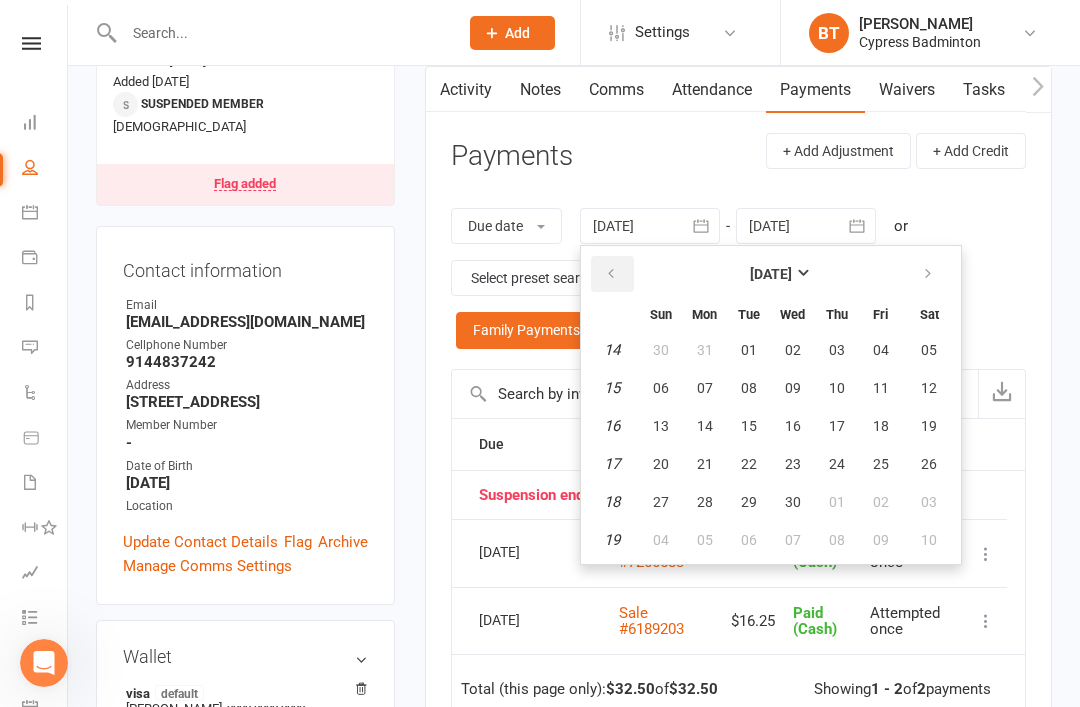 click at bounding box center [612, 274] 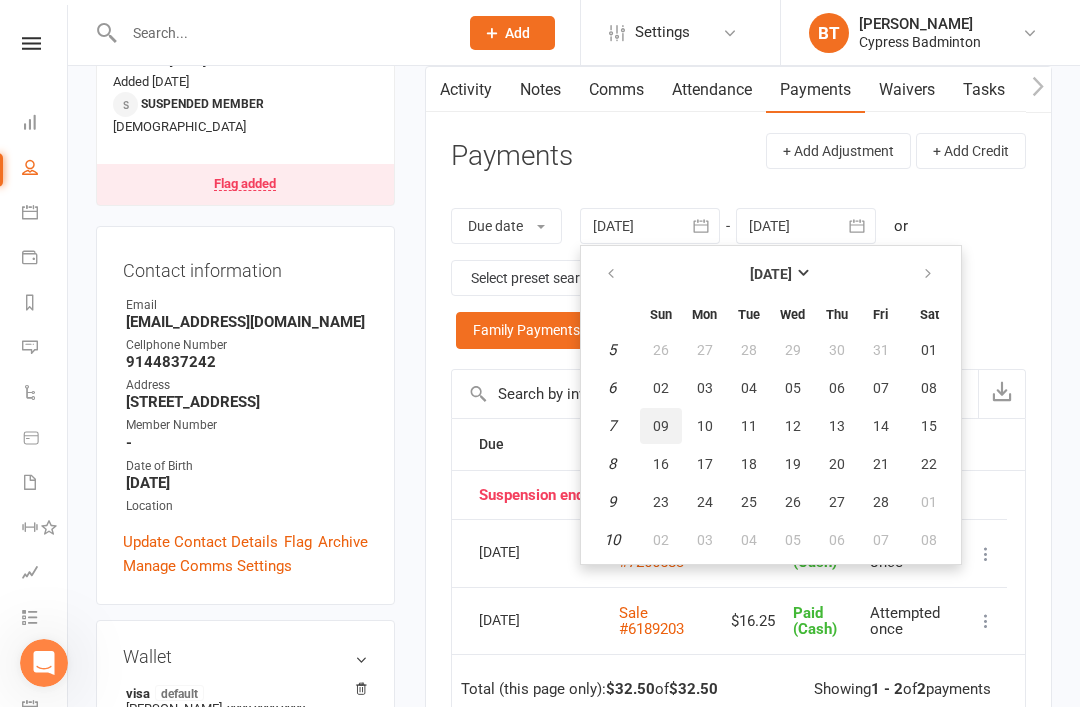 click on "09" at bounding box center (661, 426) 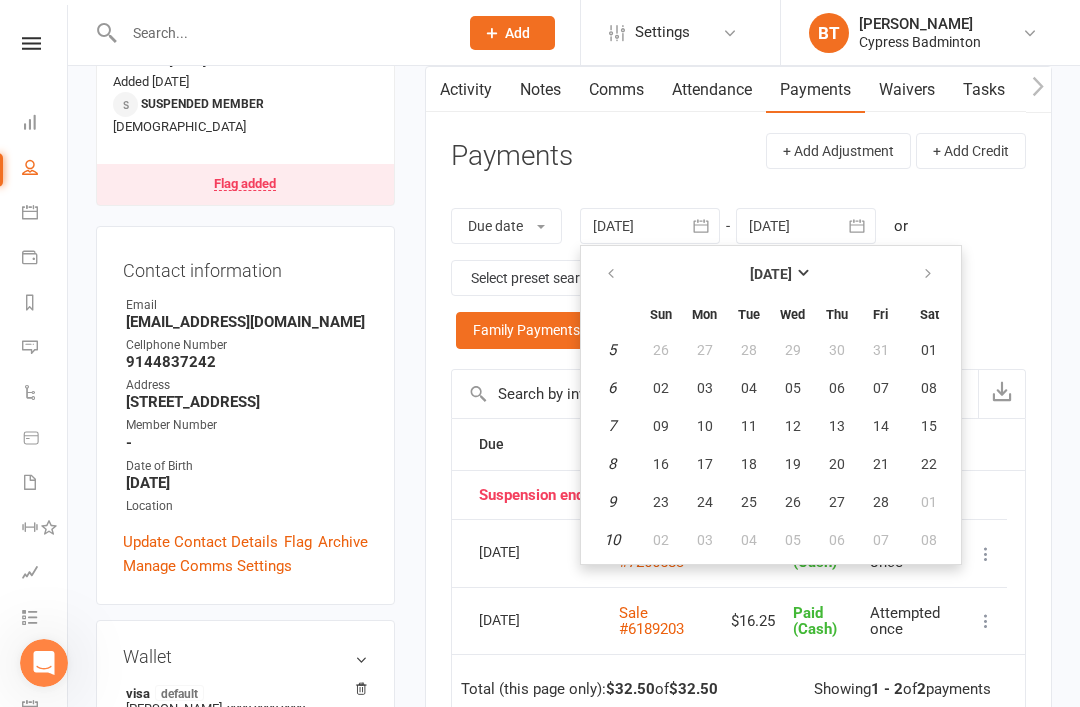 type on "09 Feb 2025" 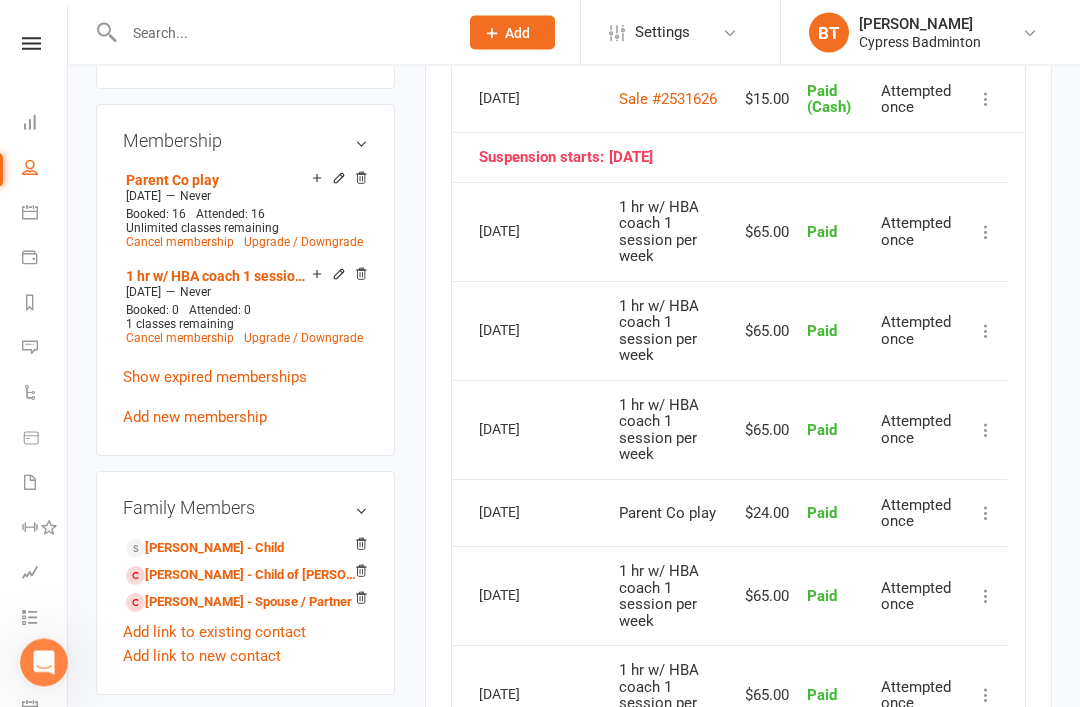 scroll, scrollTop: 978, scrollLeft: 0, axis: vertical 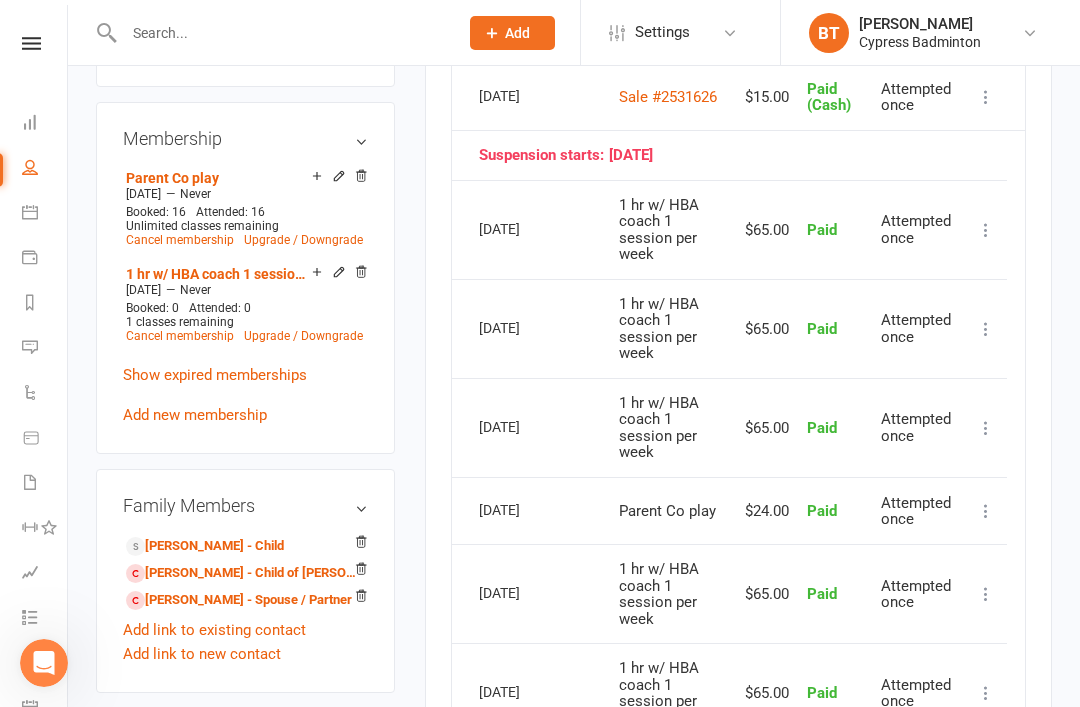 click on "Show expired memberships" at bounding box center (215, 375) 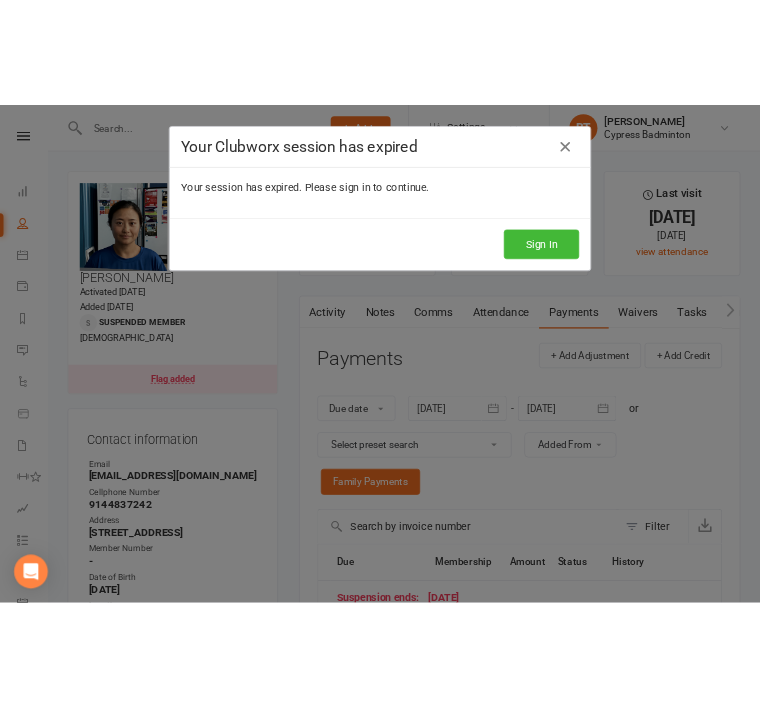 scroll, scrollTop: 1081, scrollLeft: 0, axis: vertical 